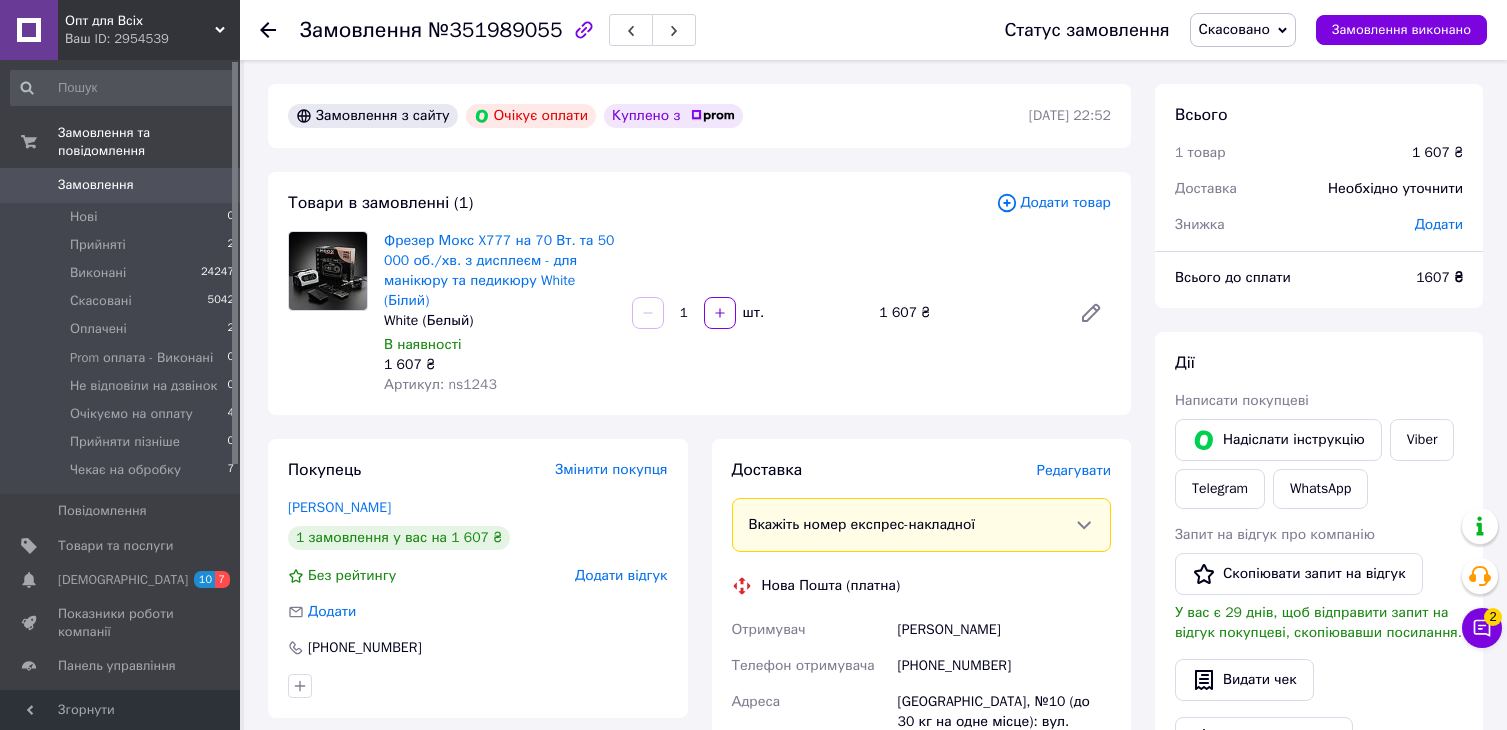 scroll, scrollTop: 0, scrollLeft: 0, axis: both 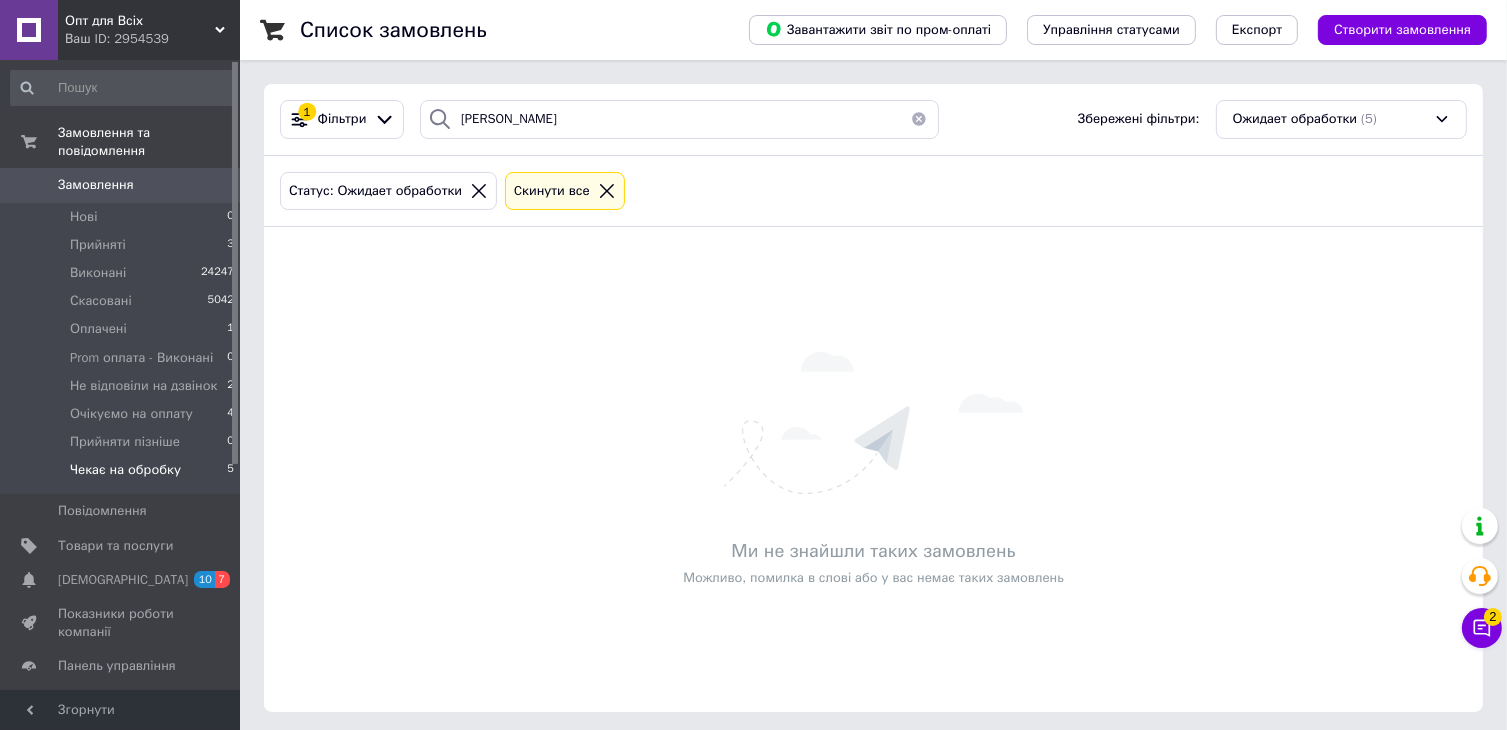 click on "[PERSON_NAME]" at bounding box center [679, 119] 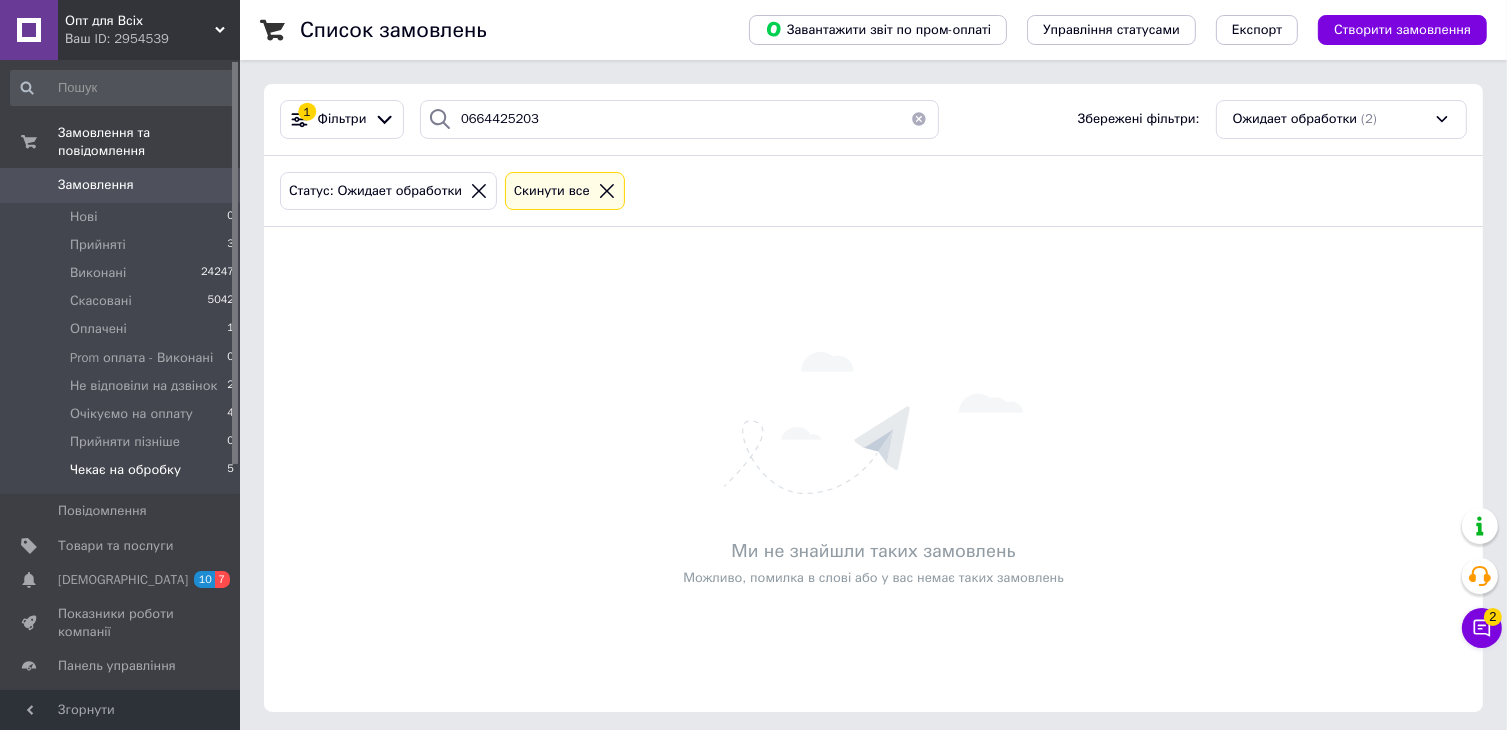 type on "0664425203" 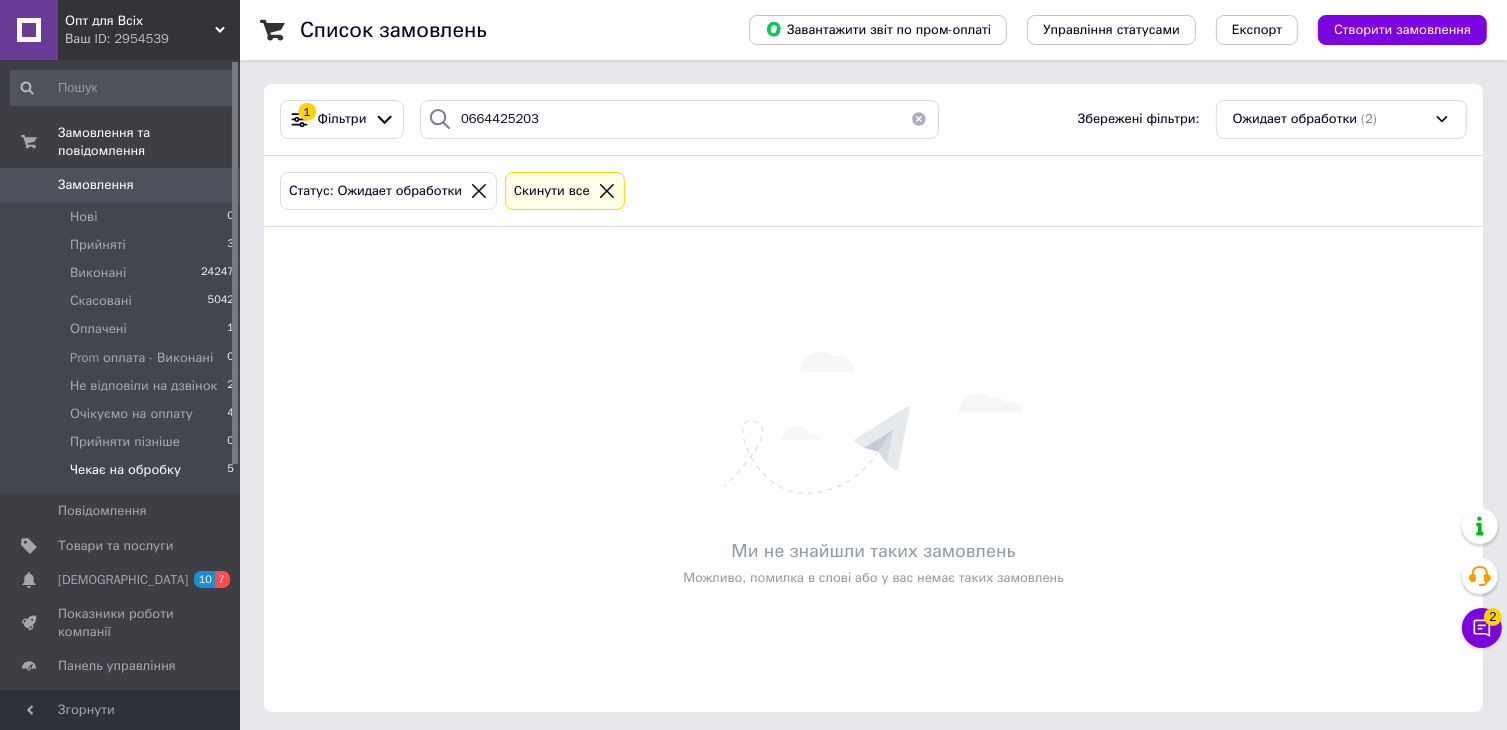 click at bounding box center (919, 119) 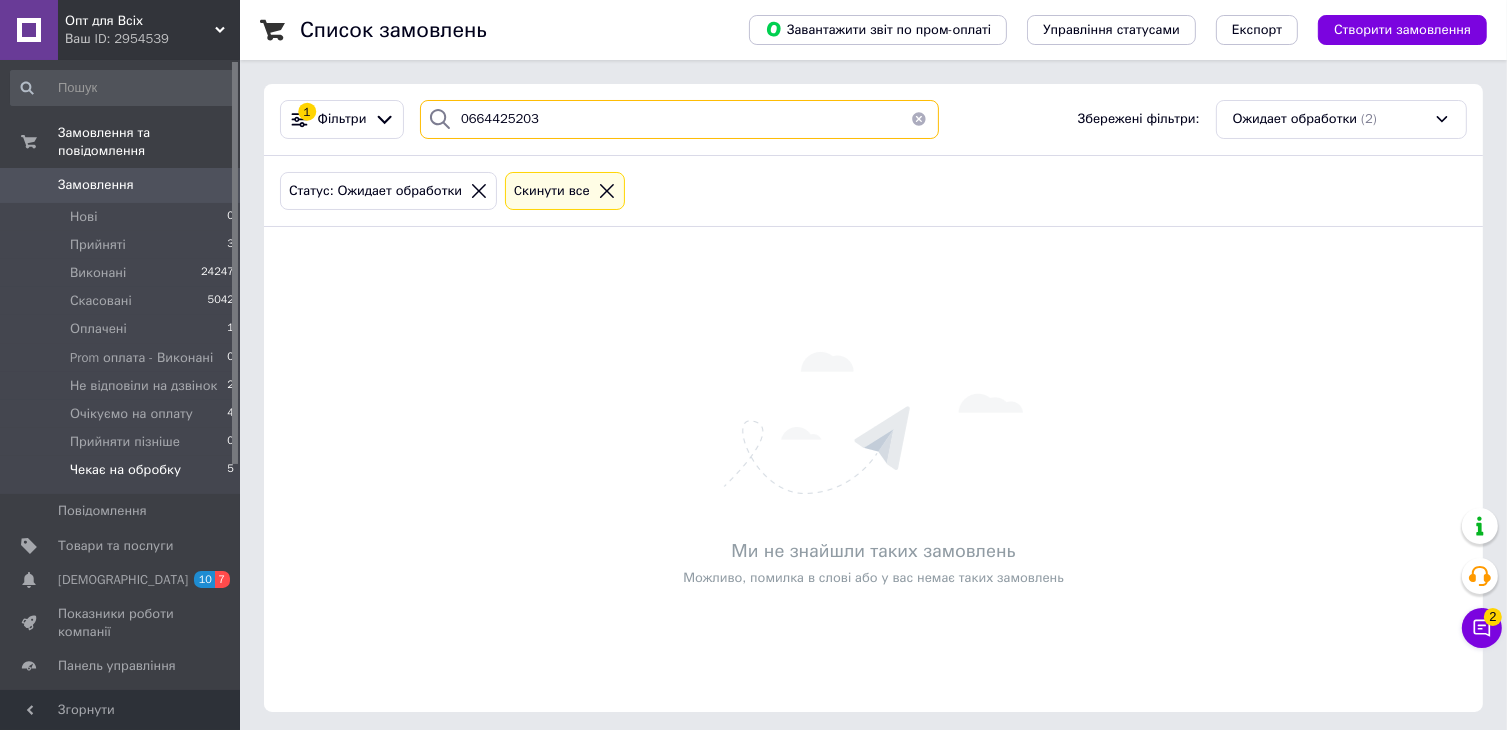type 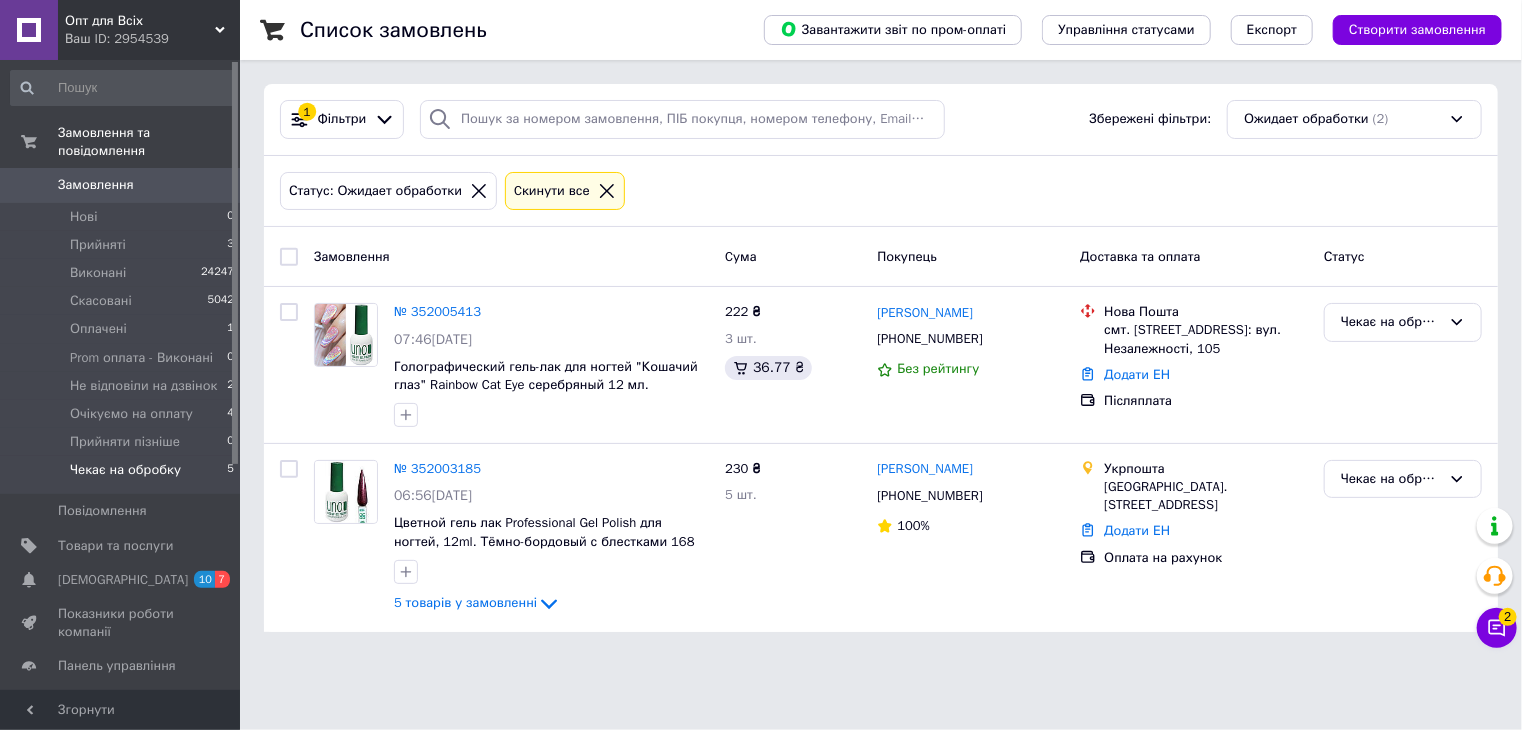 click on "Замовлення" at bounding box center [96, 185] 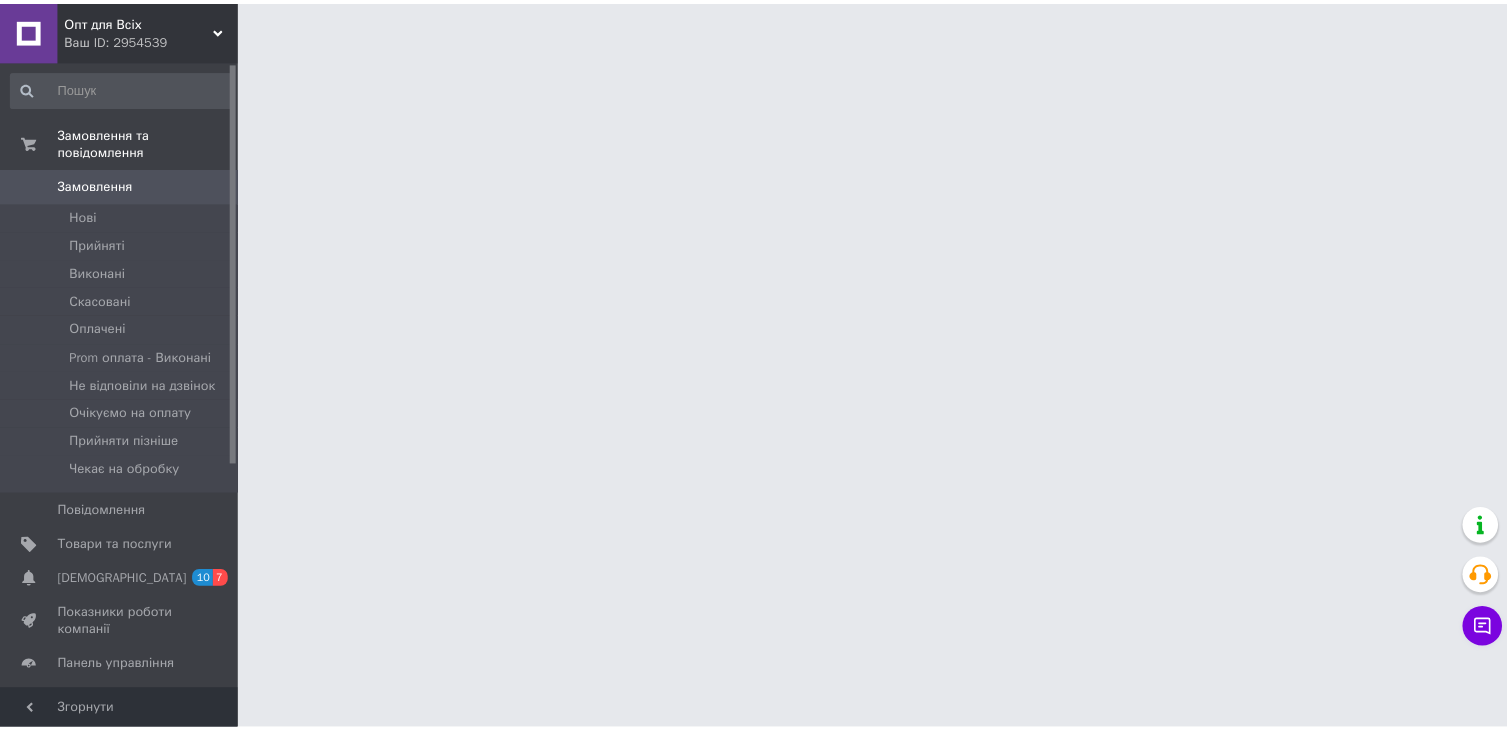 scroll, scrollTop: 0, scrollLeft: 0, axis: both 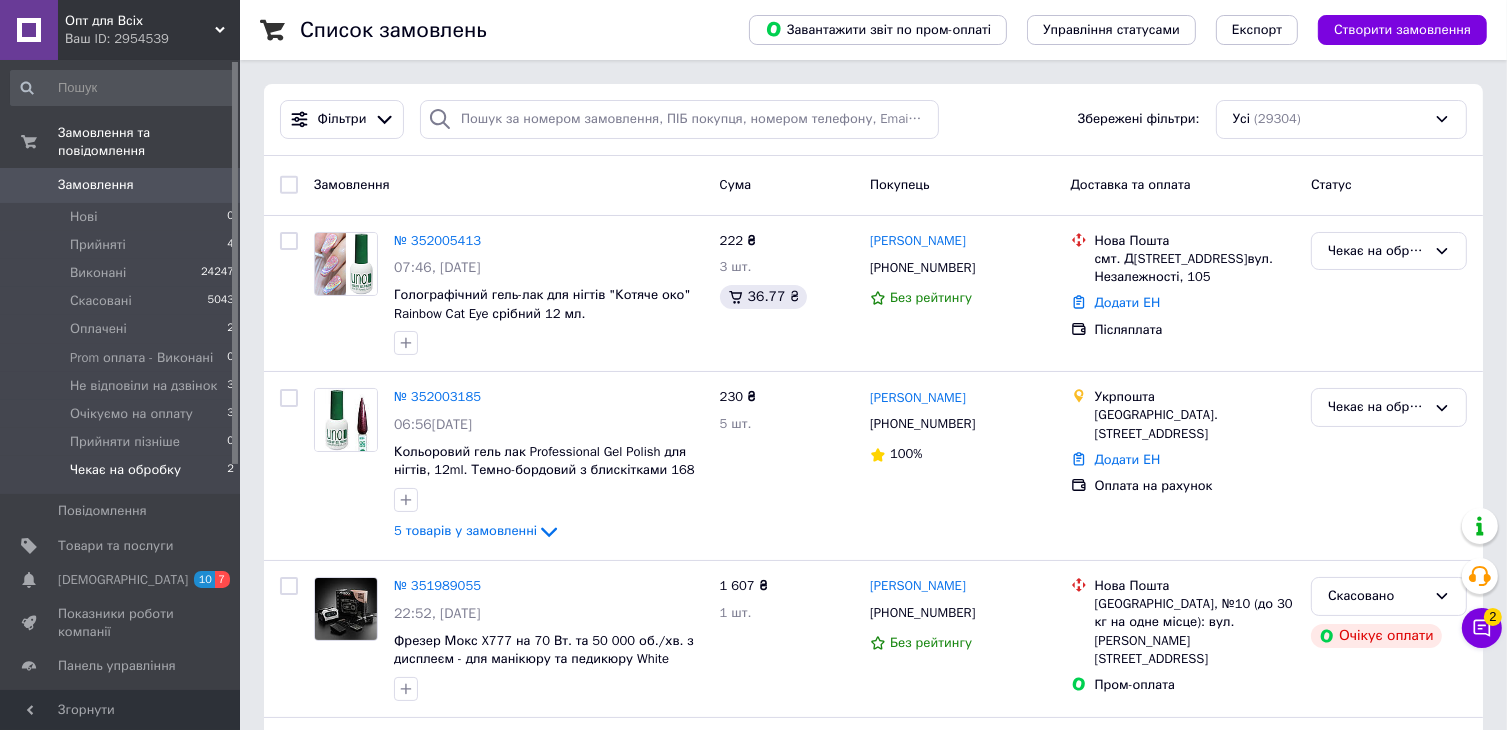 click on "Чекає на обробку" at bounding box center (125, 470) 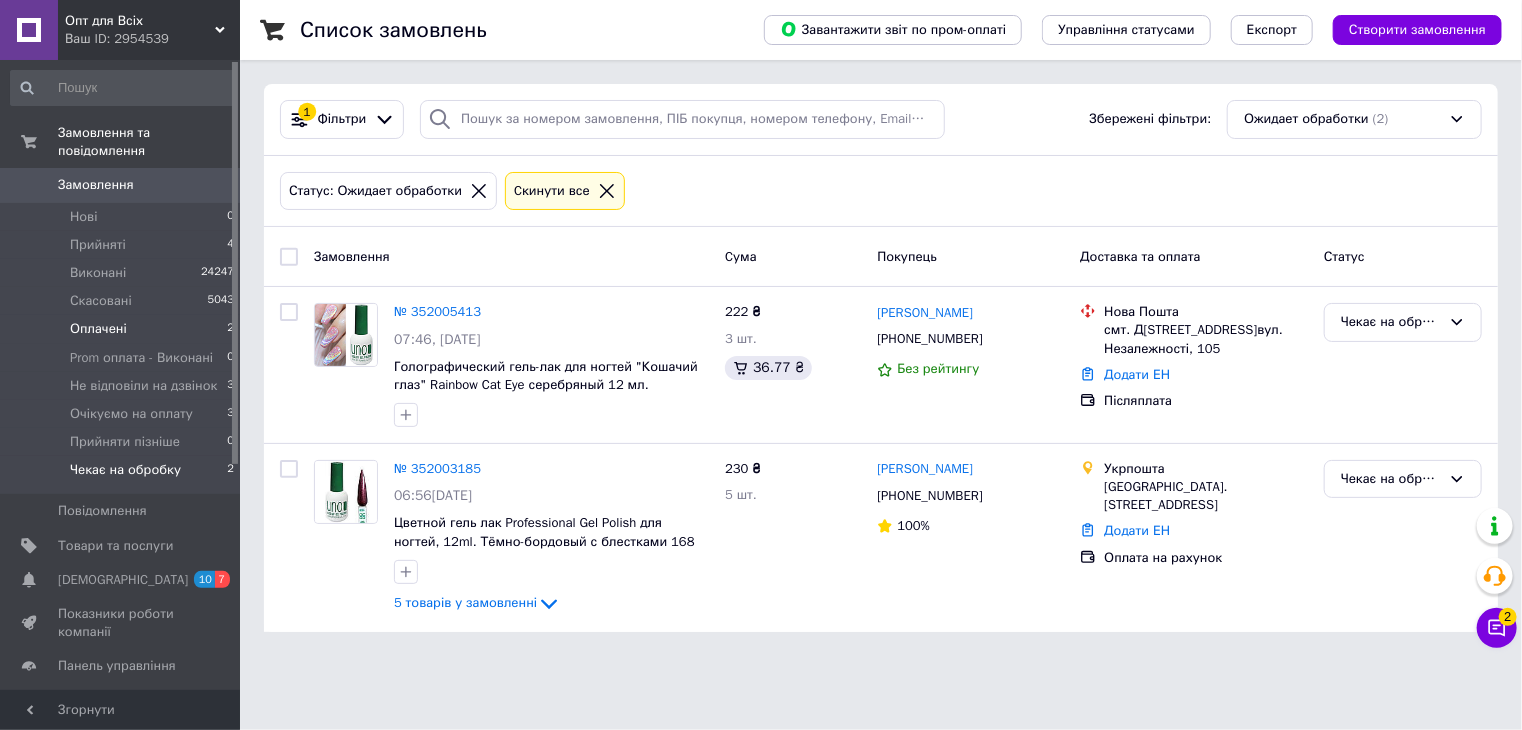 click on "Оплачені" at bounding box center (98, 329) 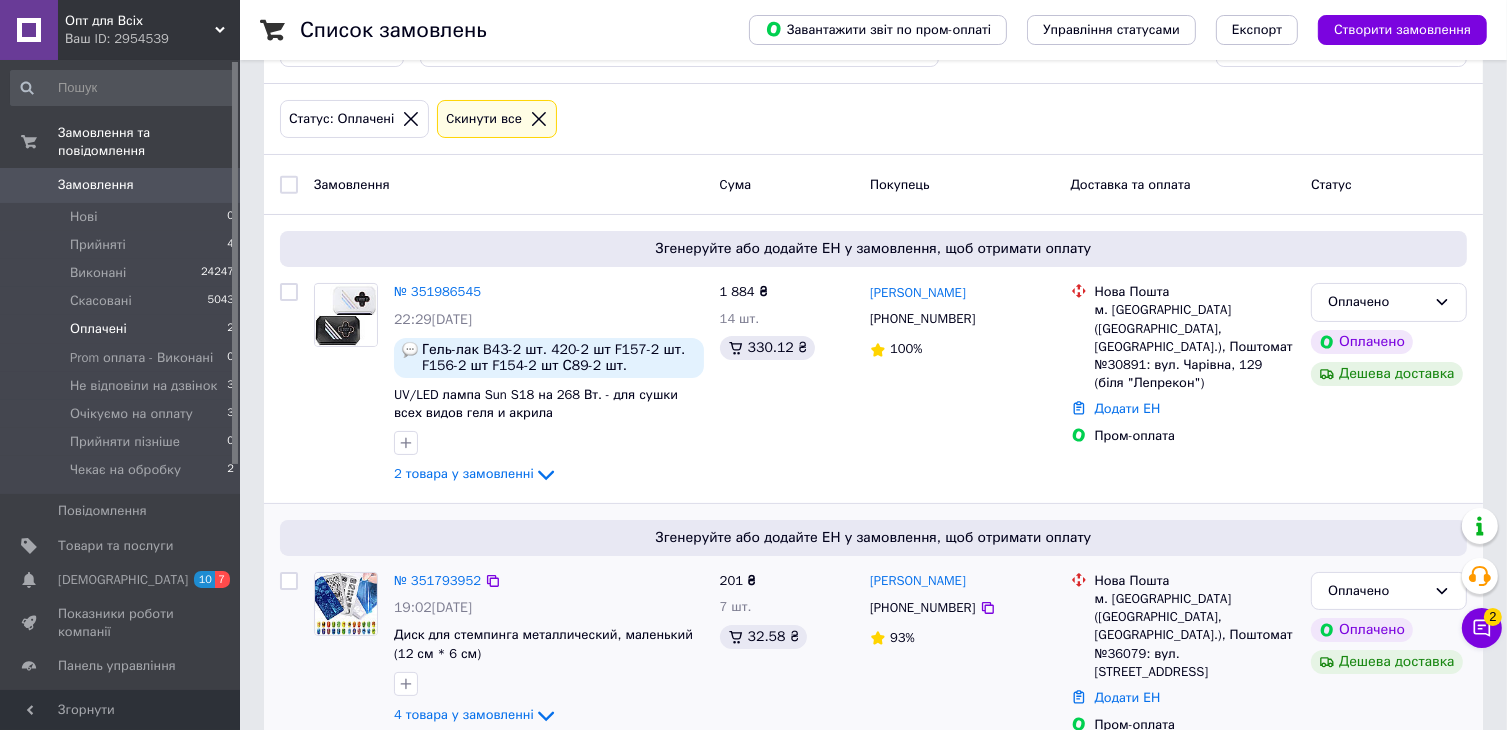 scroll, scrollTop: 108, scrollLeft: 0, axis: vertical 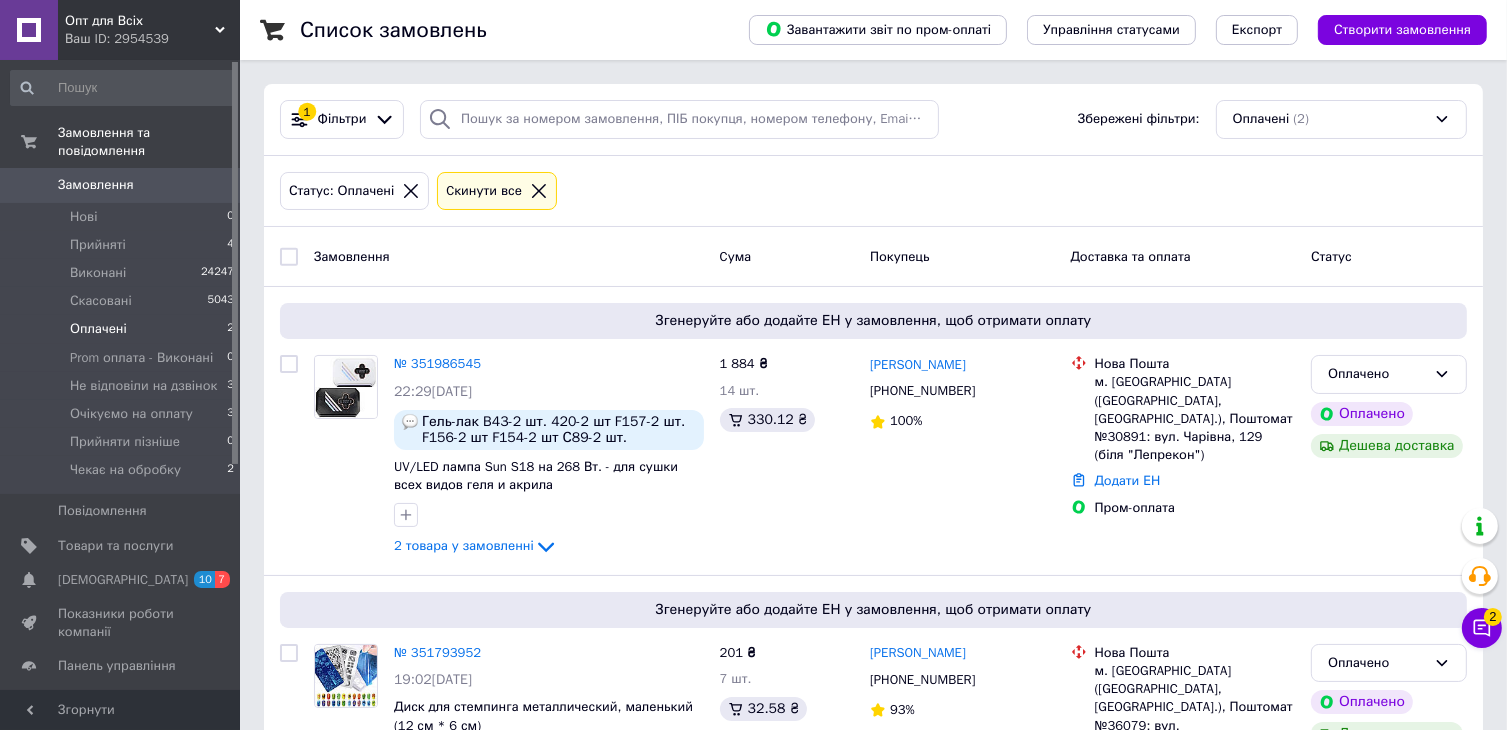 click on "Замовлення" at bounding box center [96, 185] 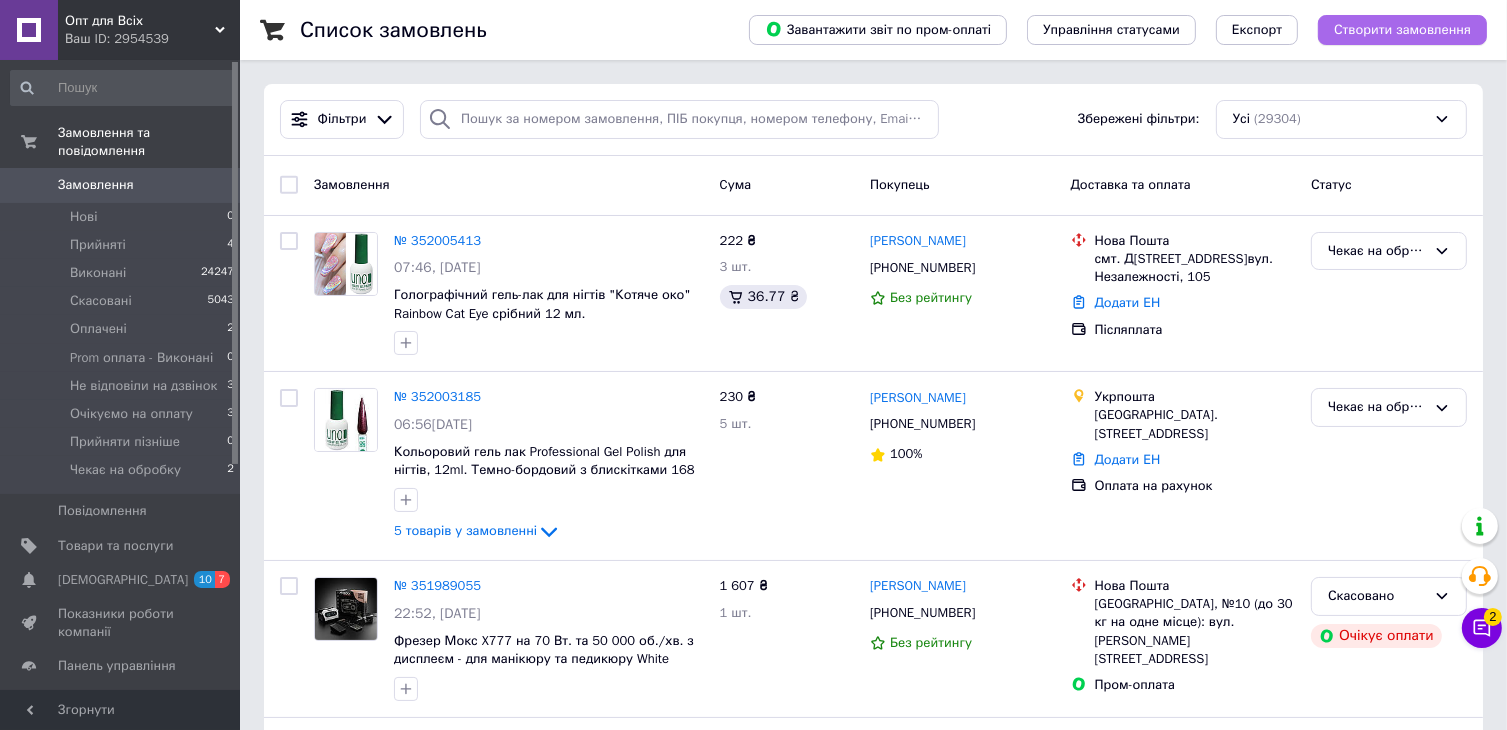 click on "Створити замовлення" at bounding box center [1402, 30] 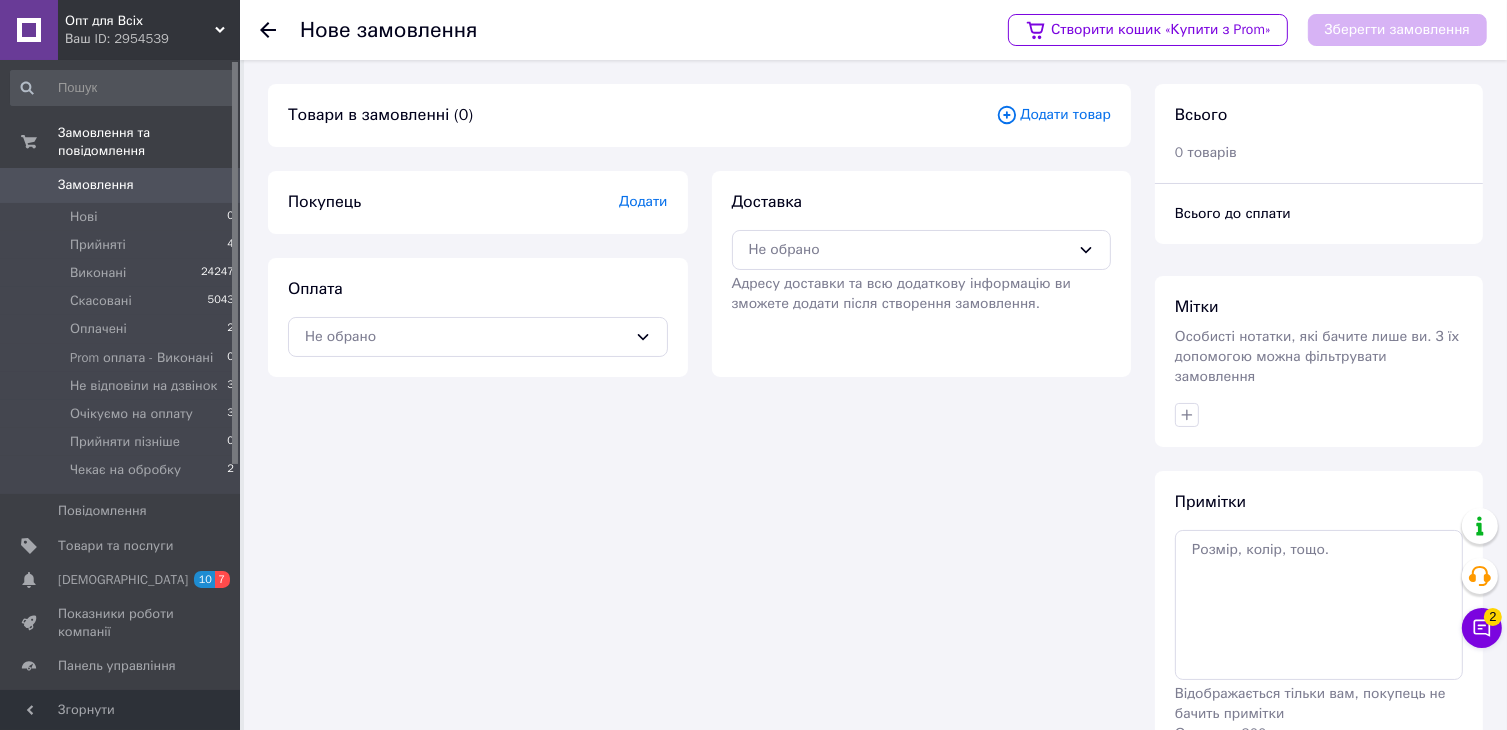 click on "Додати" at bounding box center (643, 201) 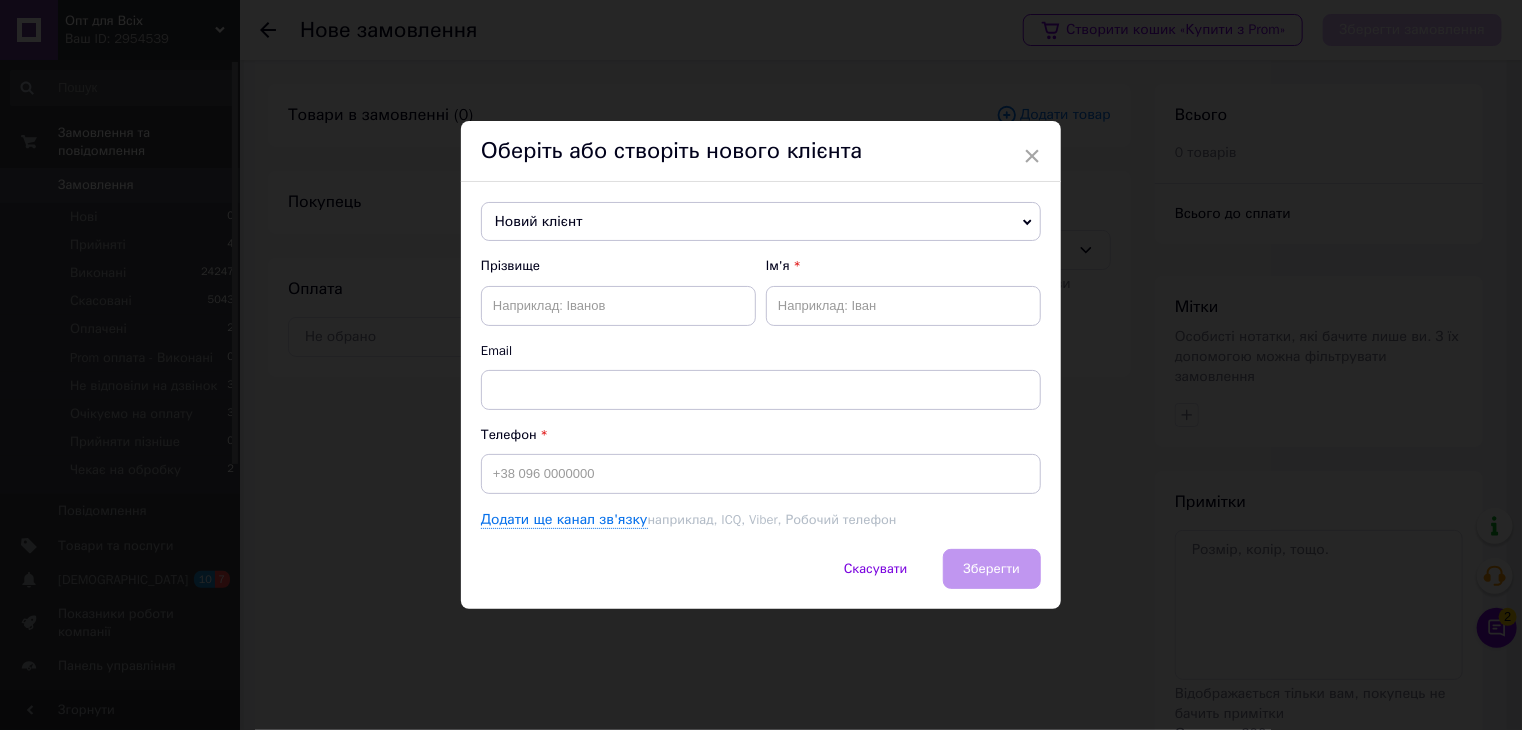 click on "Новий клієнт" at bounding box center [761, 222] 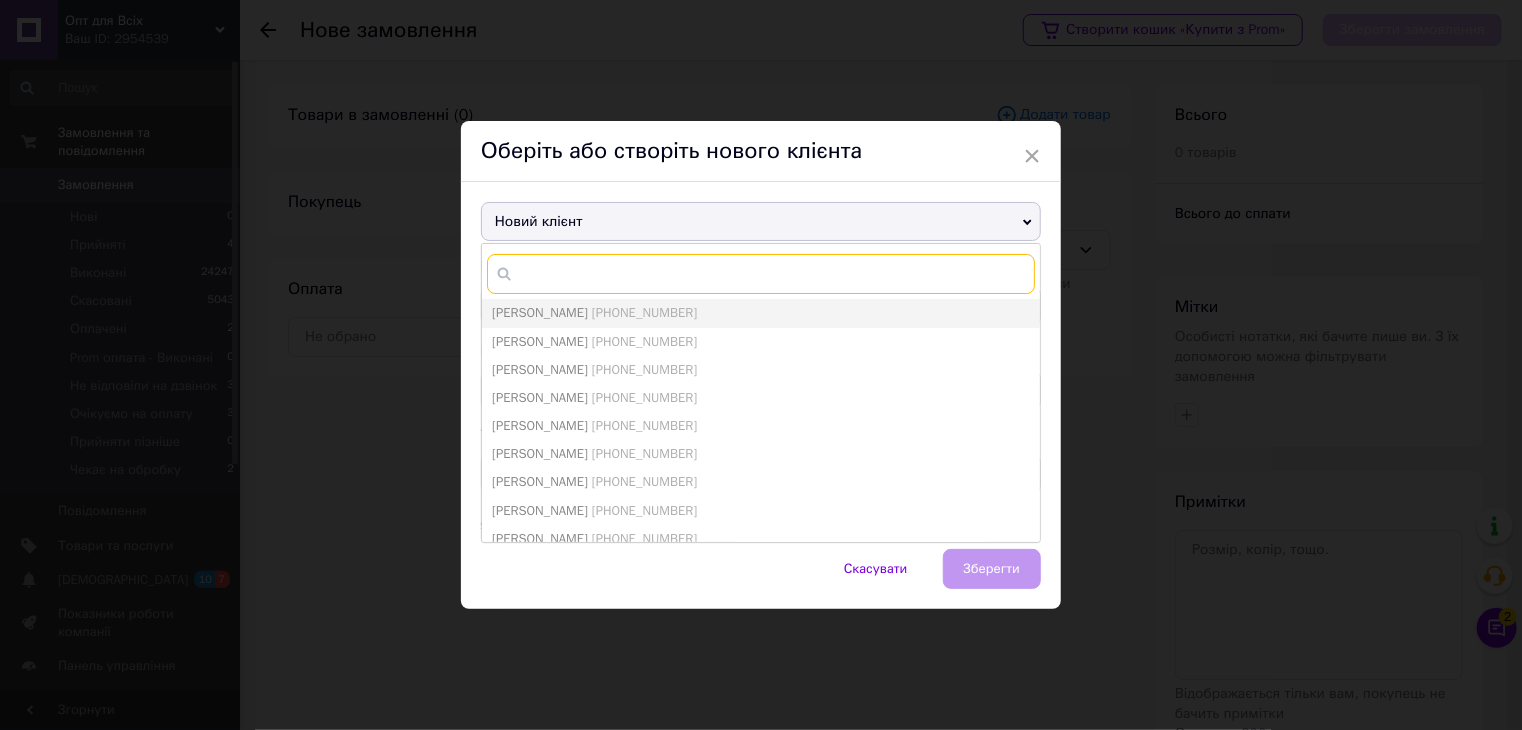 paste on "380664425203" 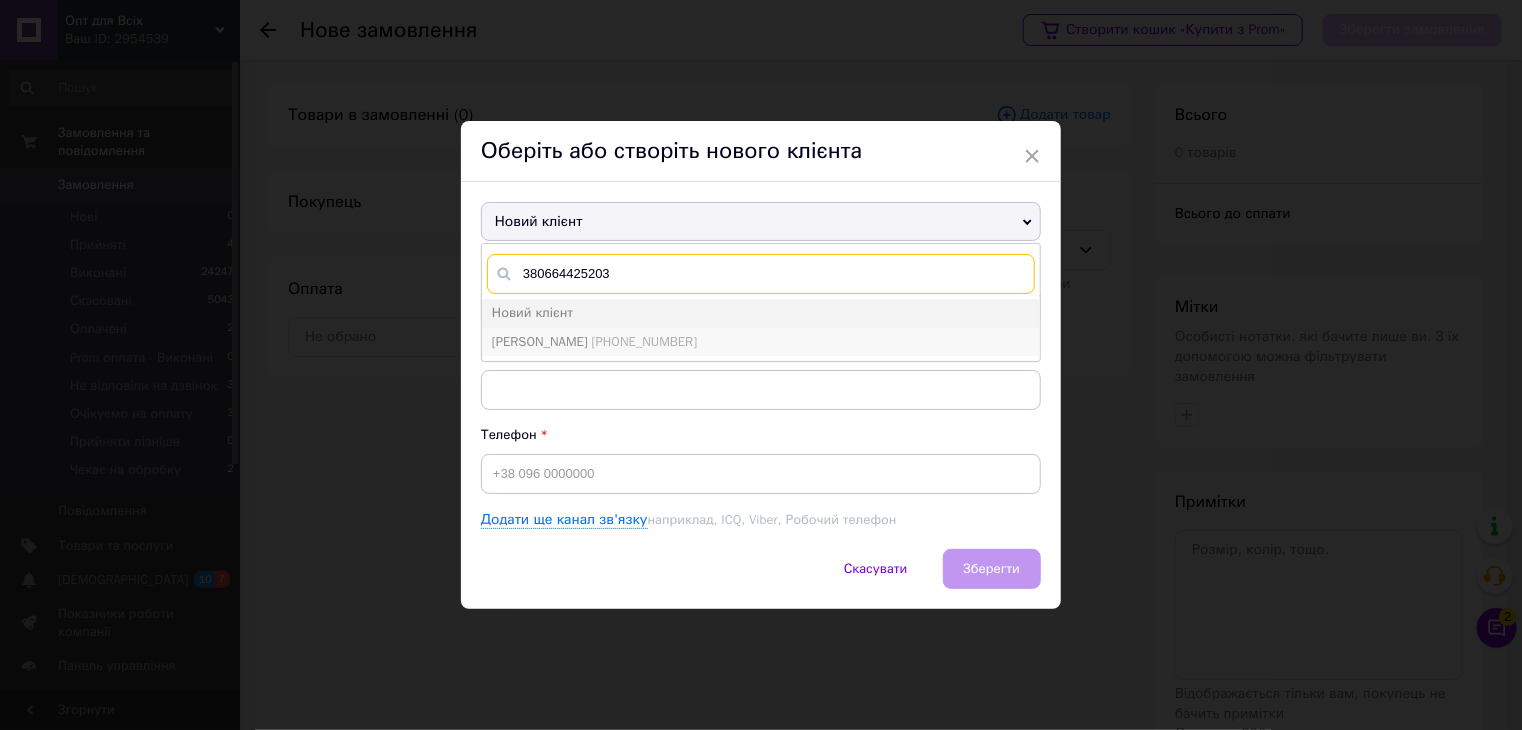 type on "380664425203" 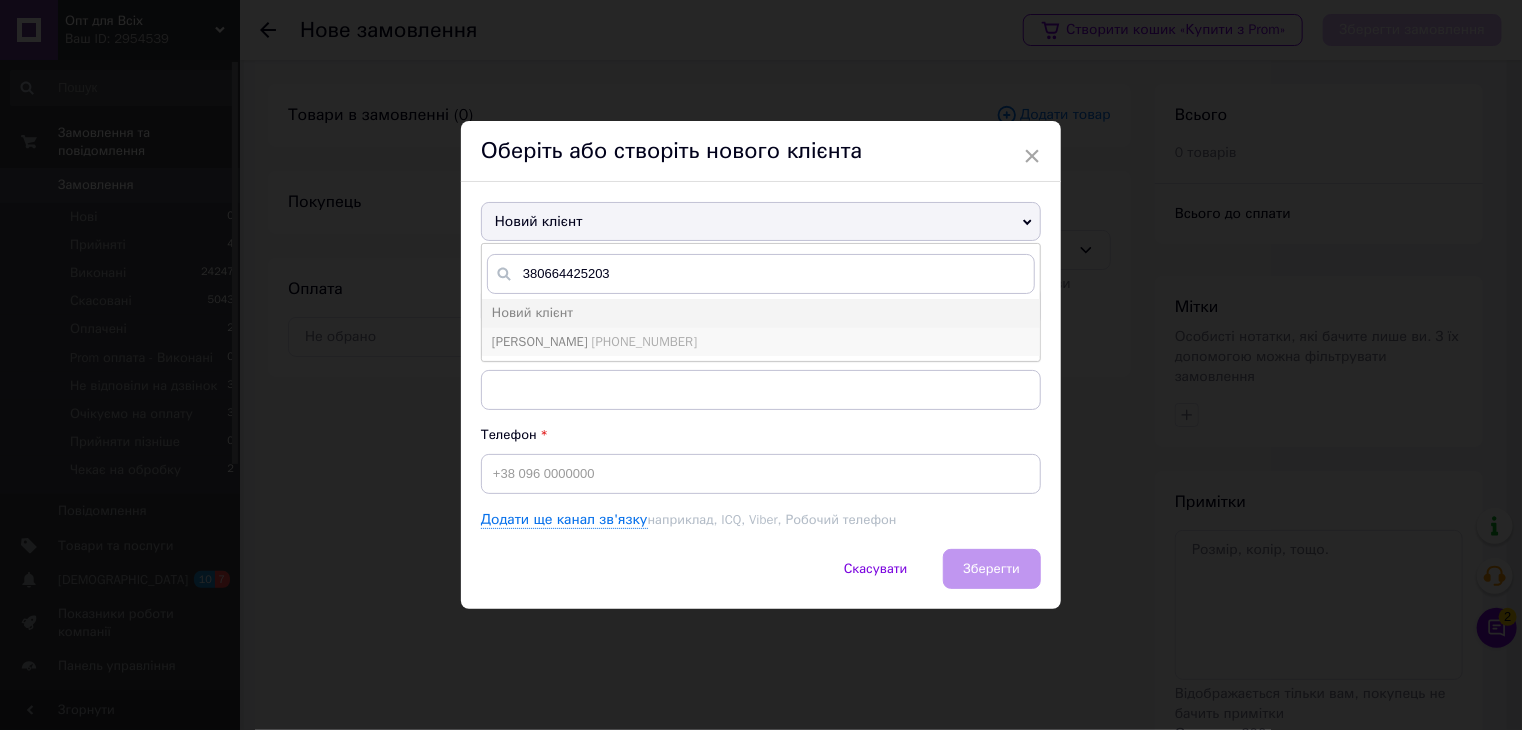 click on "Елена Васильева   +380664425203" at bounding box center (761, 342) 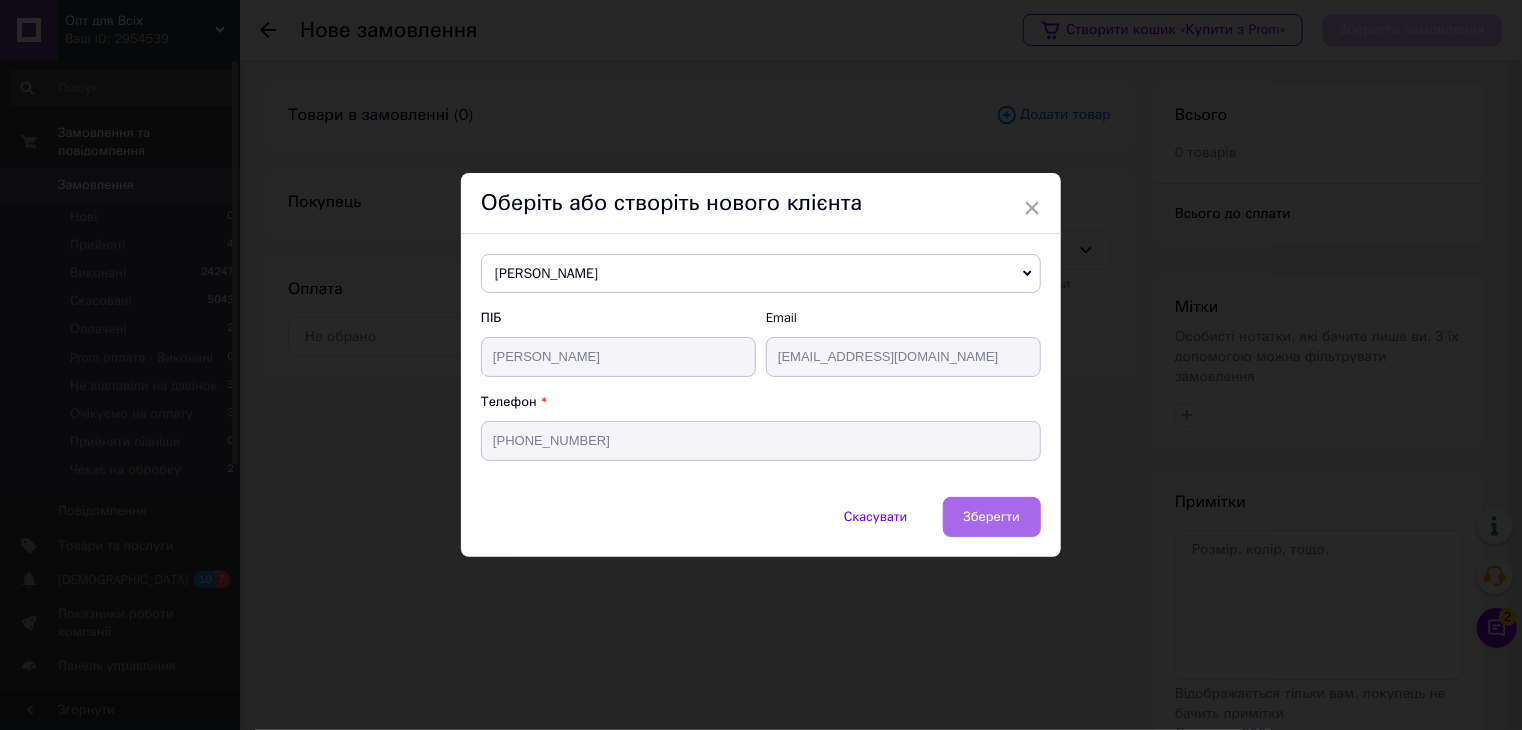 click on "Зберегти" at bounding box center [992, 516] 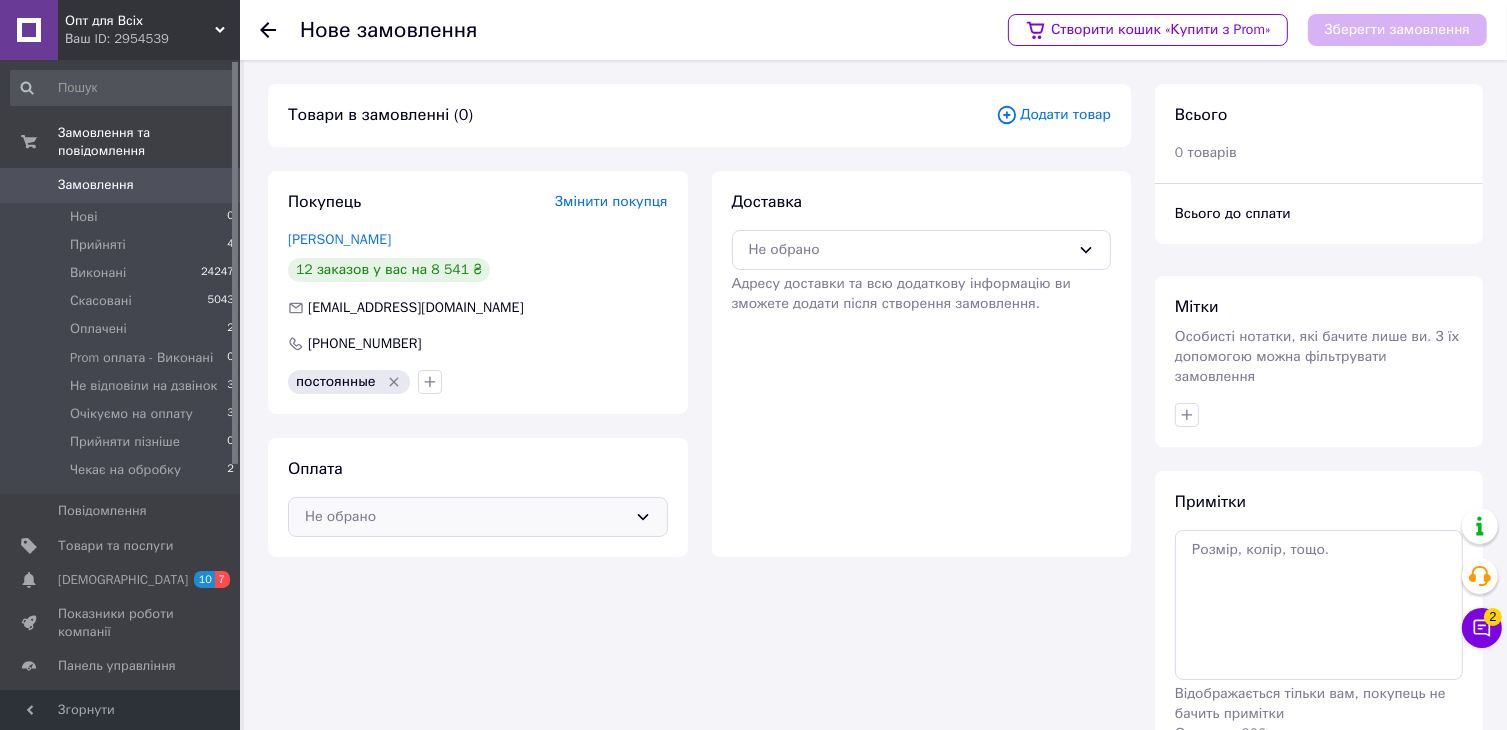 click 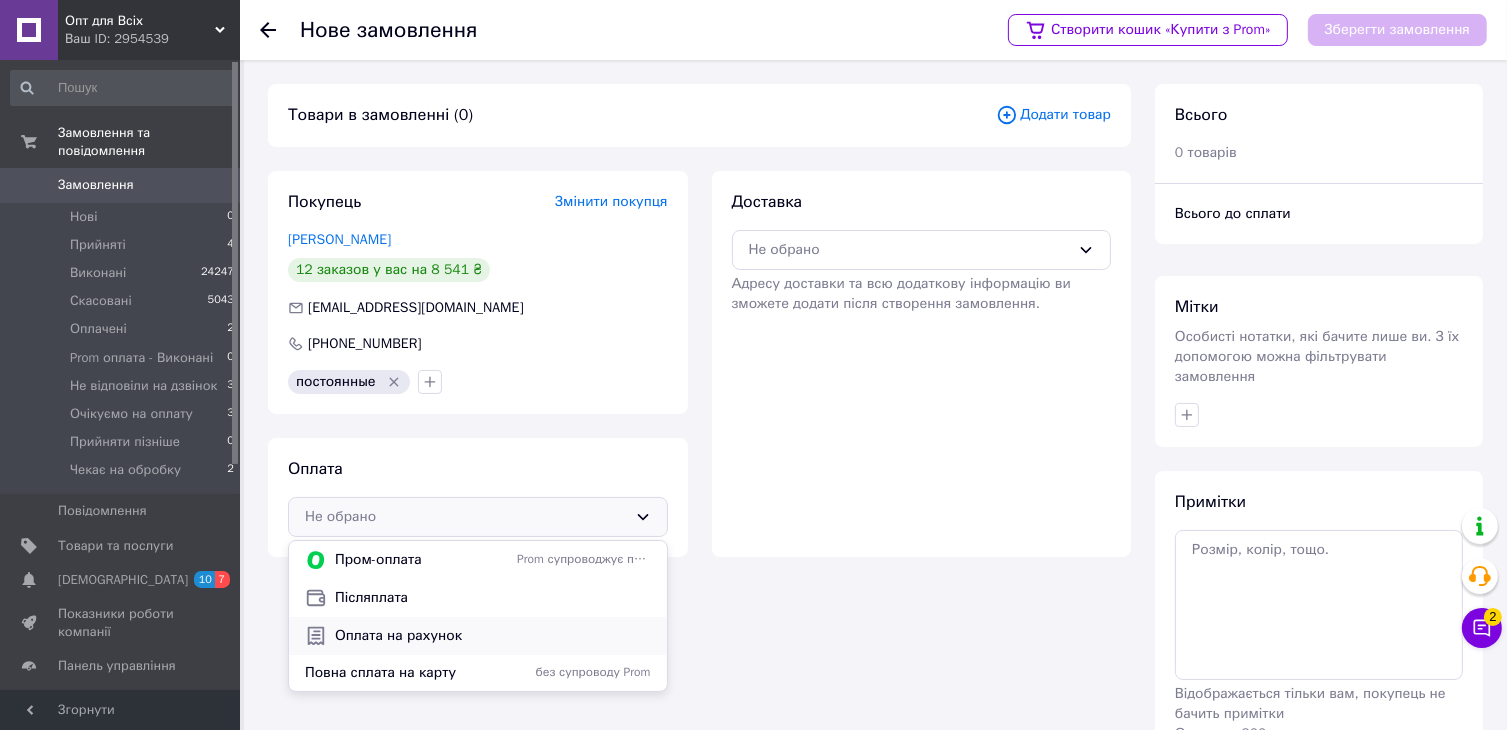 click on "Оплата на рахунок" at bounding box center [493, 636] 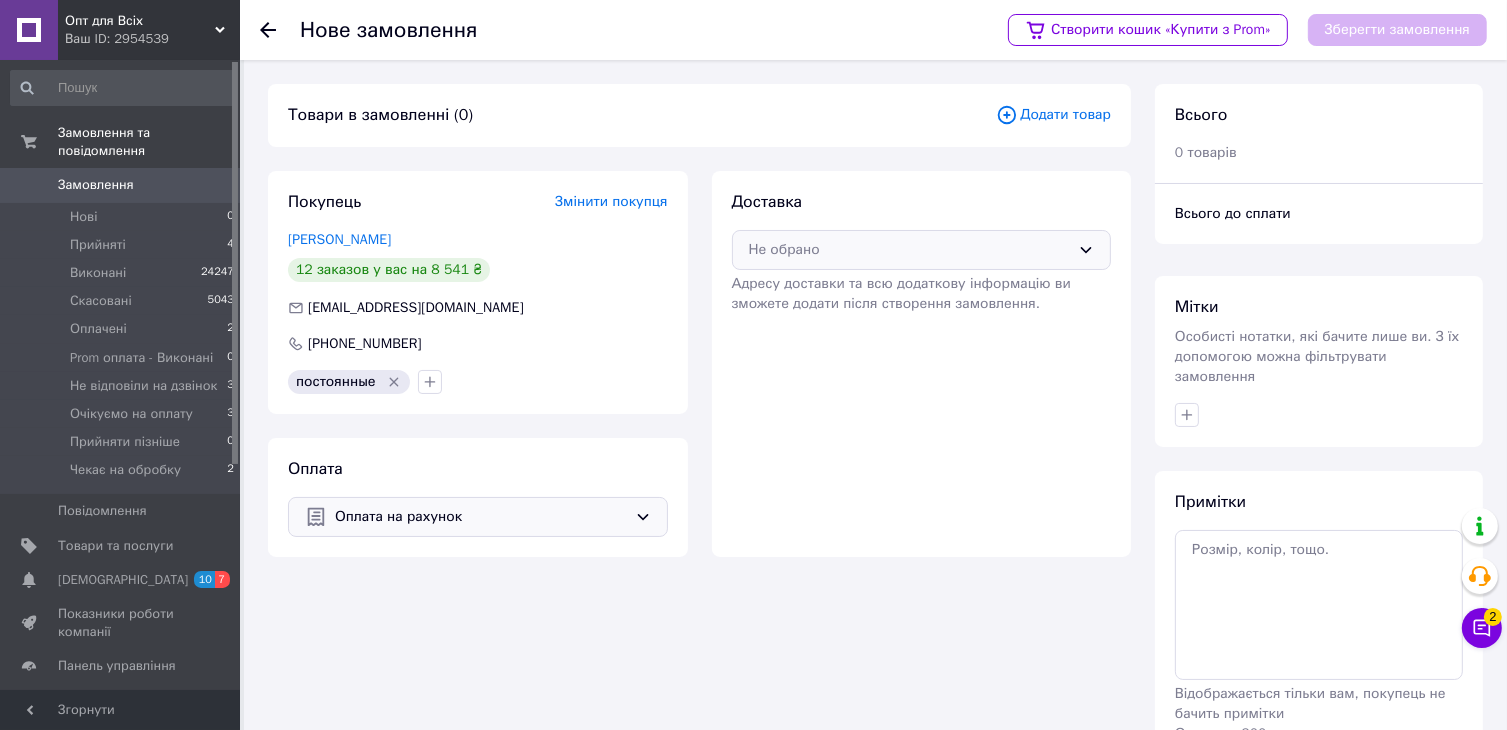 click on "Не обрано" at bounding box center (922, 250) 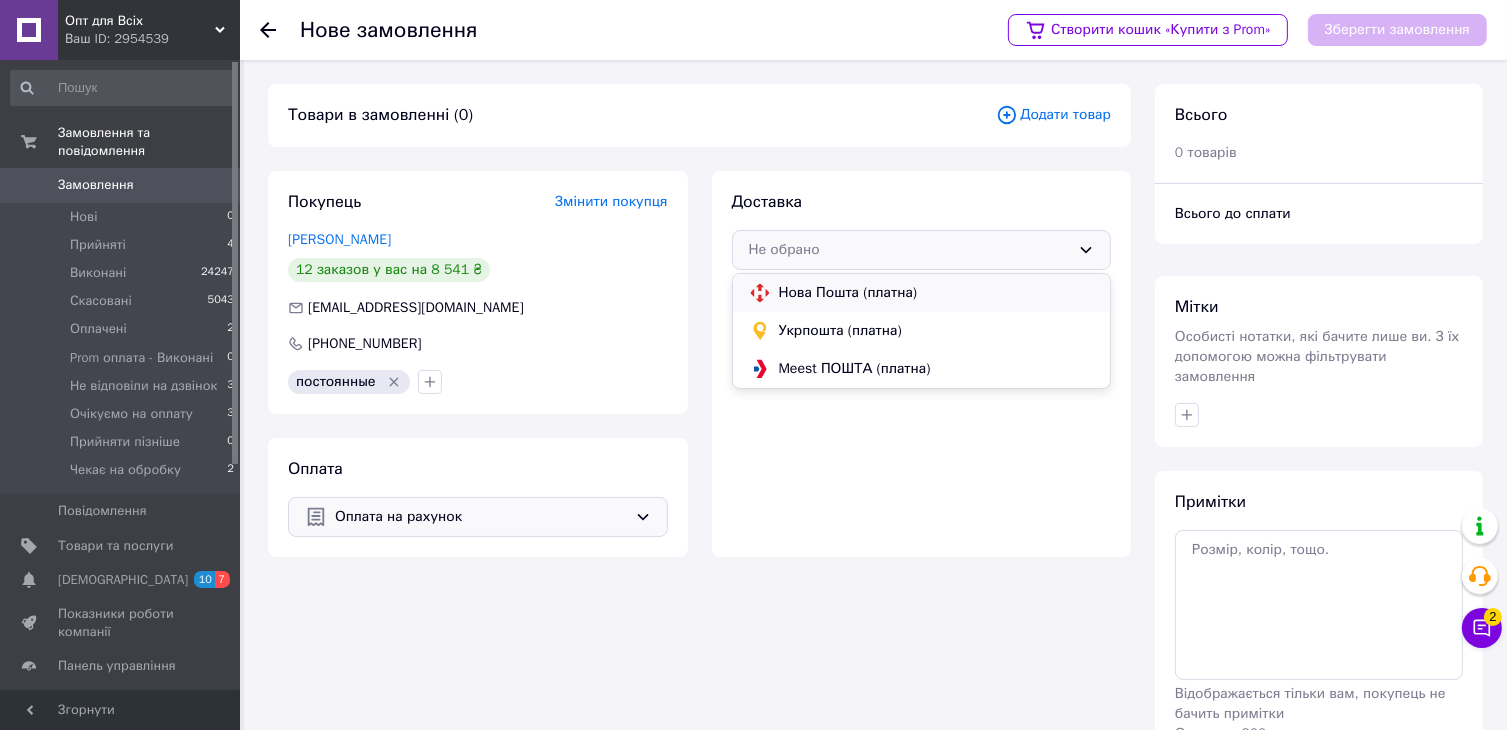click on "Нова Пошта (платна)" at bounding box center [937, 293] 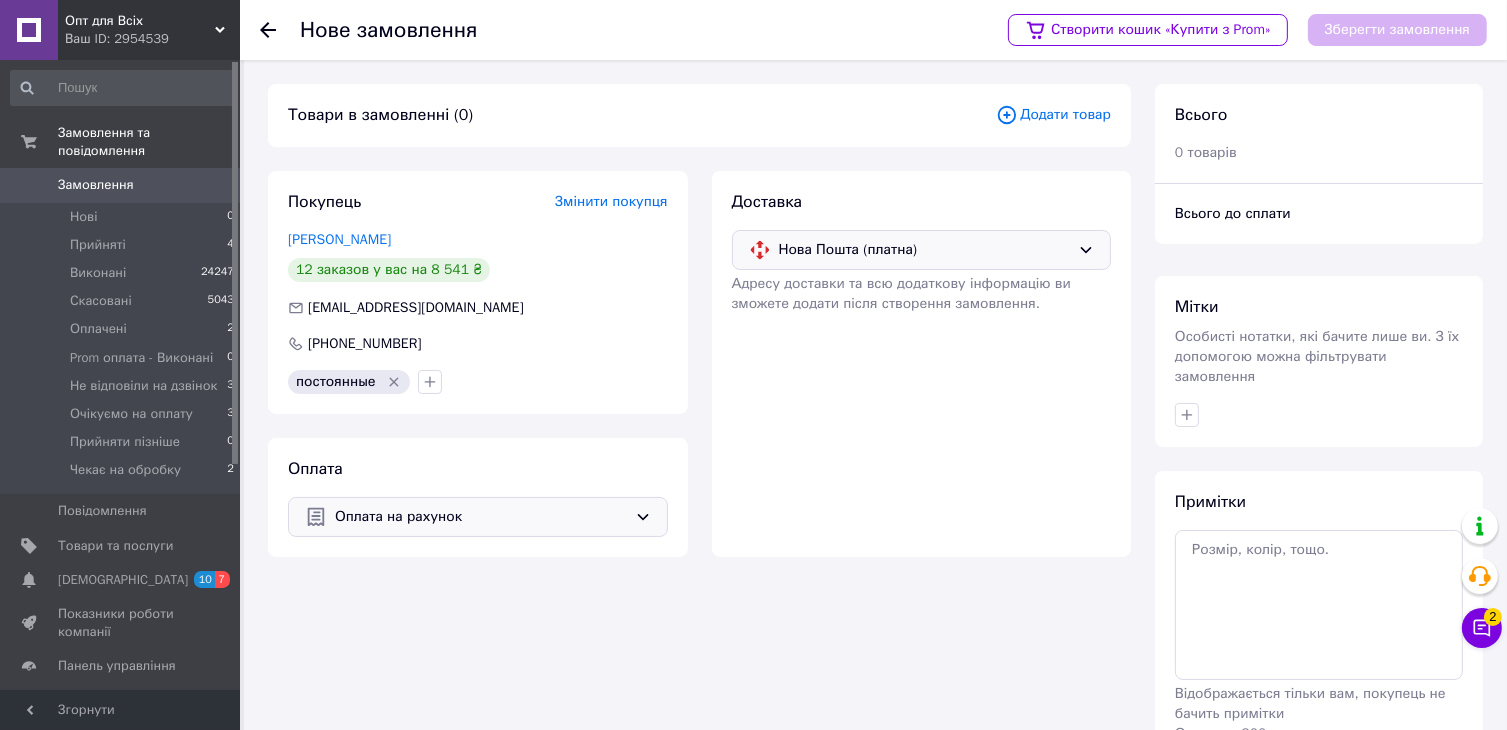 click 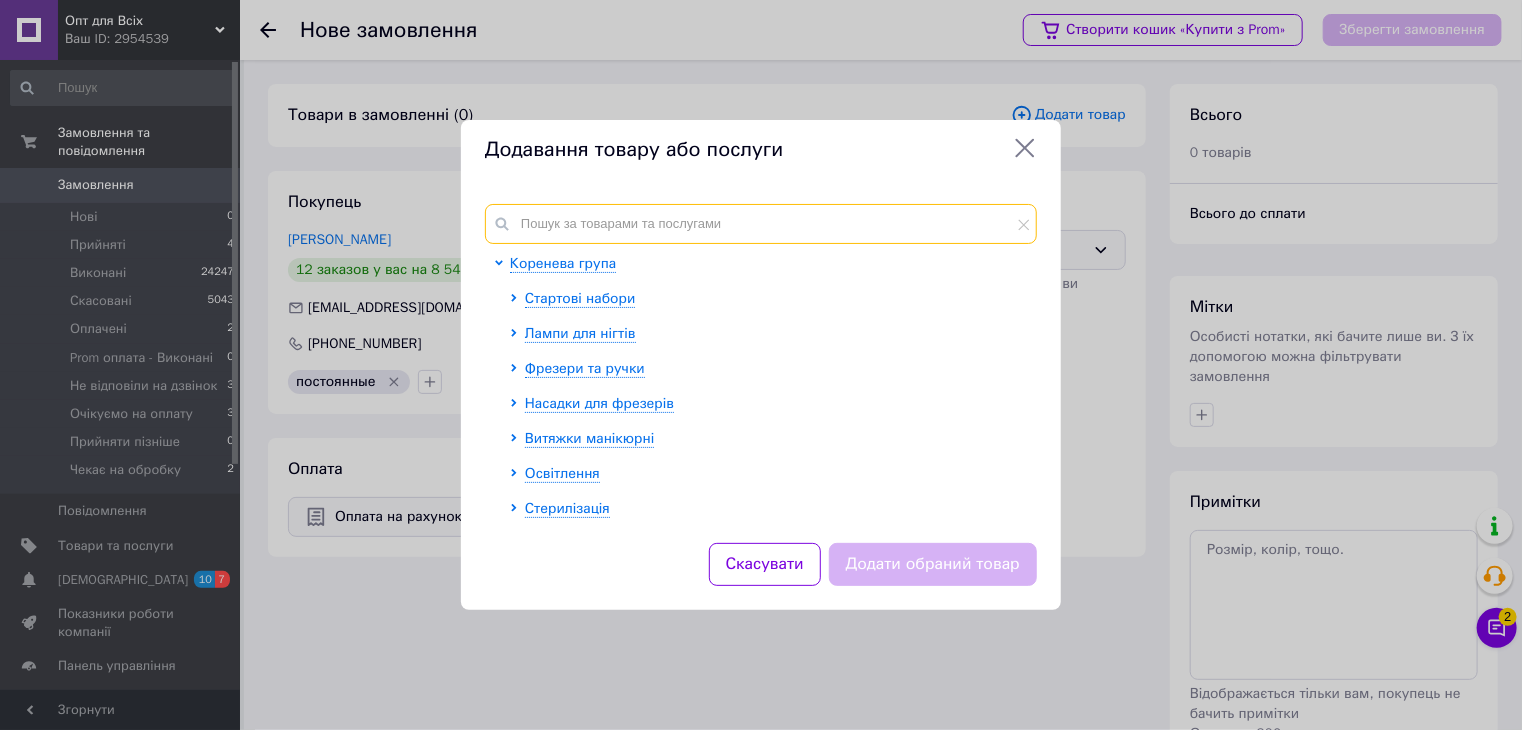 click at bounding box center [761, 224] 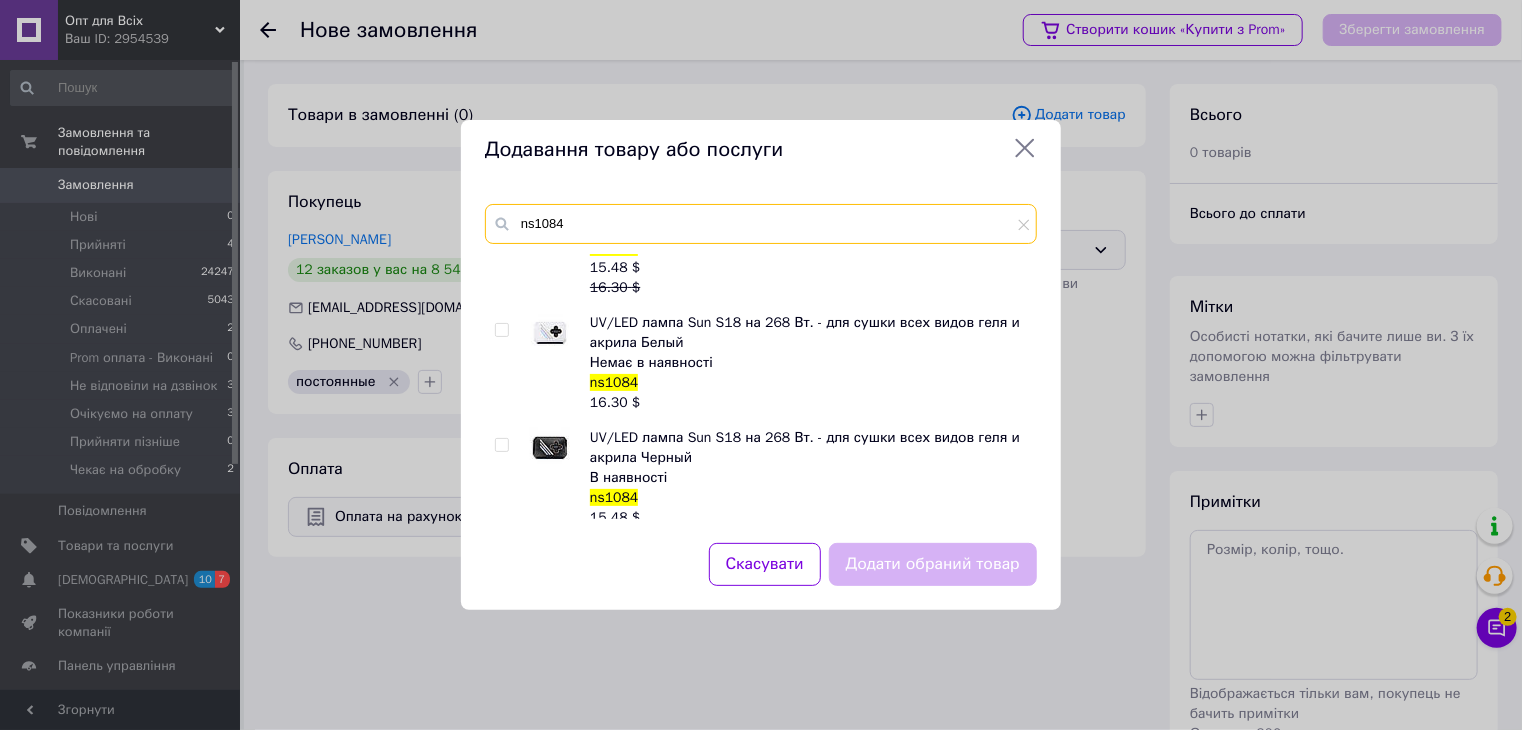 scroll, scrollTop: 105, scrollLeft: 0, axis: vertical 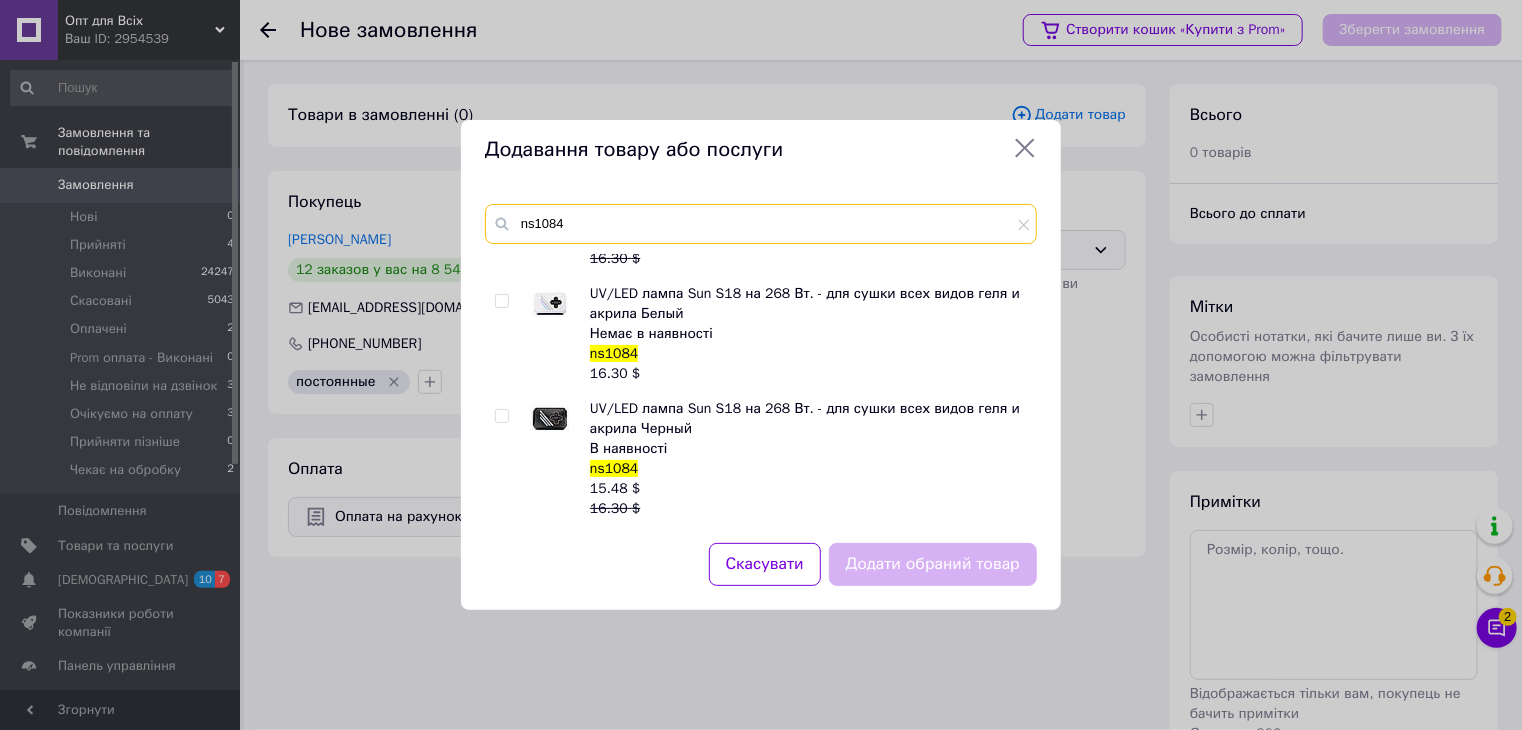 type on "ns1084" 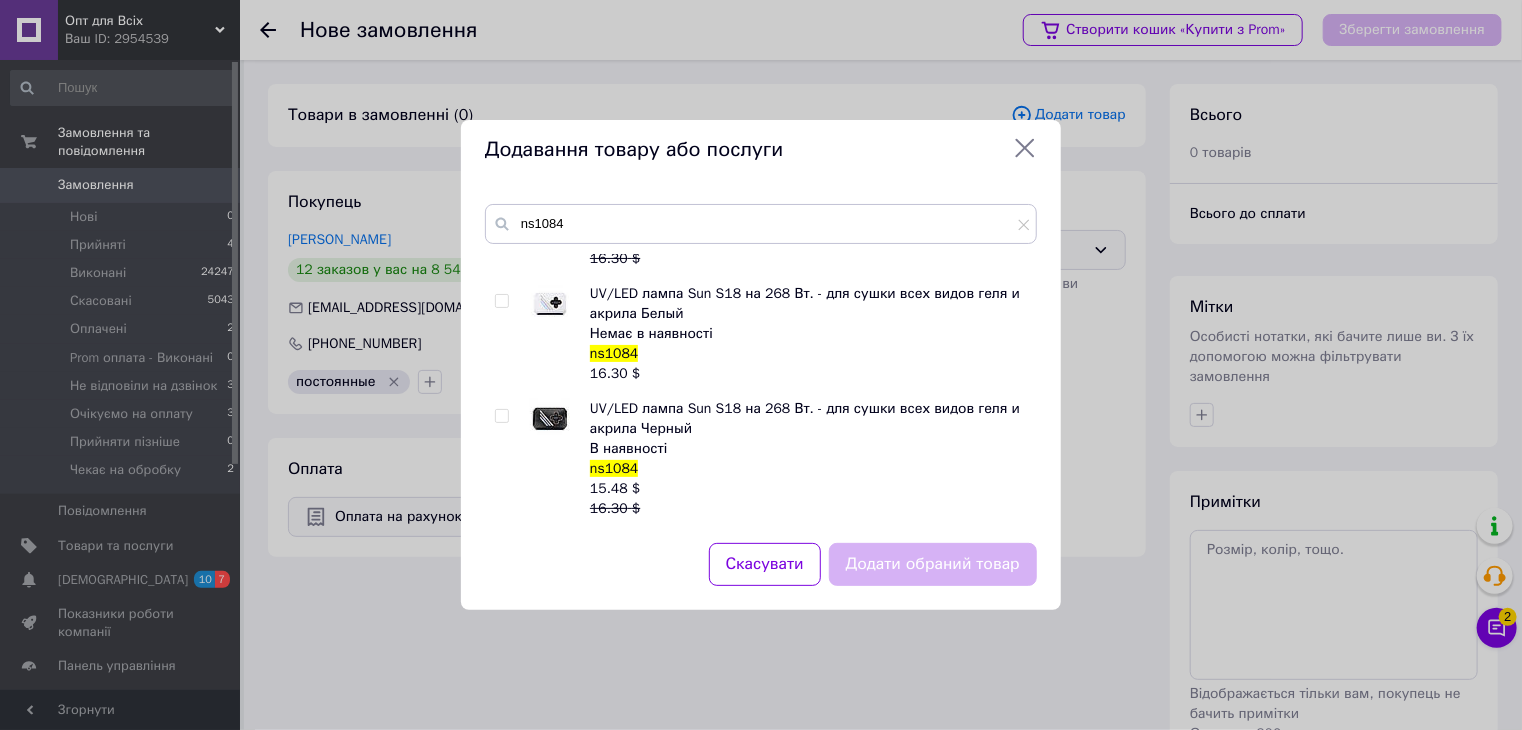 click at bounding box center (501, 301) 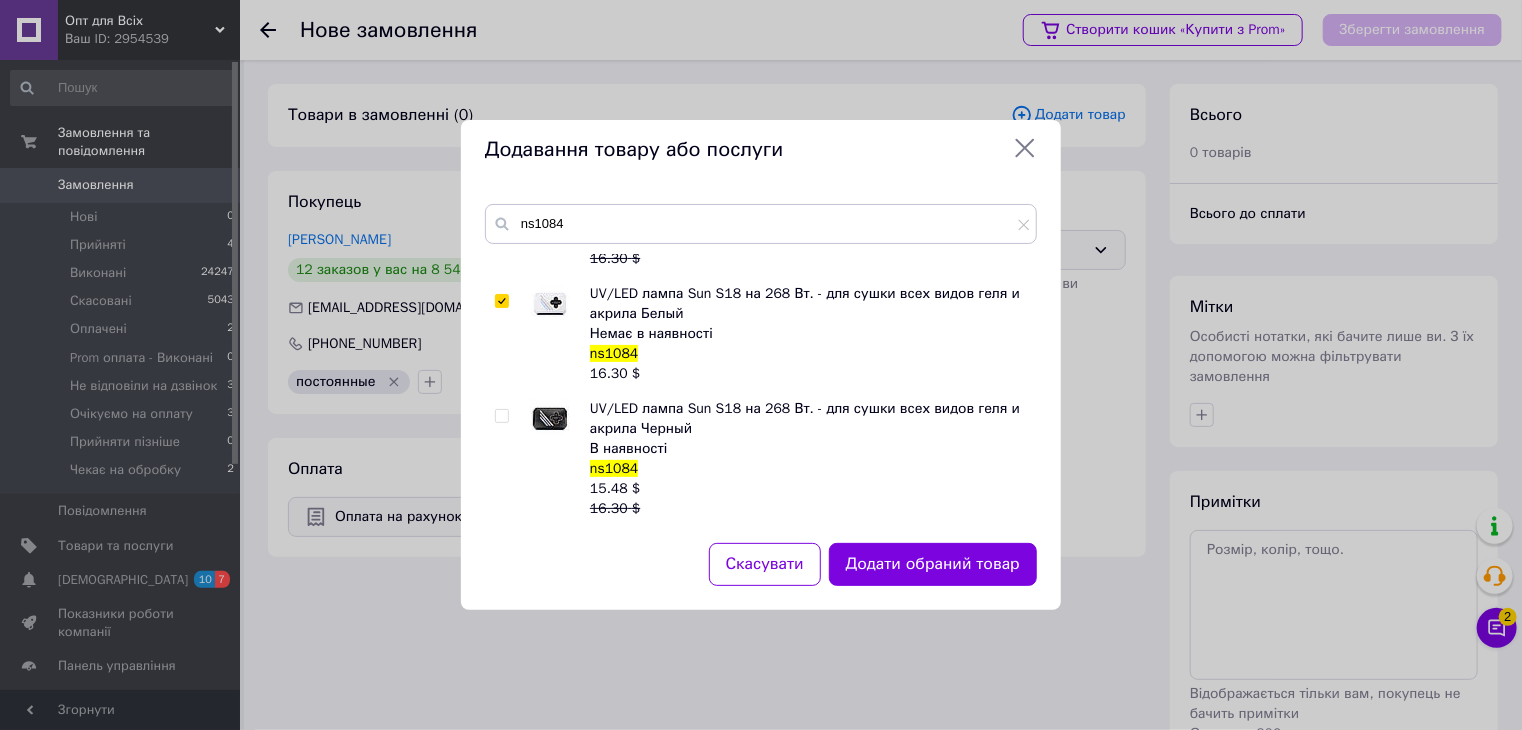 click at bounding box center [501, 301] 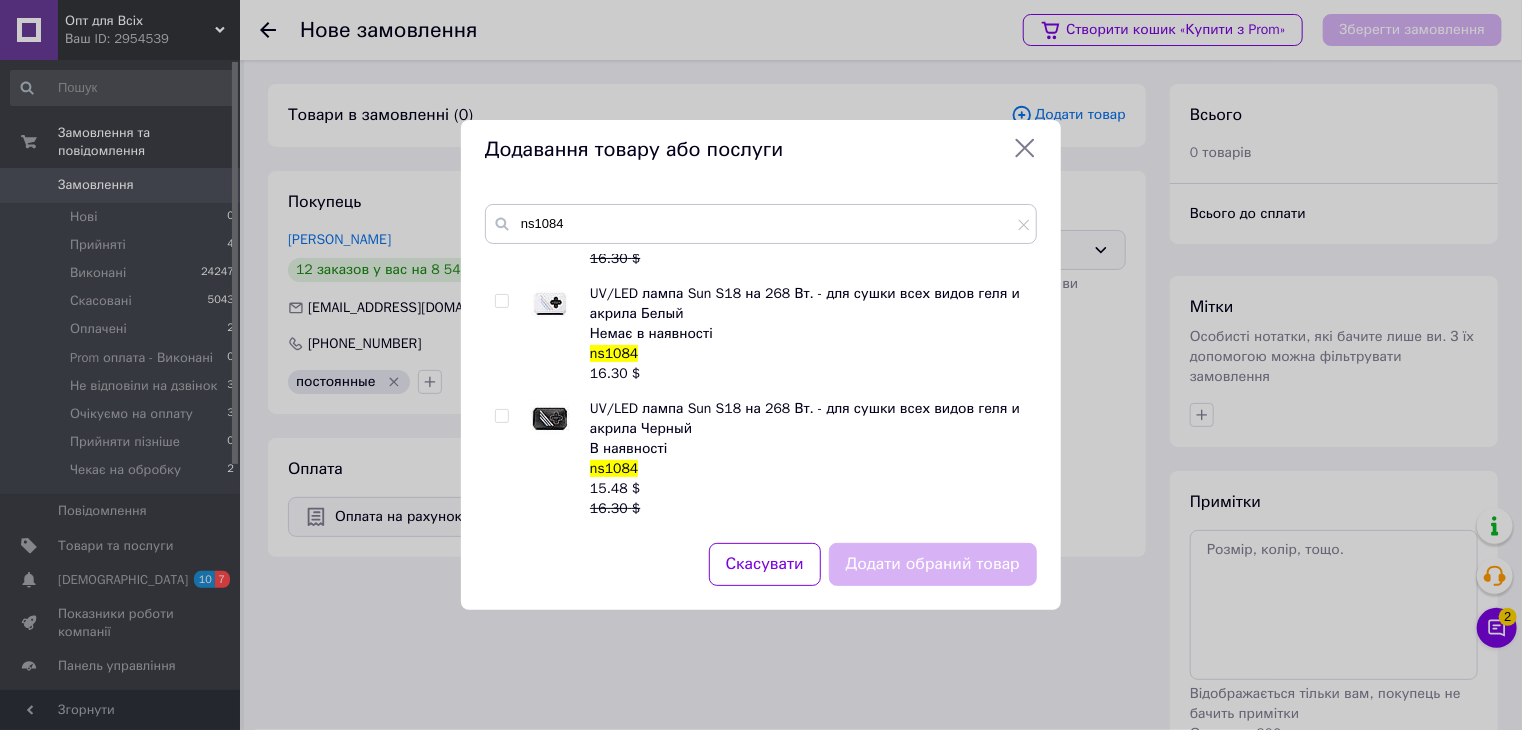 click at bounding box center (501, 301) 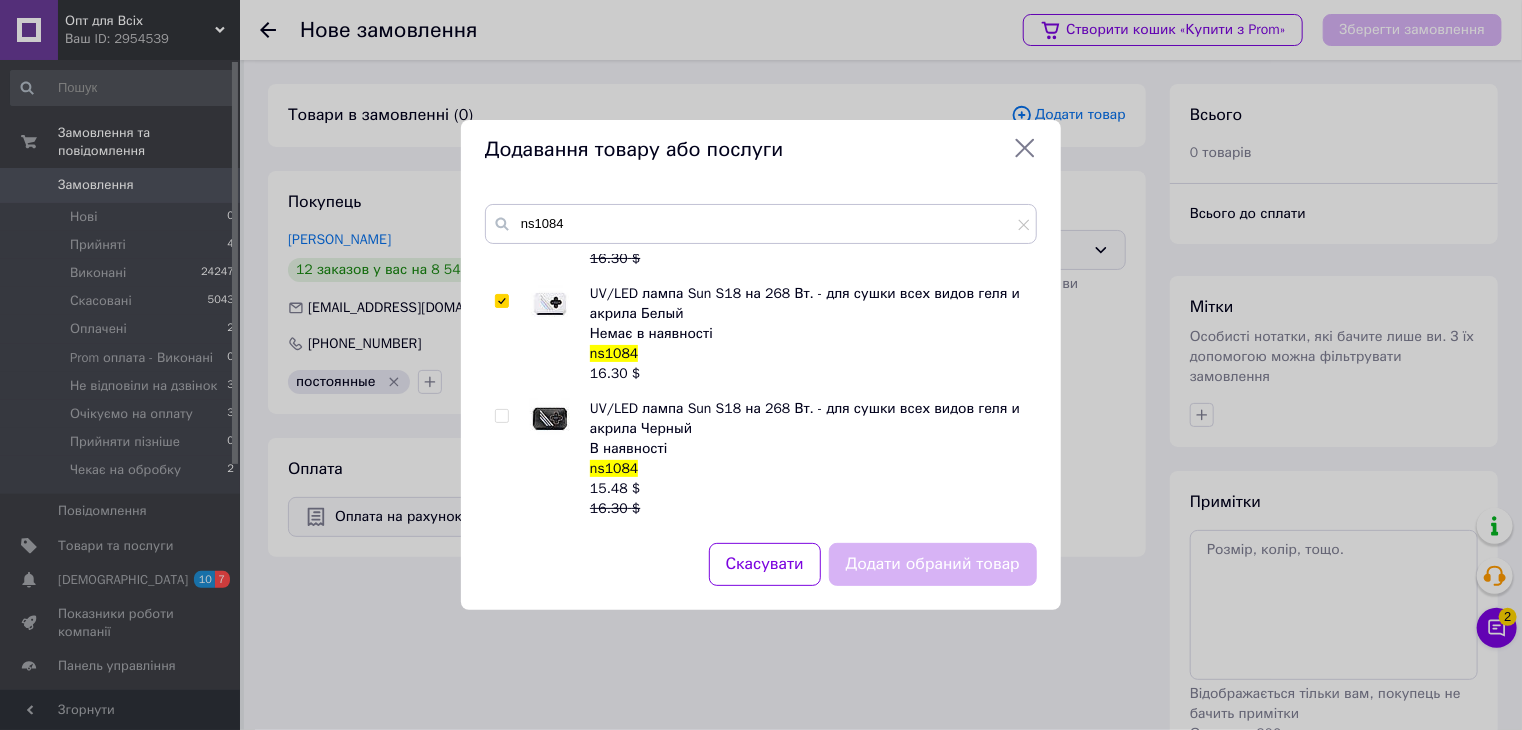 checkbox on "true" 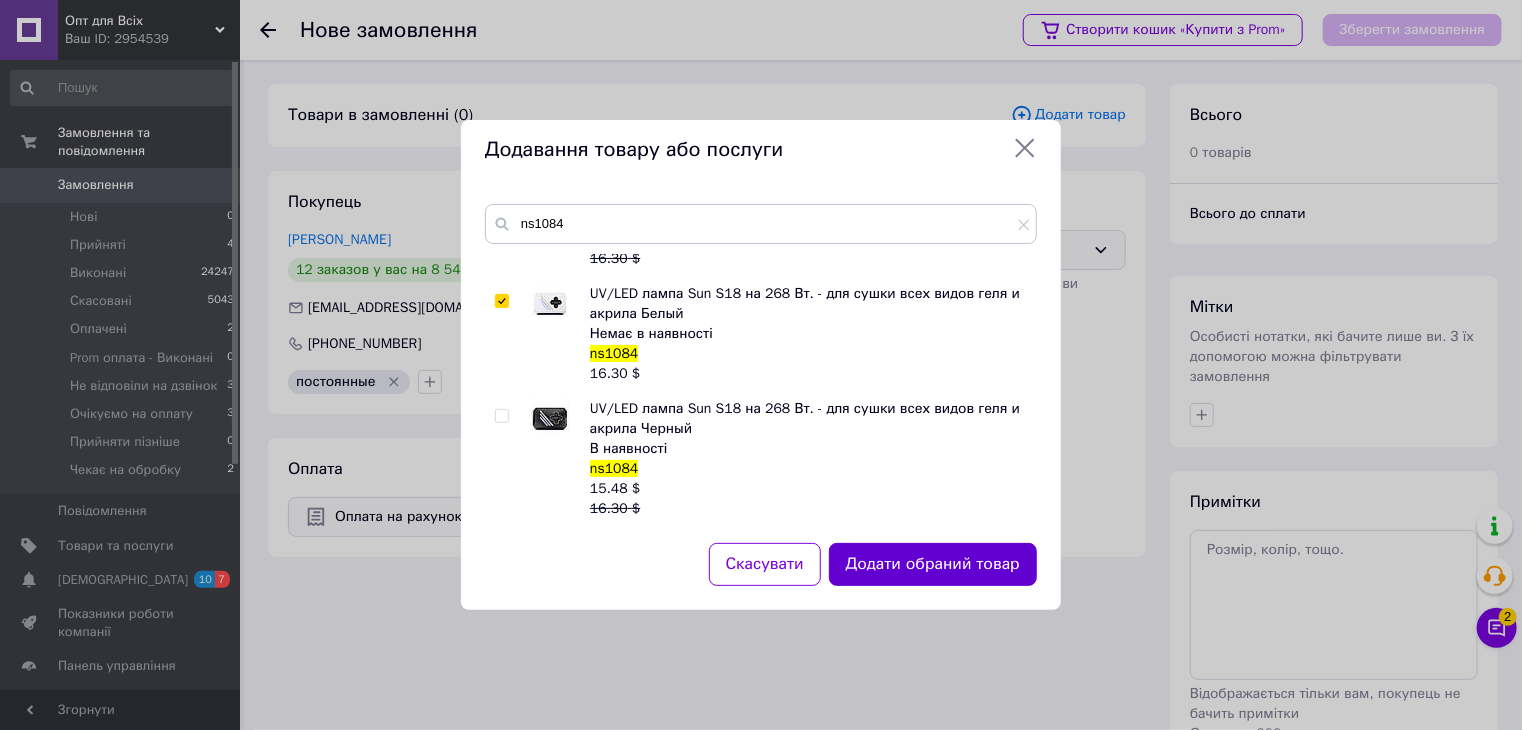 click on "Додати обраний товар" at bounding box center (933, 564) 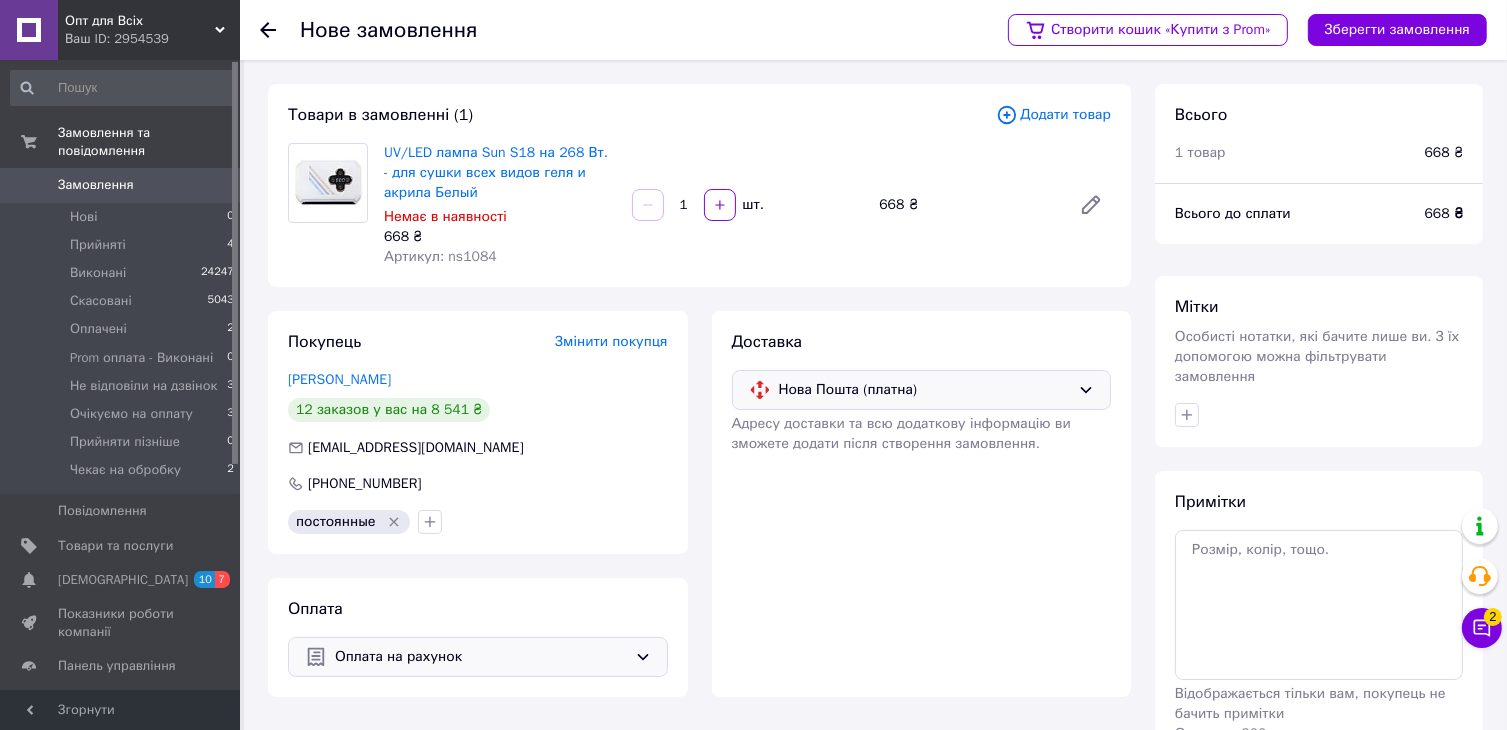 click on "Артикул: ns1084" at bounding box center (440, 256) 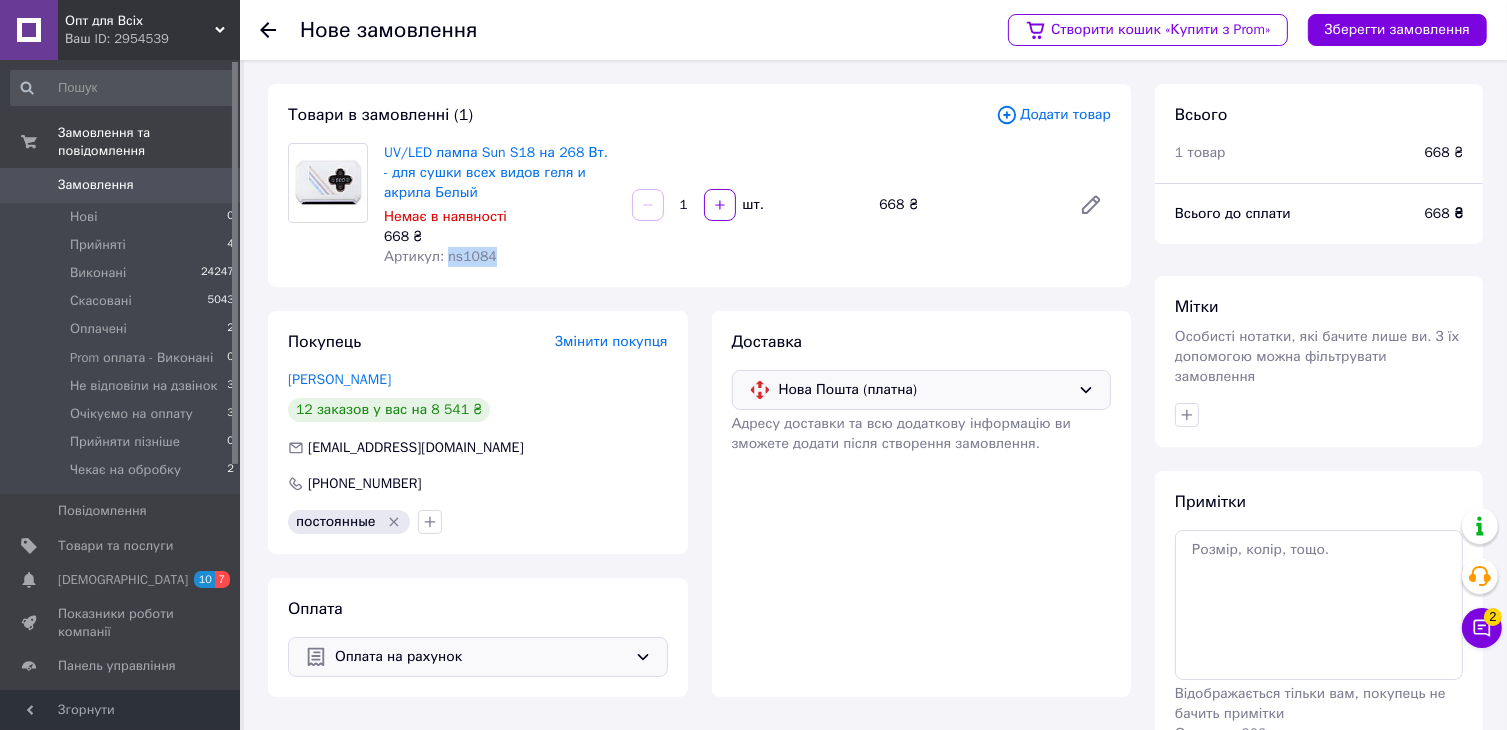 click on "Артикул: ns1084" at bounding box center [440, 256] 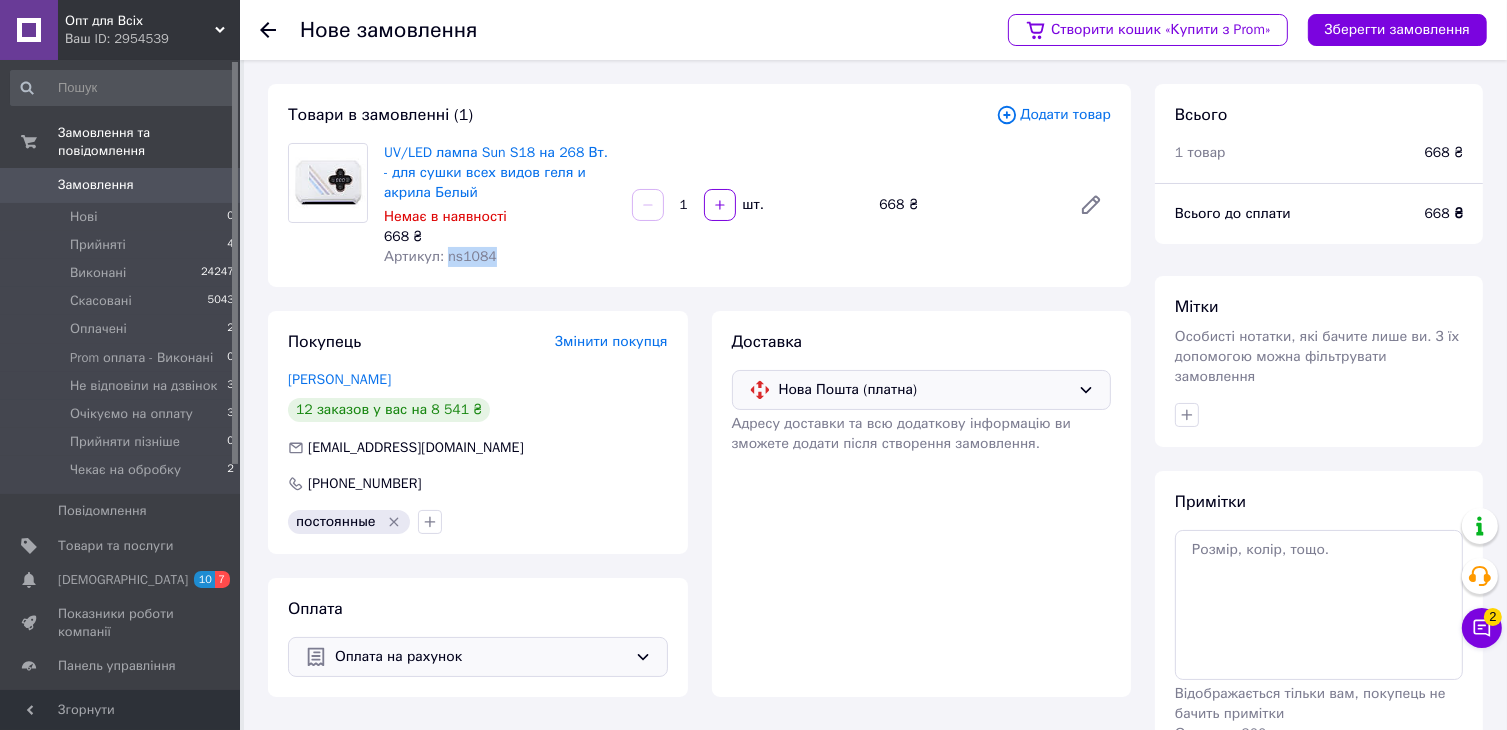 copy on "ns1084" 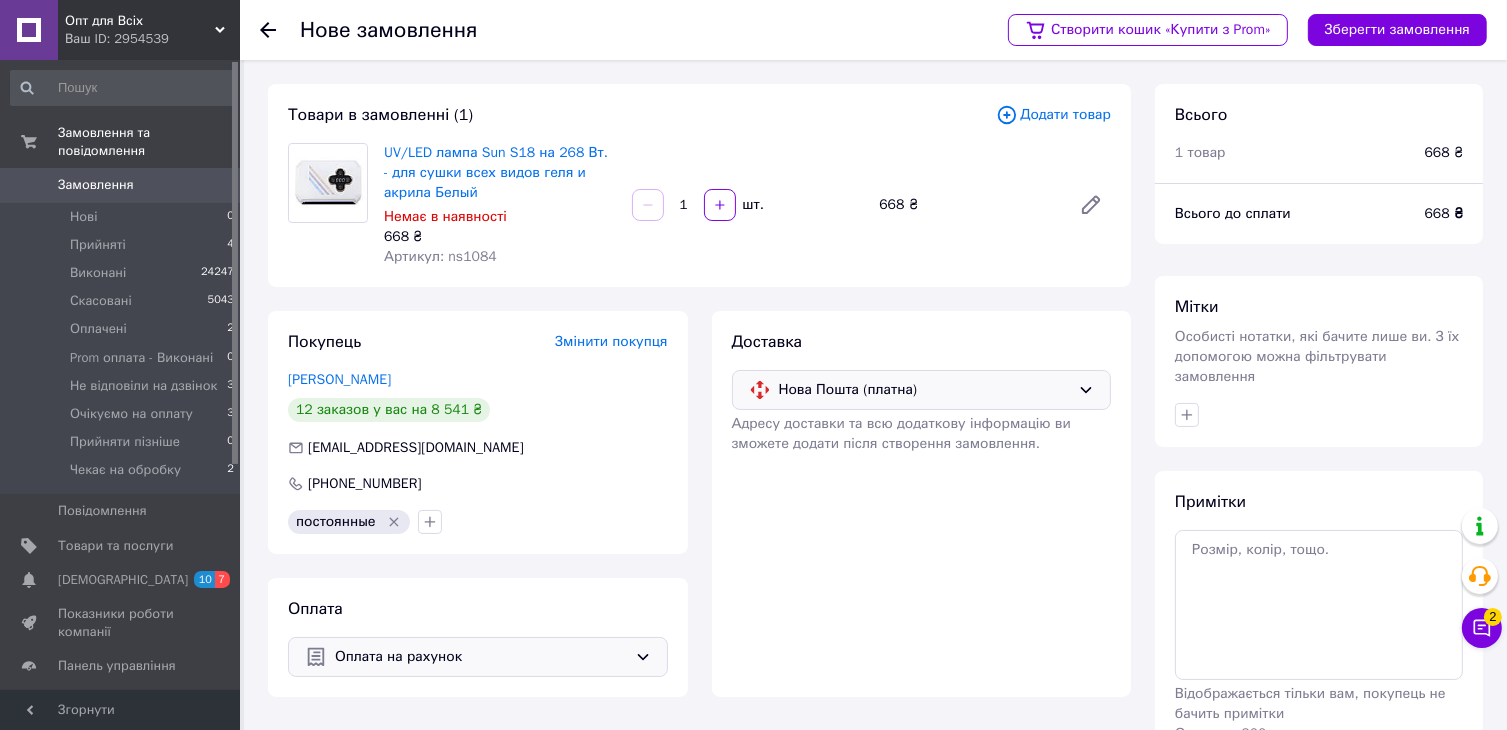 click at bounding box center (648, 205) 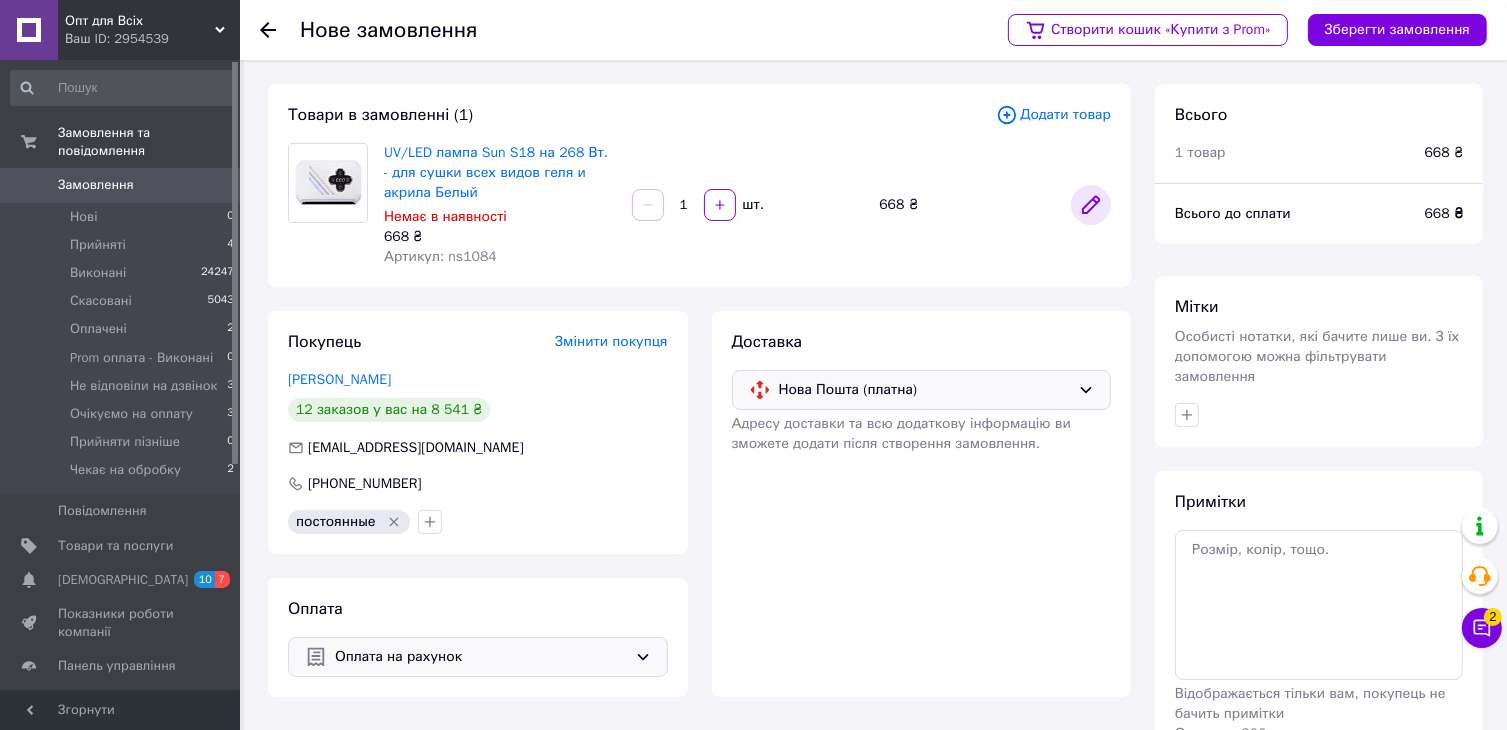 click 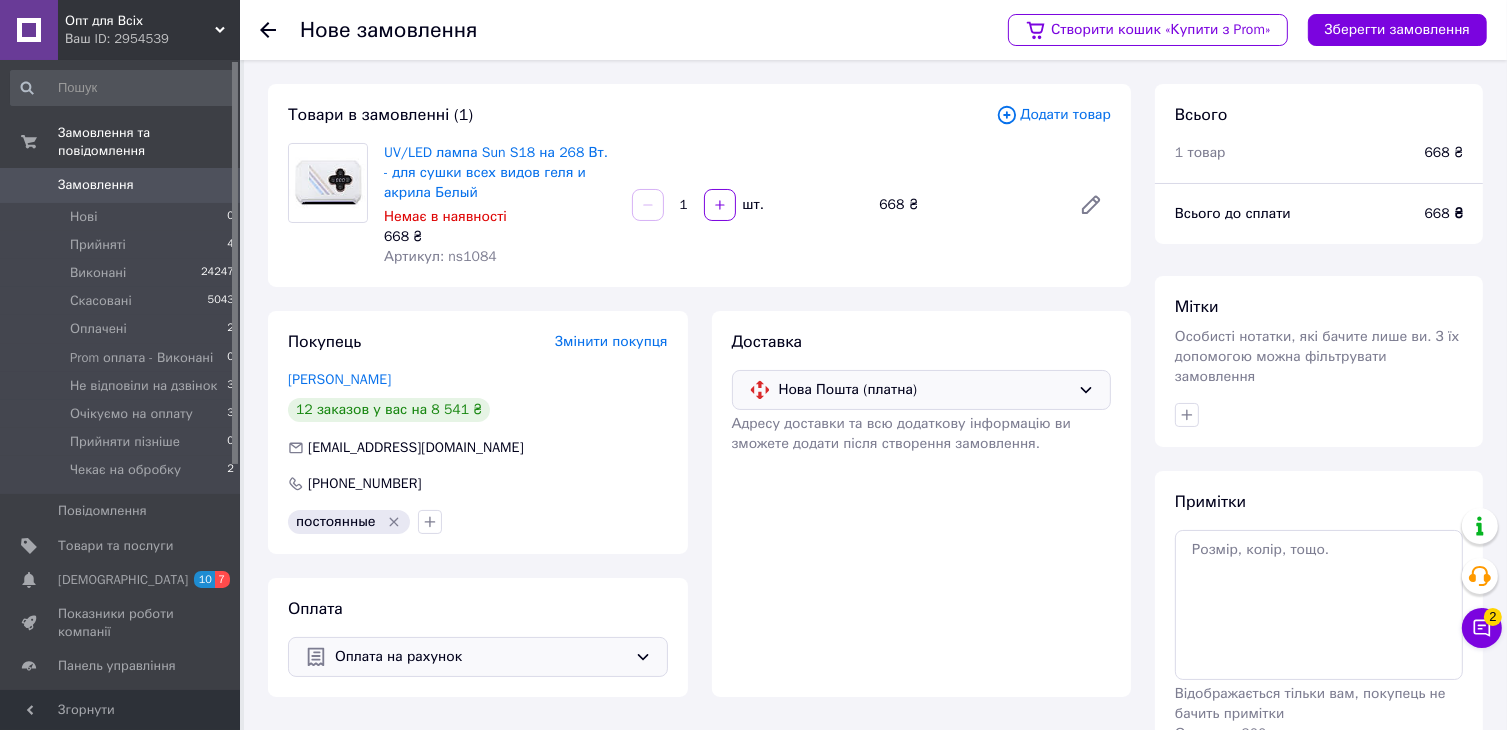 click 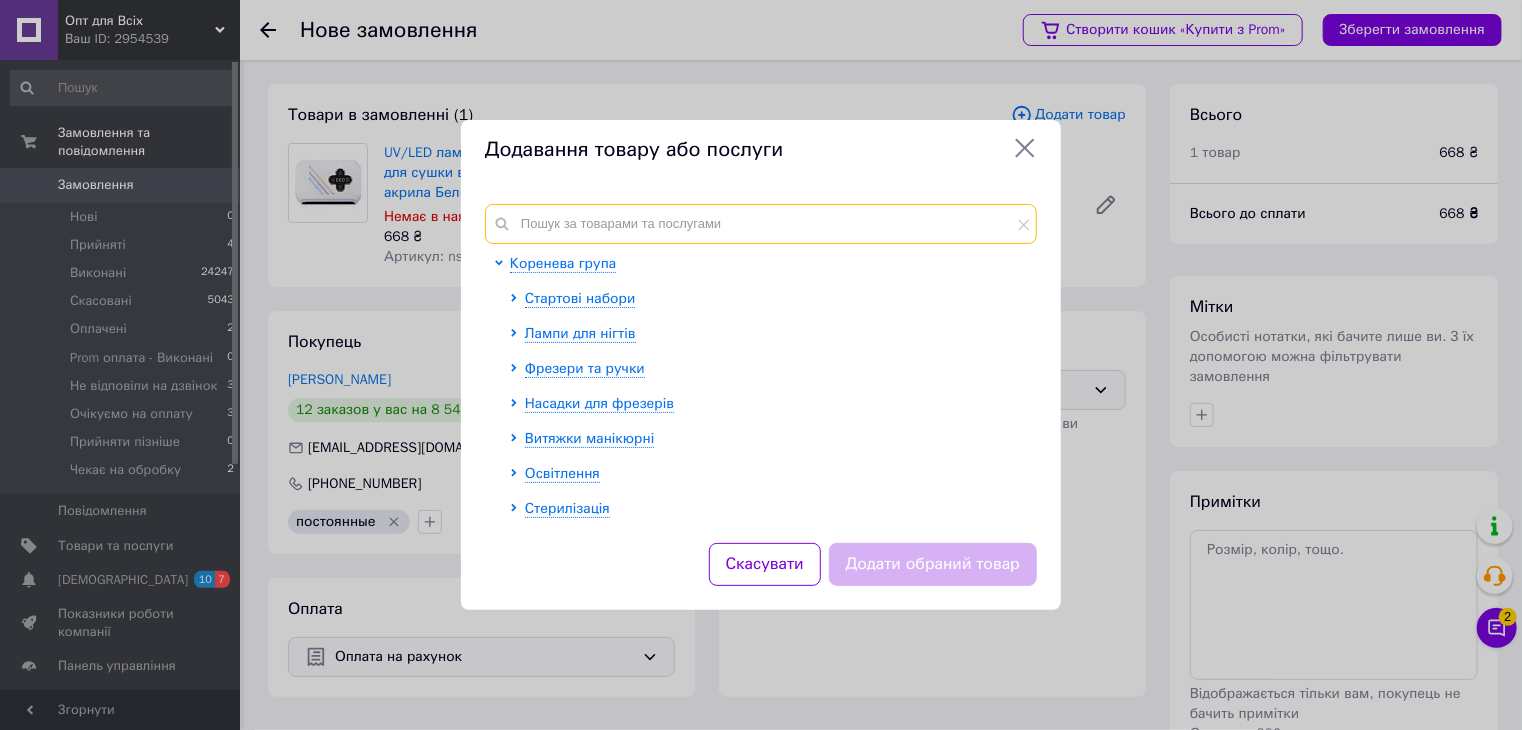 click at bounding box center [761, 224] 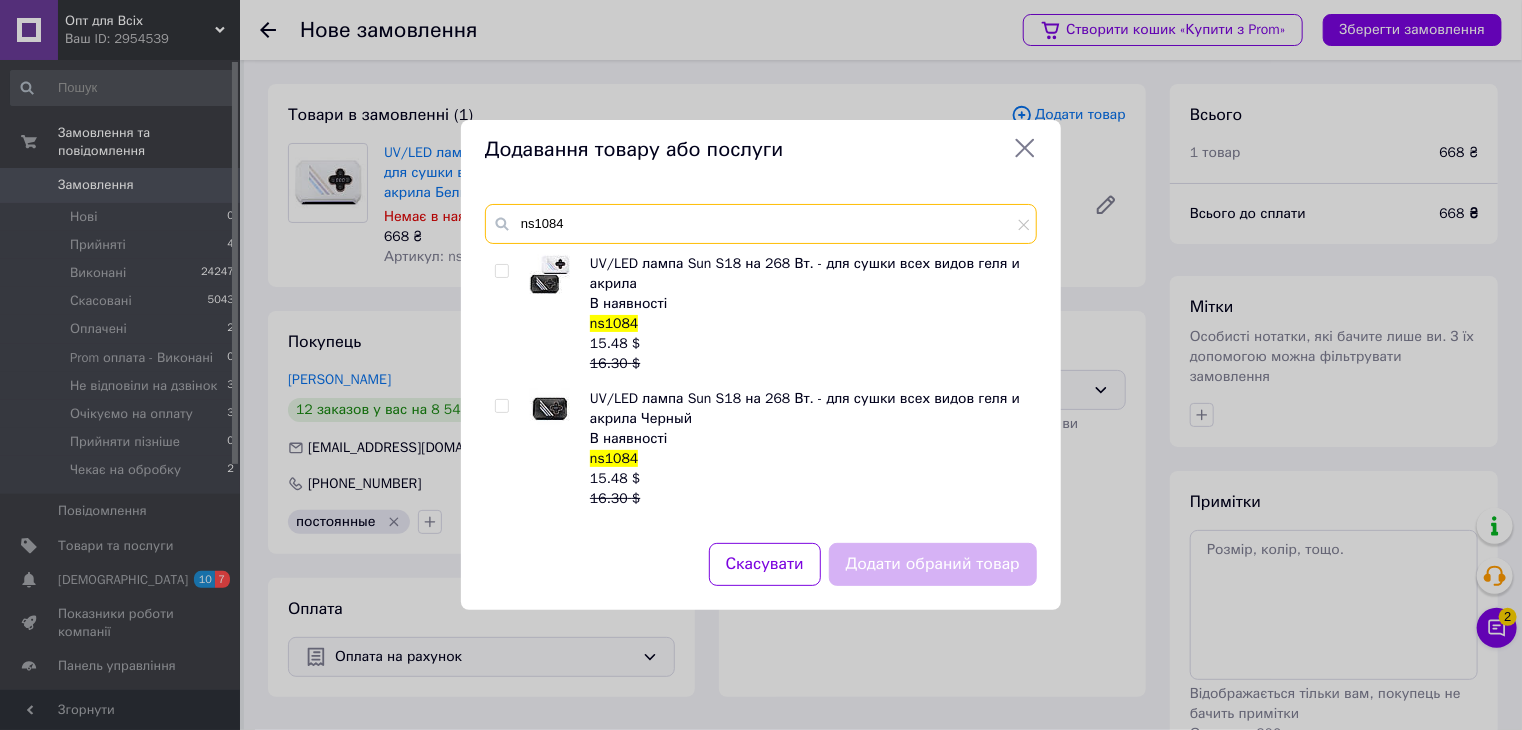 type on "ns1084" 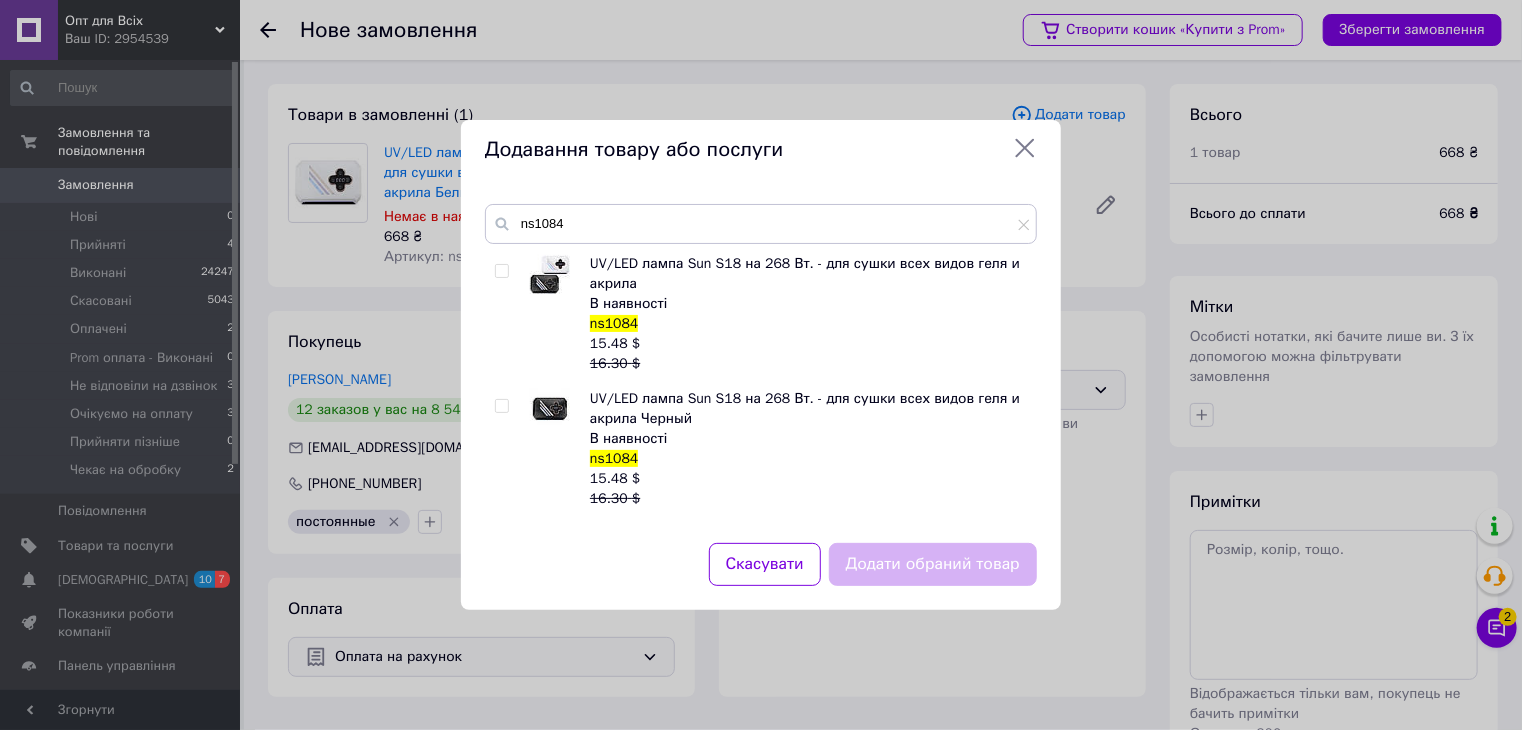 click at bounding box center [501, 406] 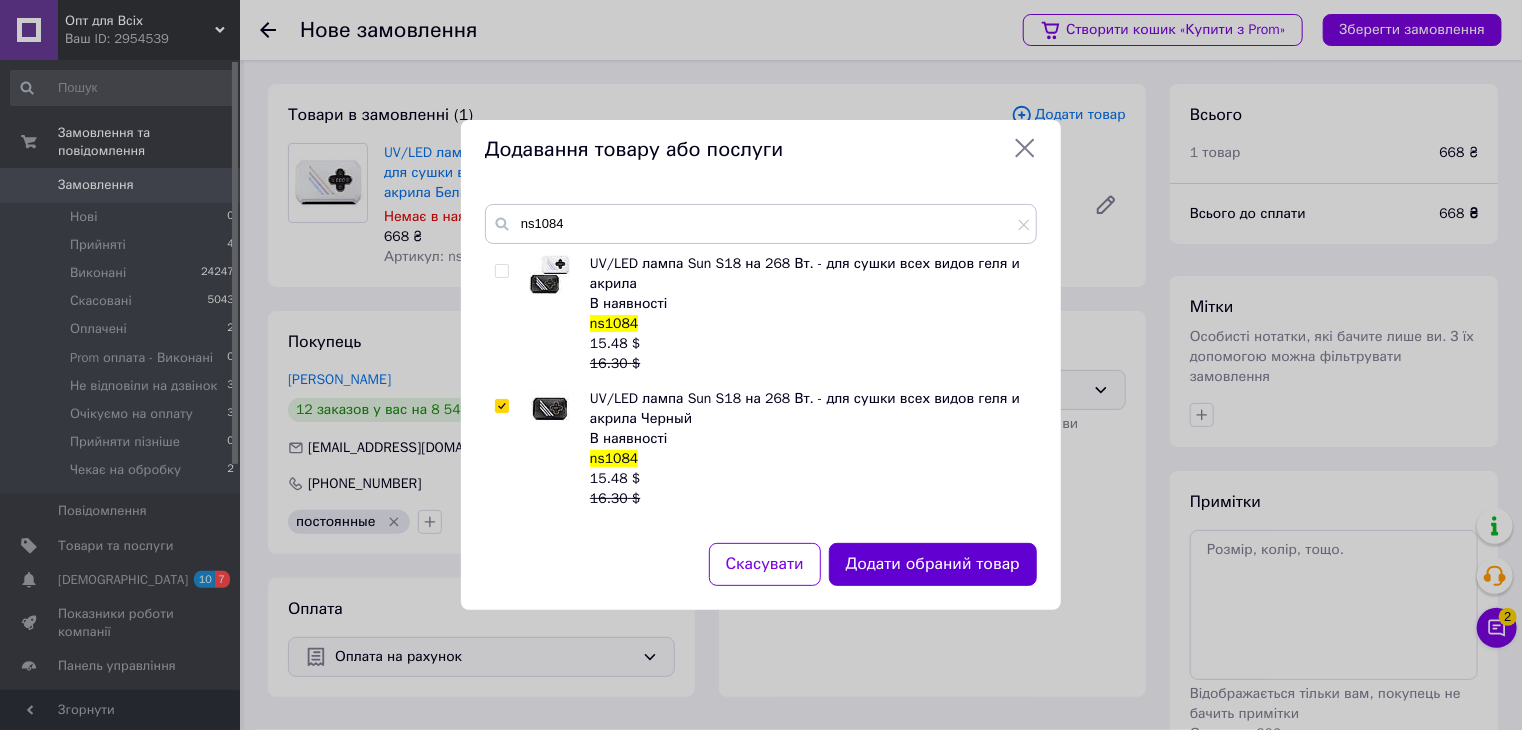 click on "Додати обраний товар" at bounding box center [933, 564] 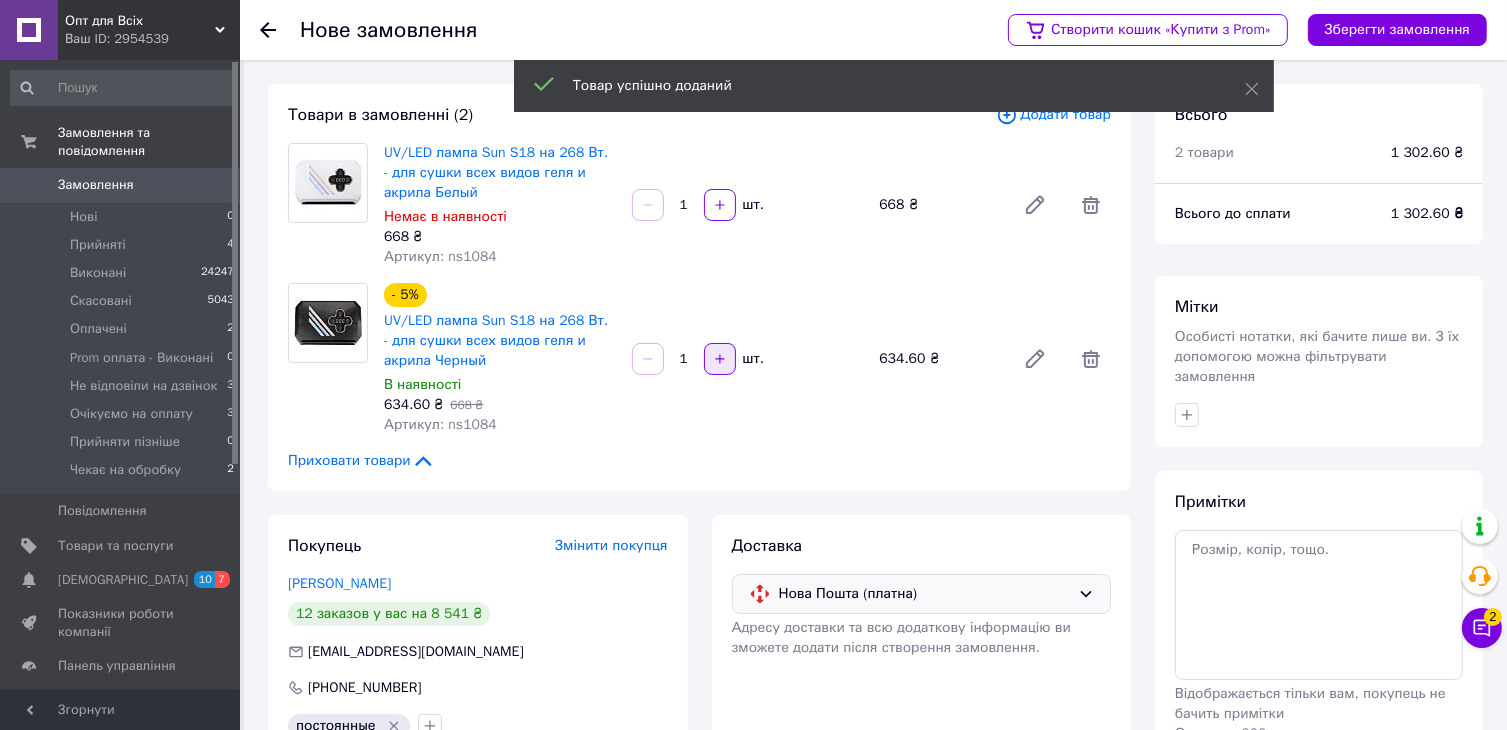 click 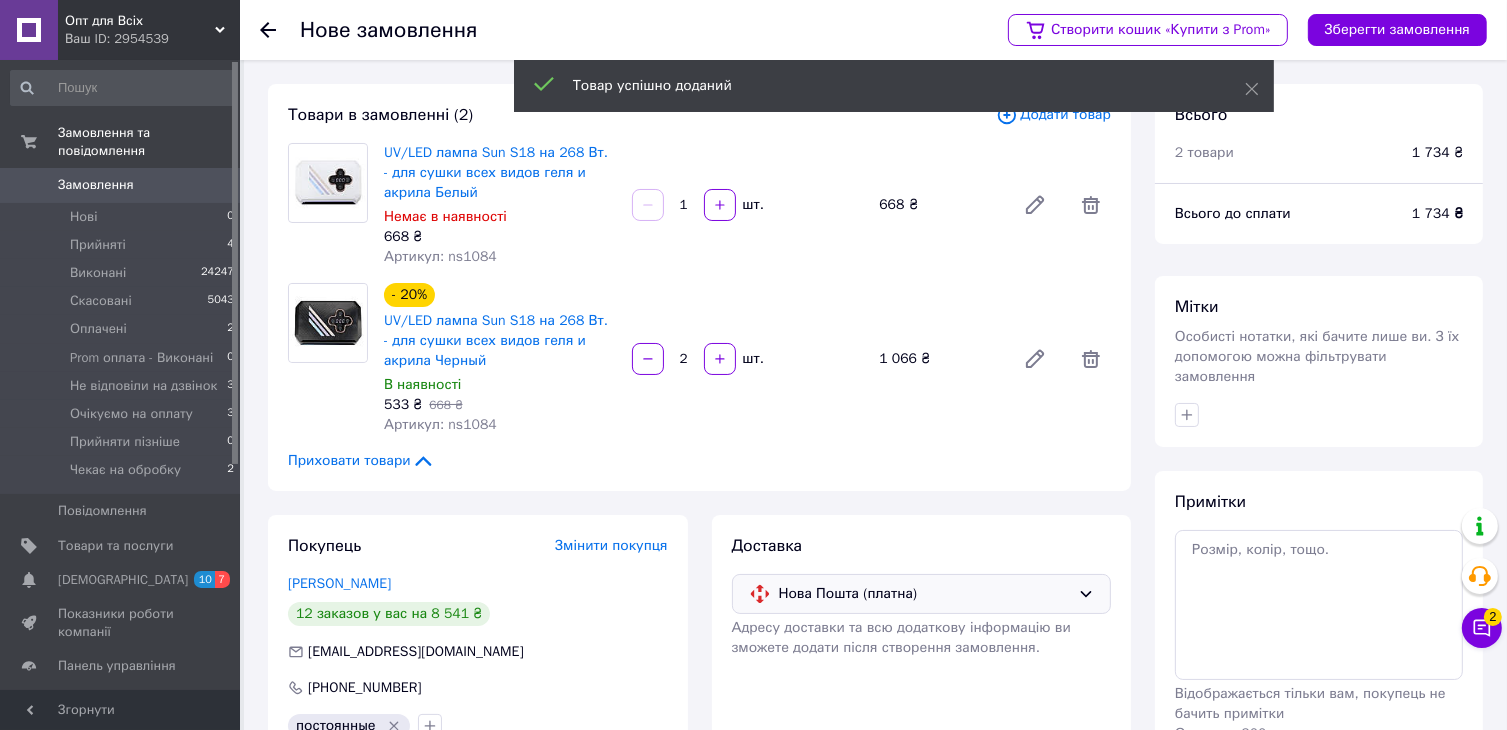 click at bounding box center (648, 205) 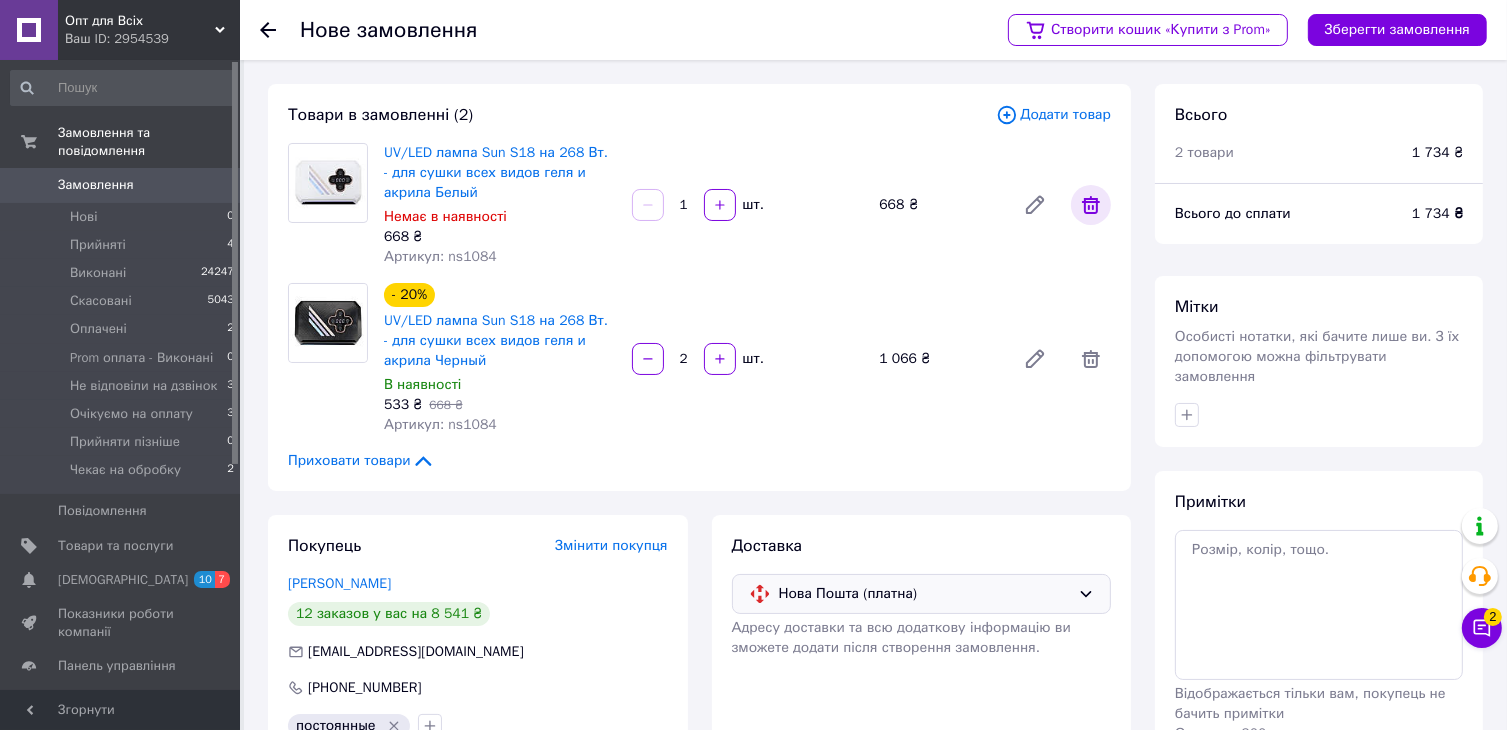 click 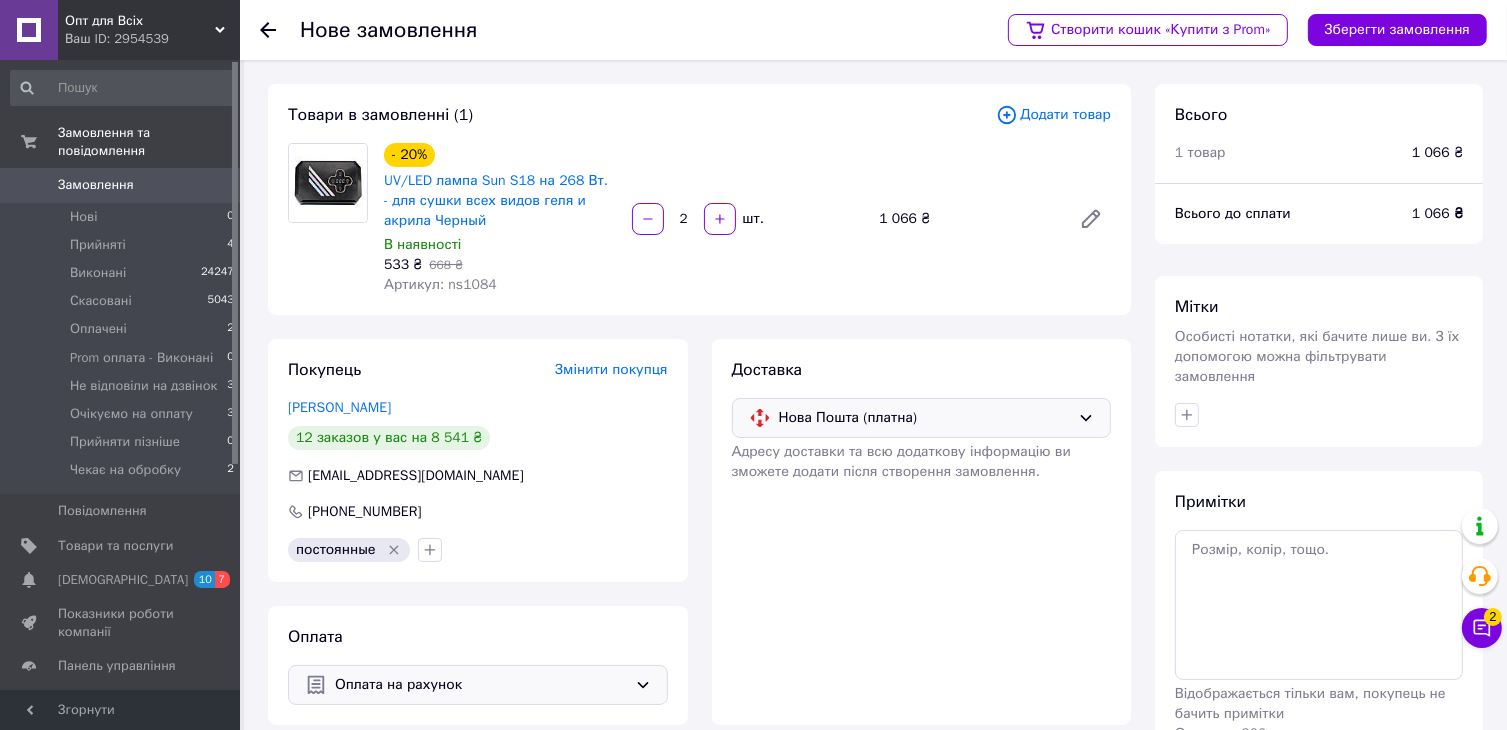 click on "Додати товар" at bounding box center (1053, 115) 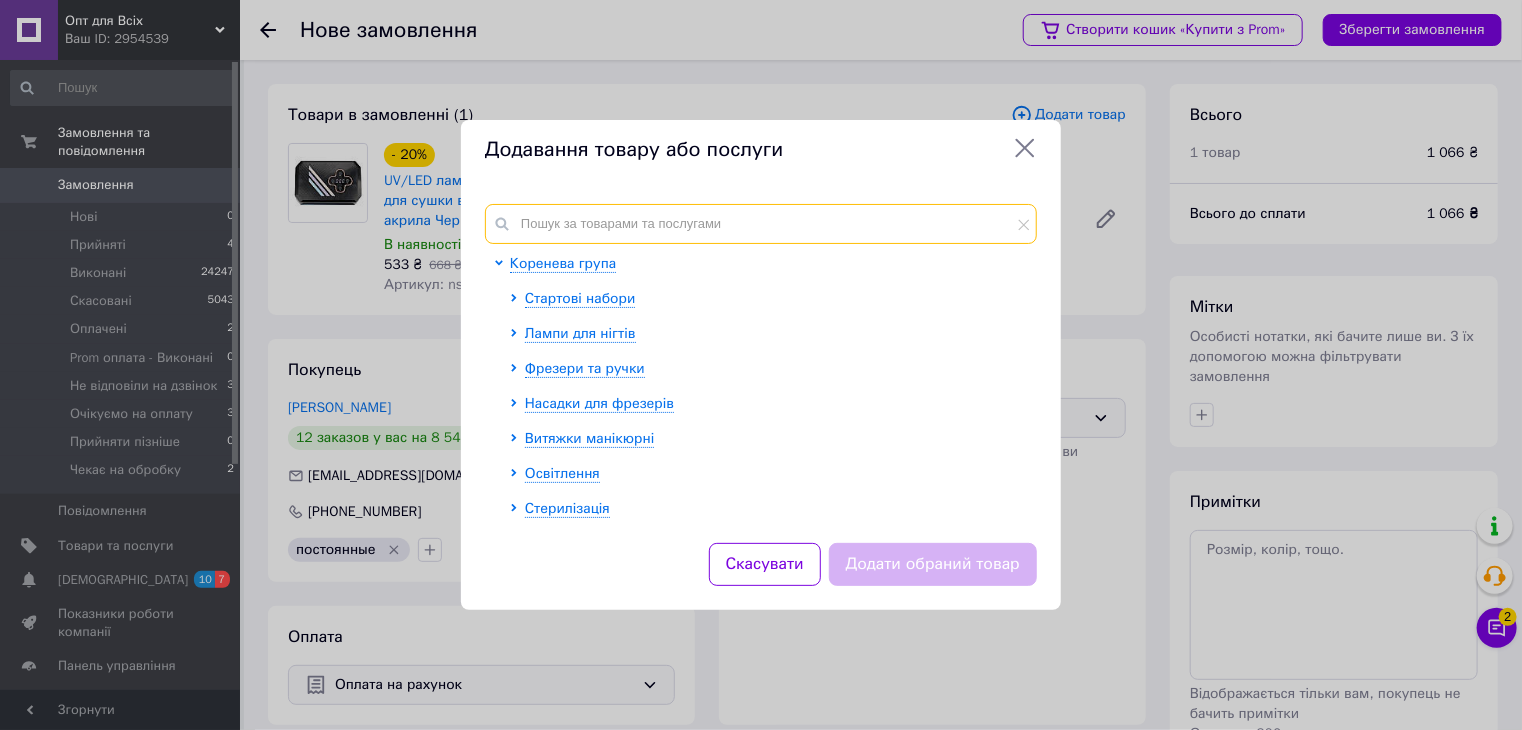 click at bounding box center [761, 224] 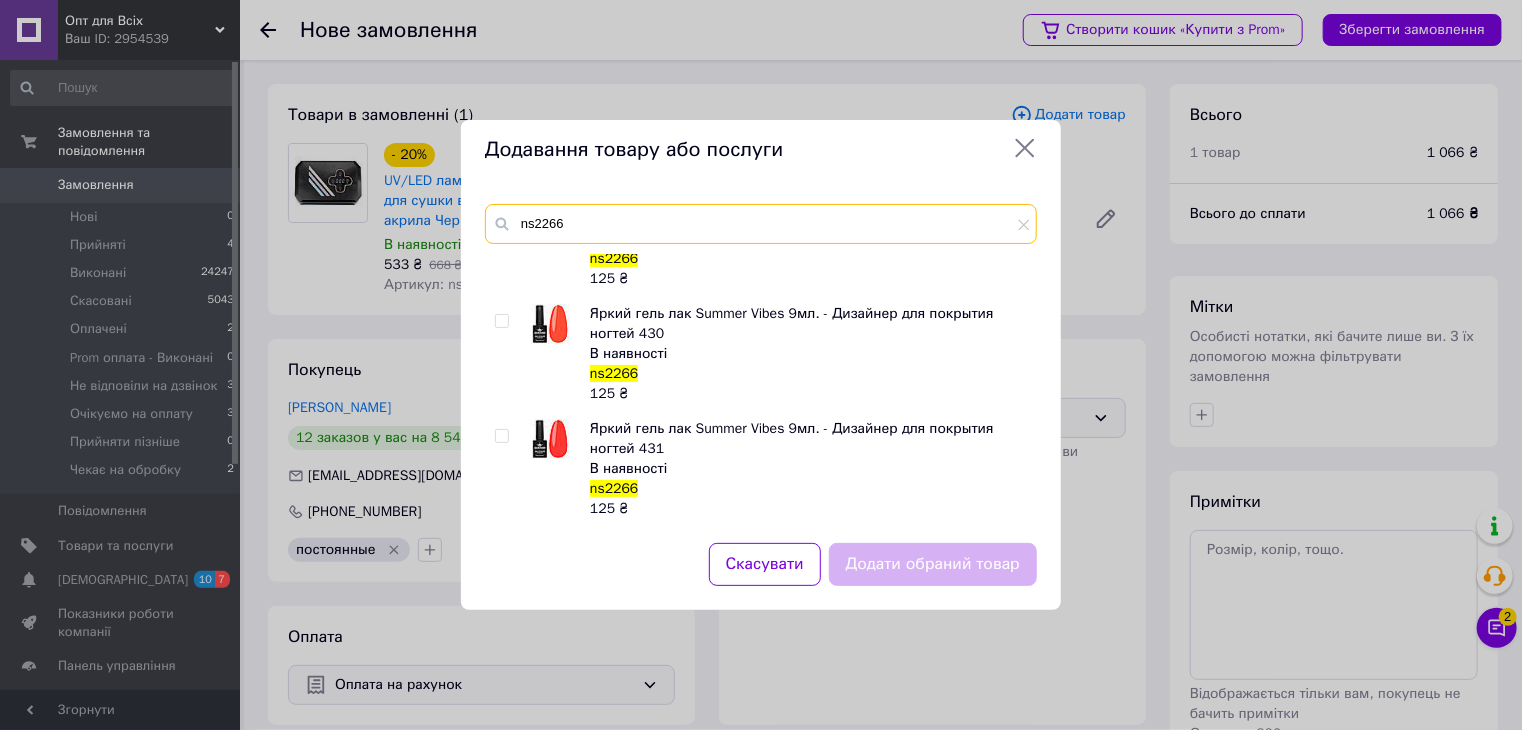 scroll, scrollTop: 2710, scrollLeft: 0, axis: vertical 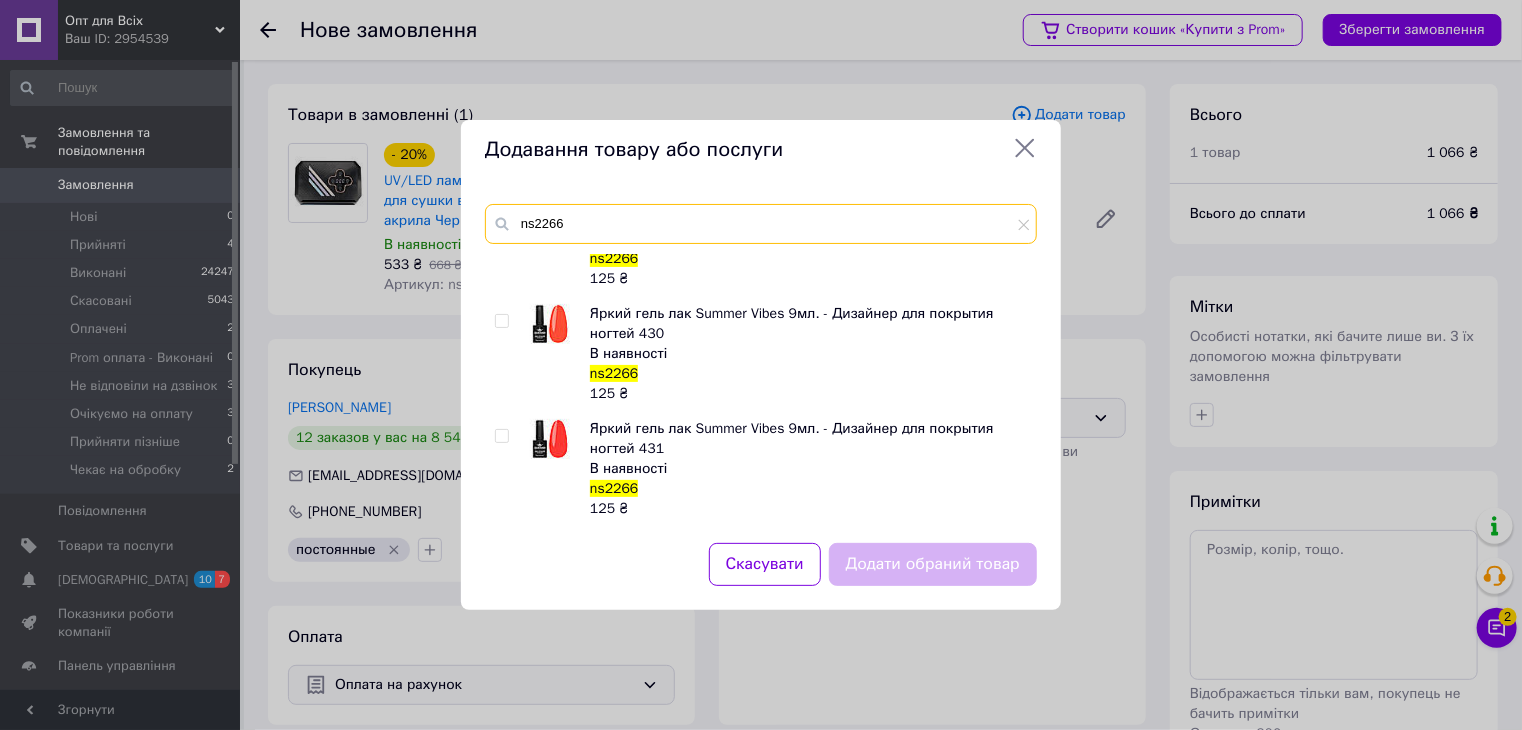 type on "ns2266" 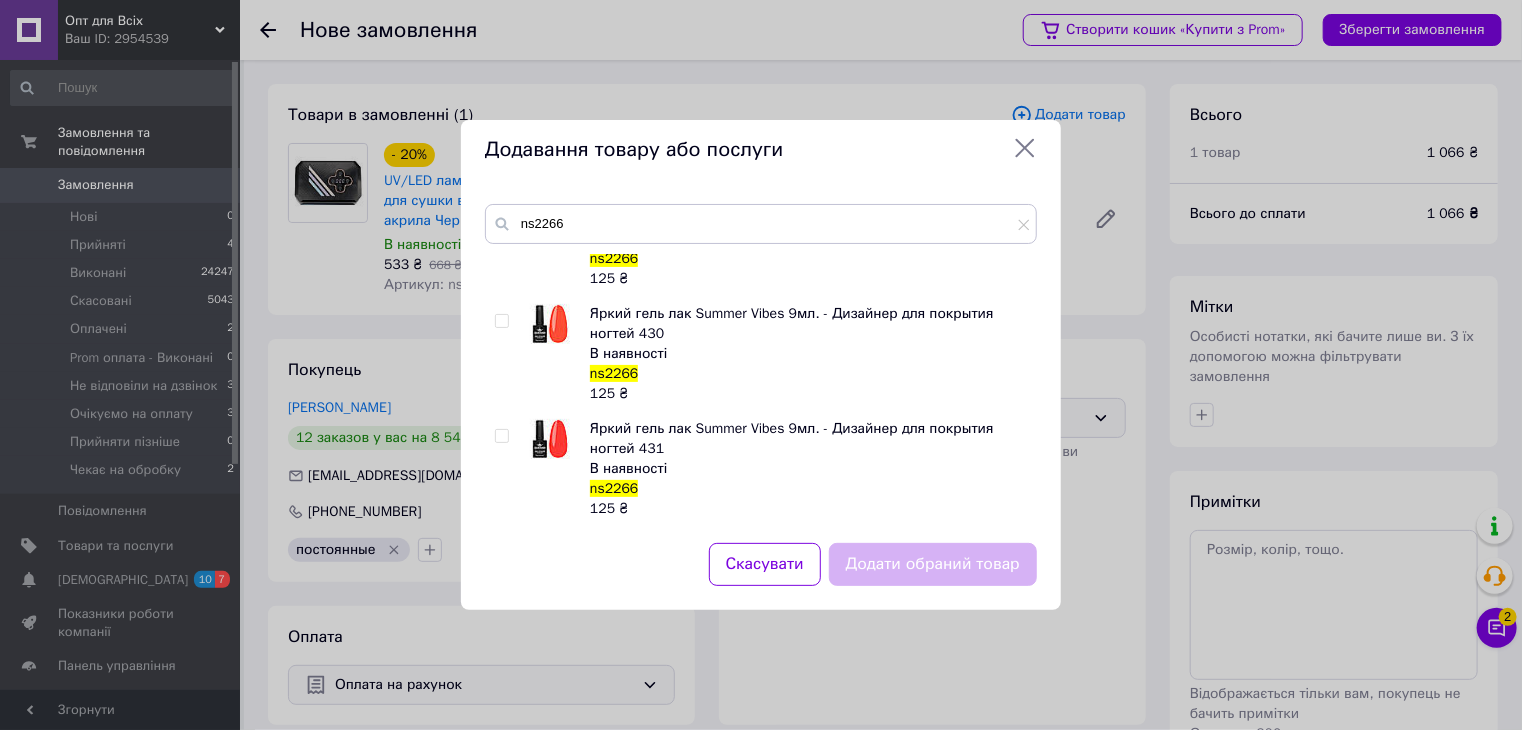 click 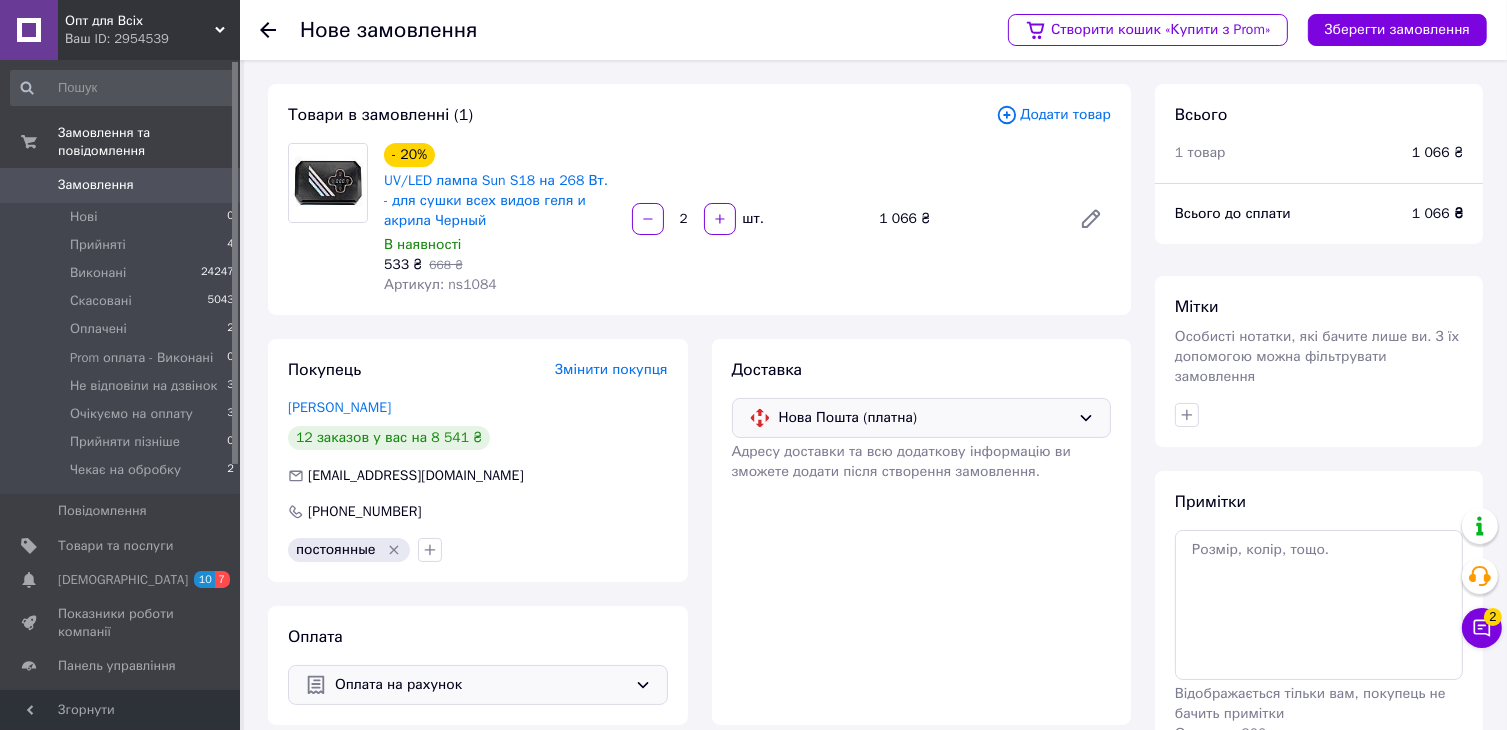 click 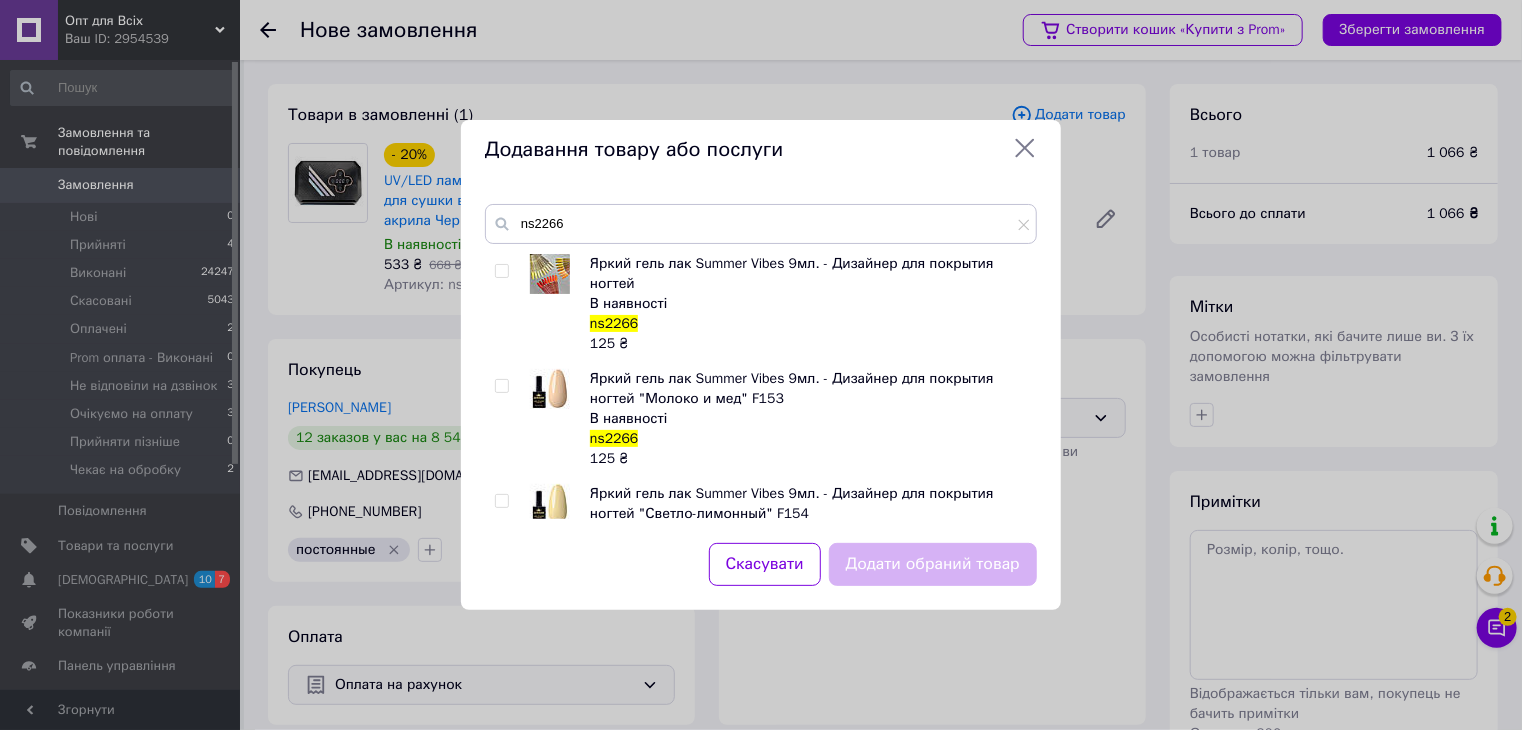 click at bounding box center (501, 271) 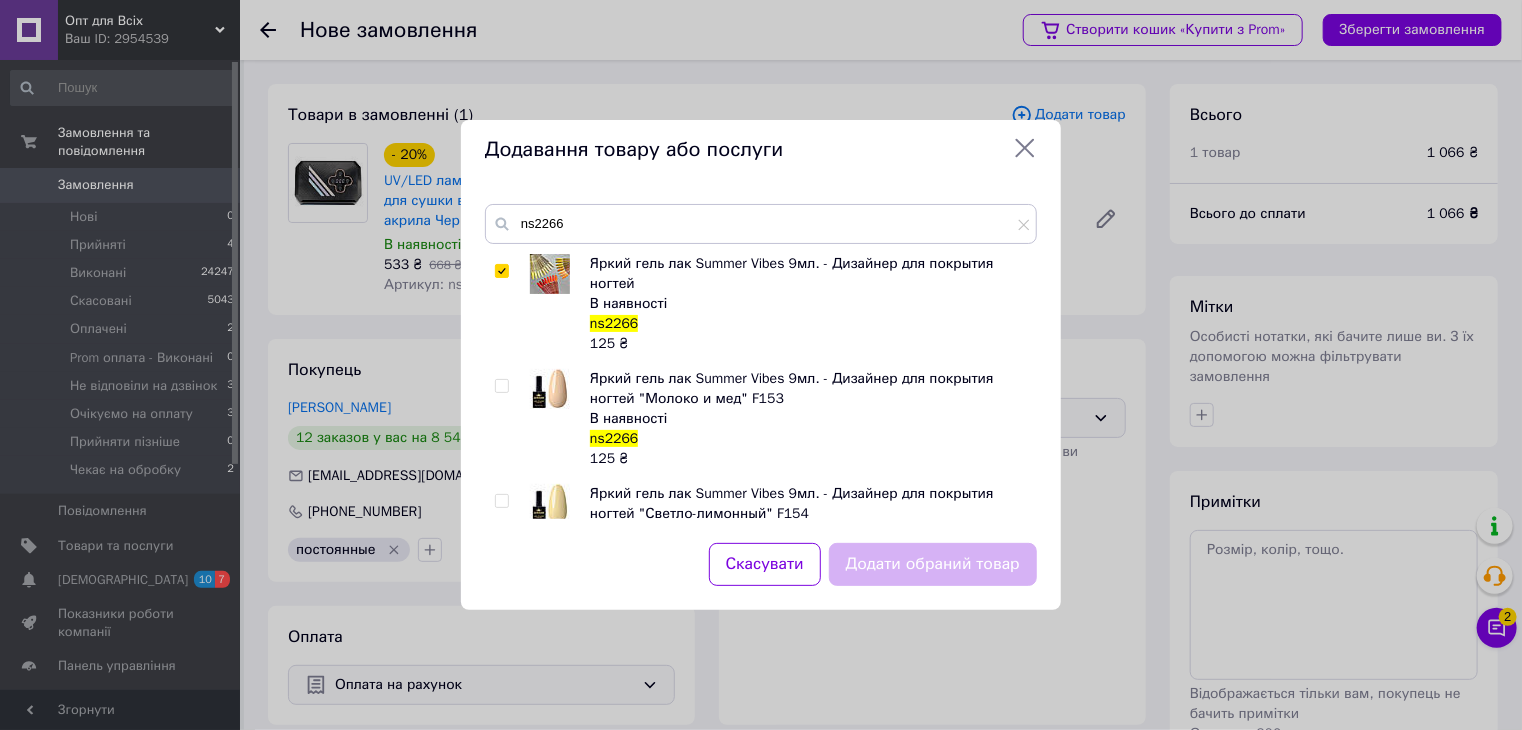 checkbox on "true" 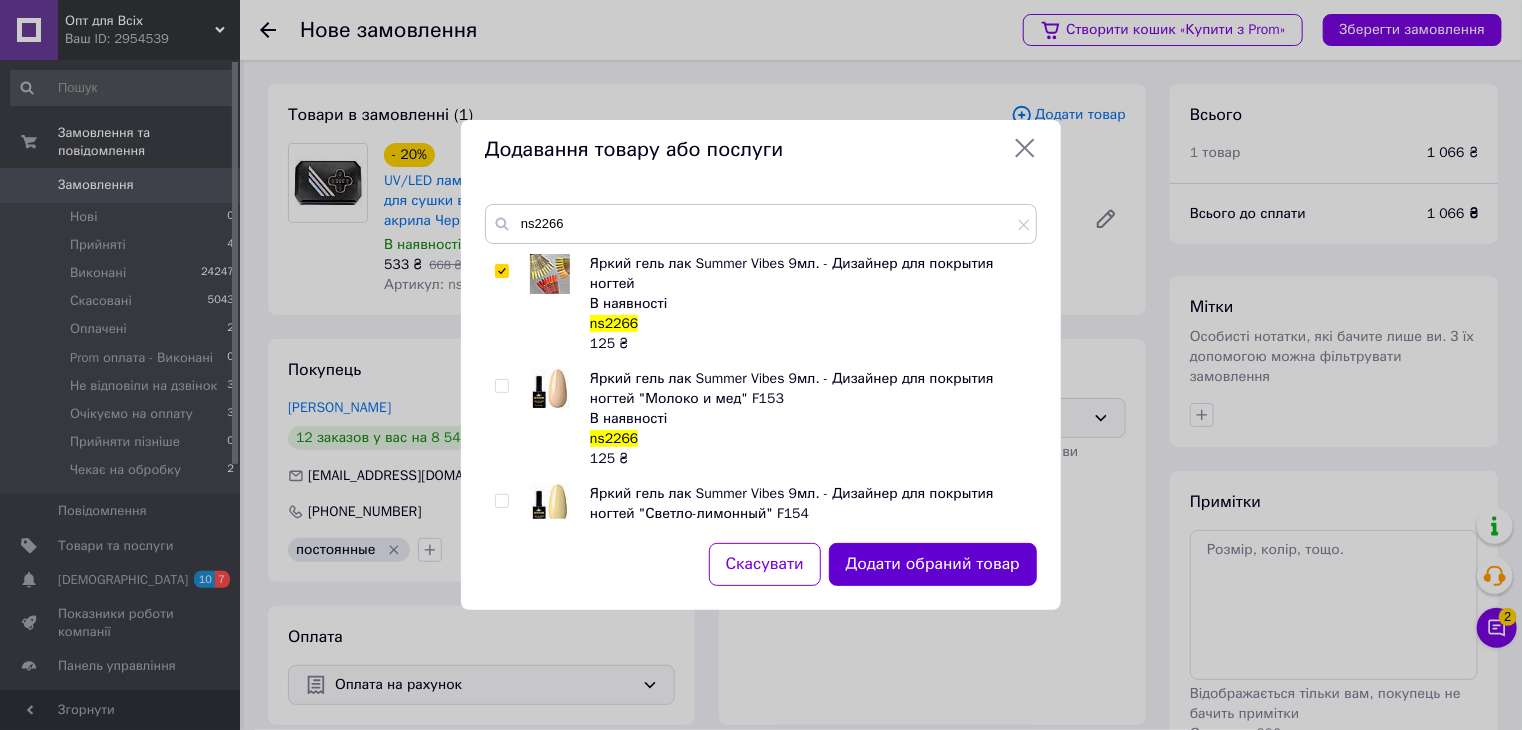 click on "Додати обраний товар" at bounding box center (933, 564) 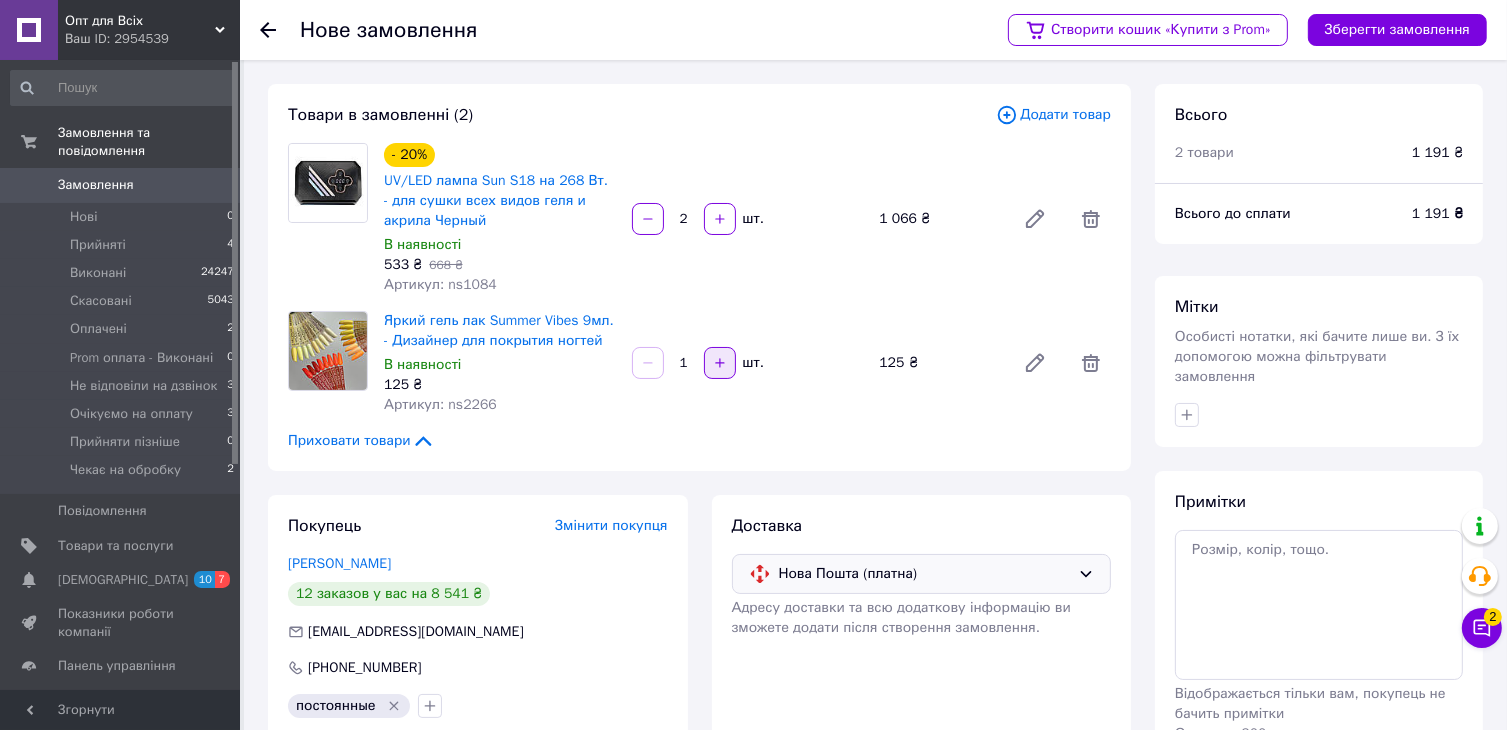 click 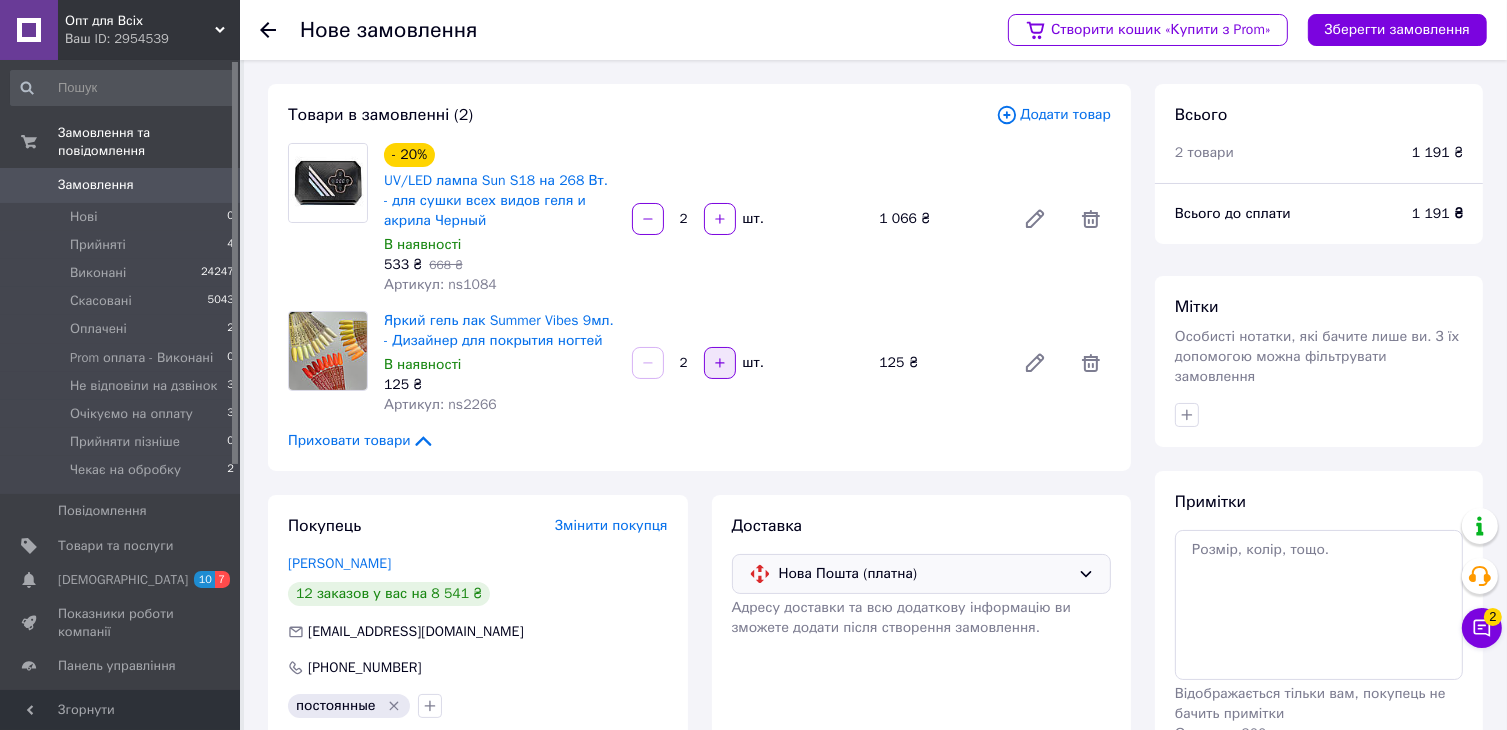 click 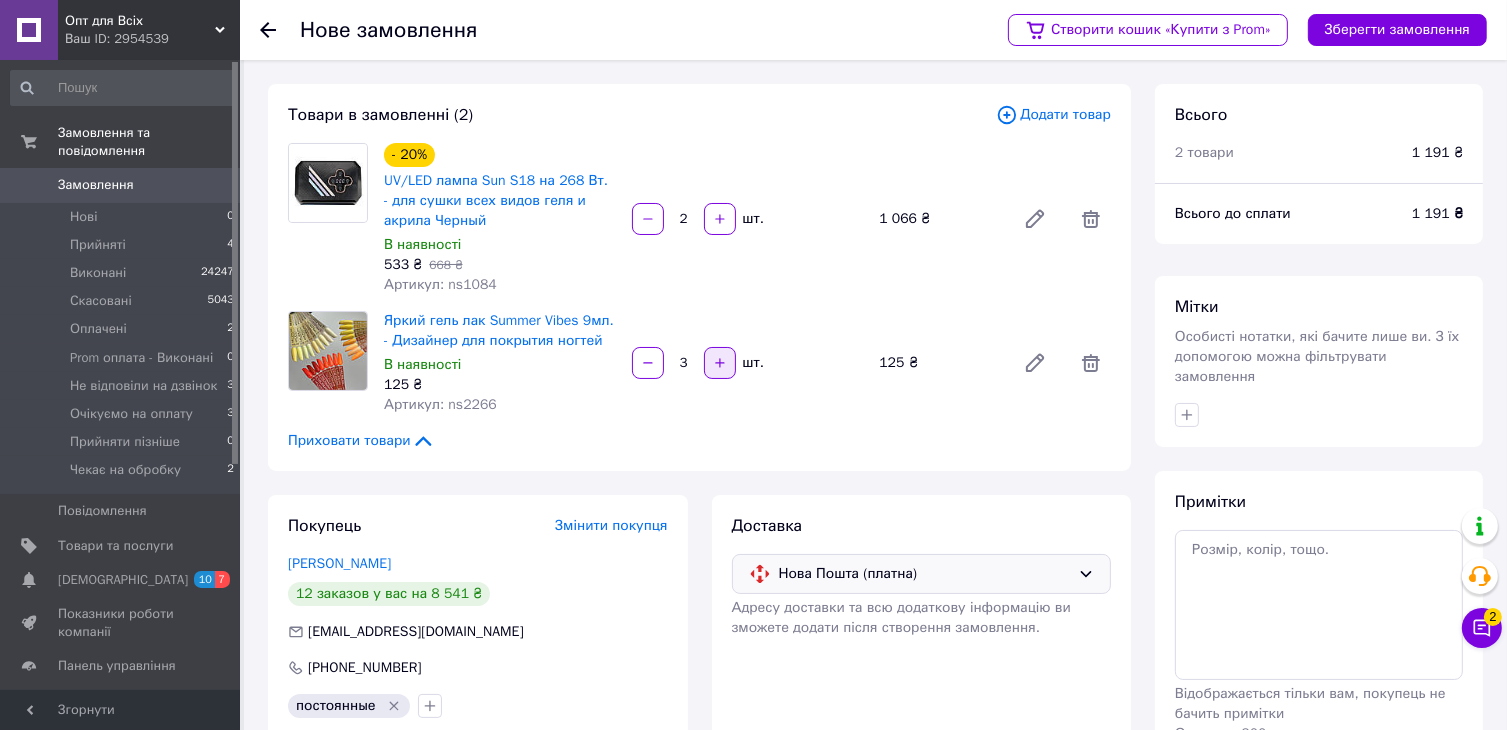 click 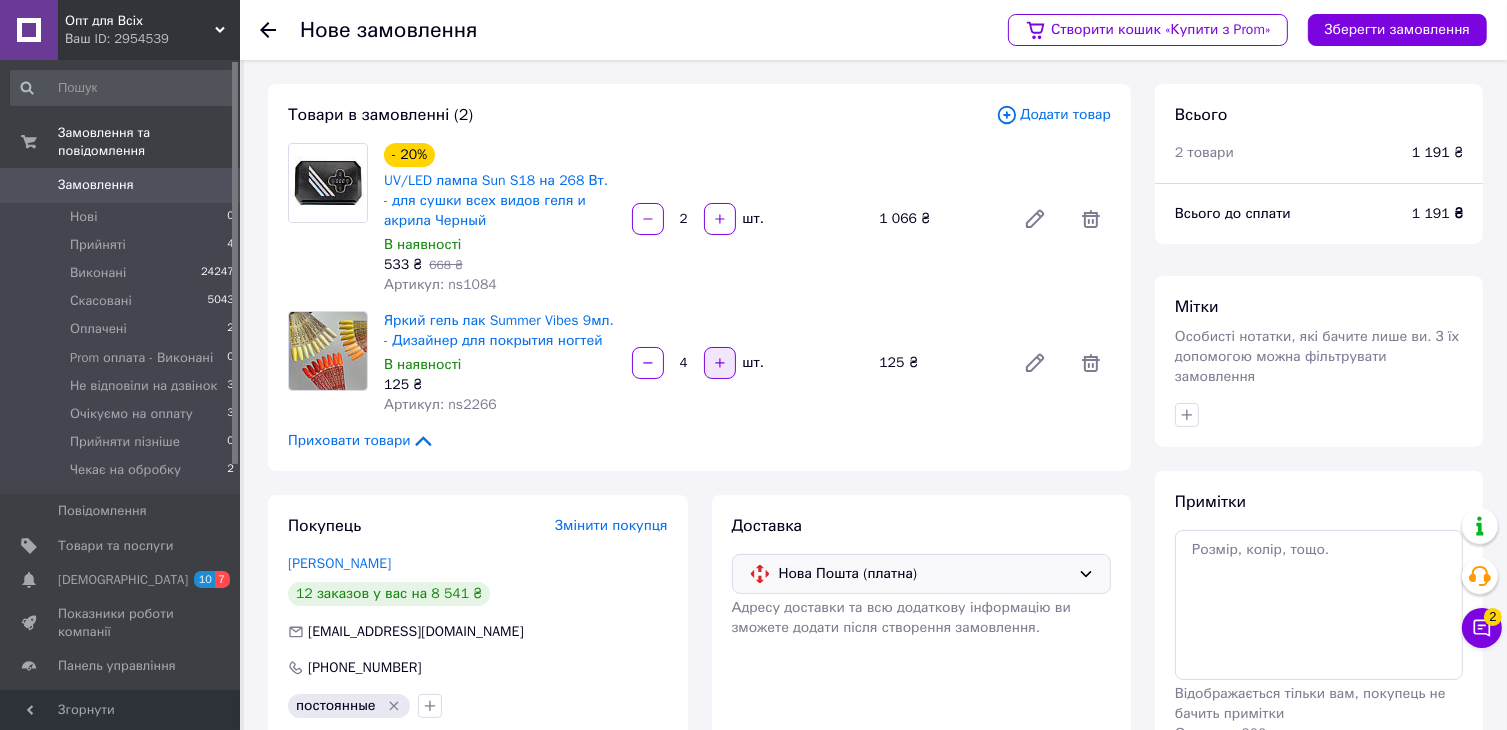 click 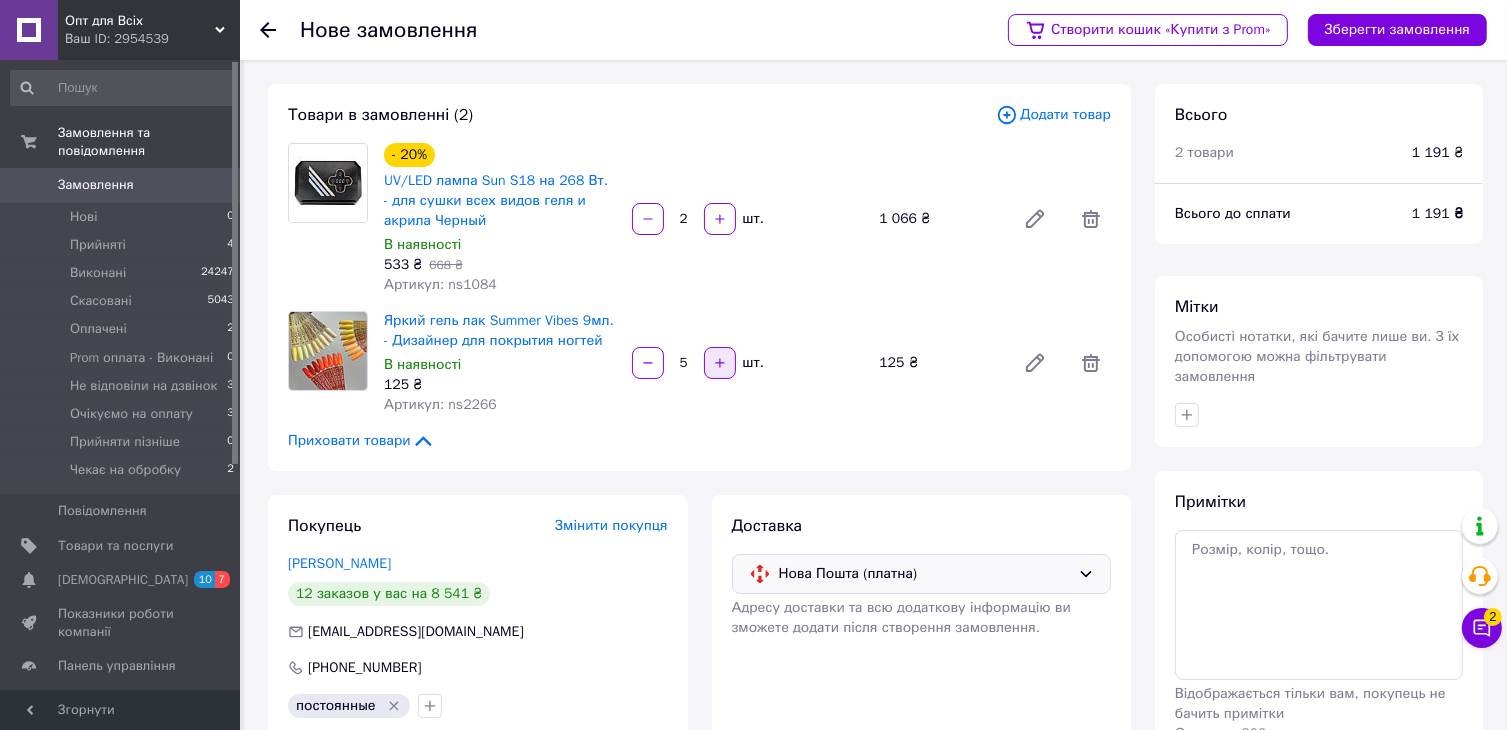 click 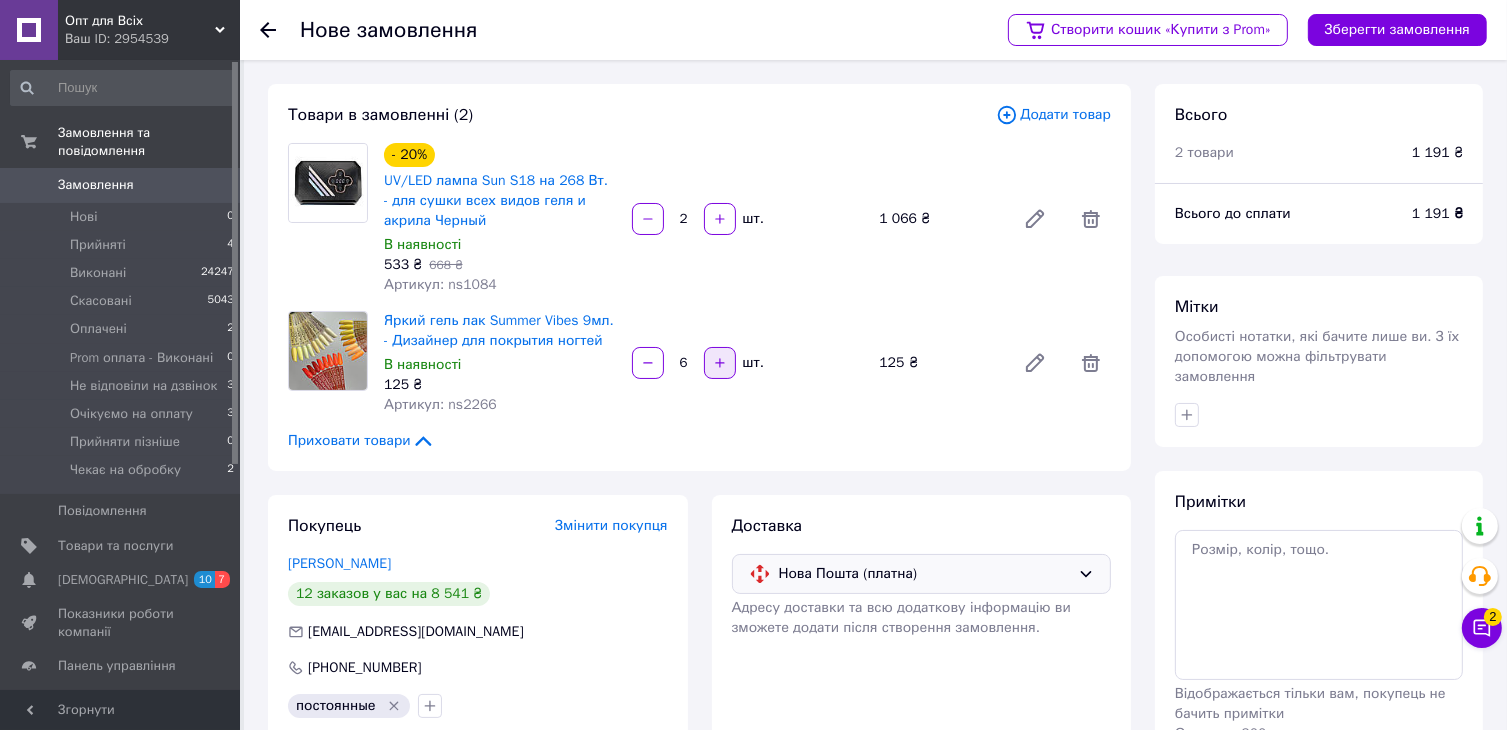 click 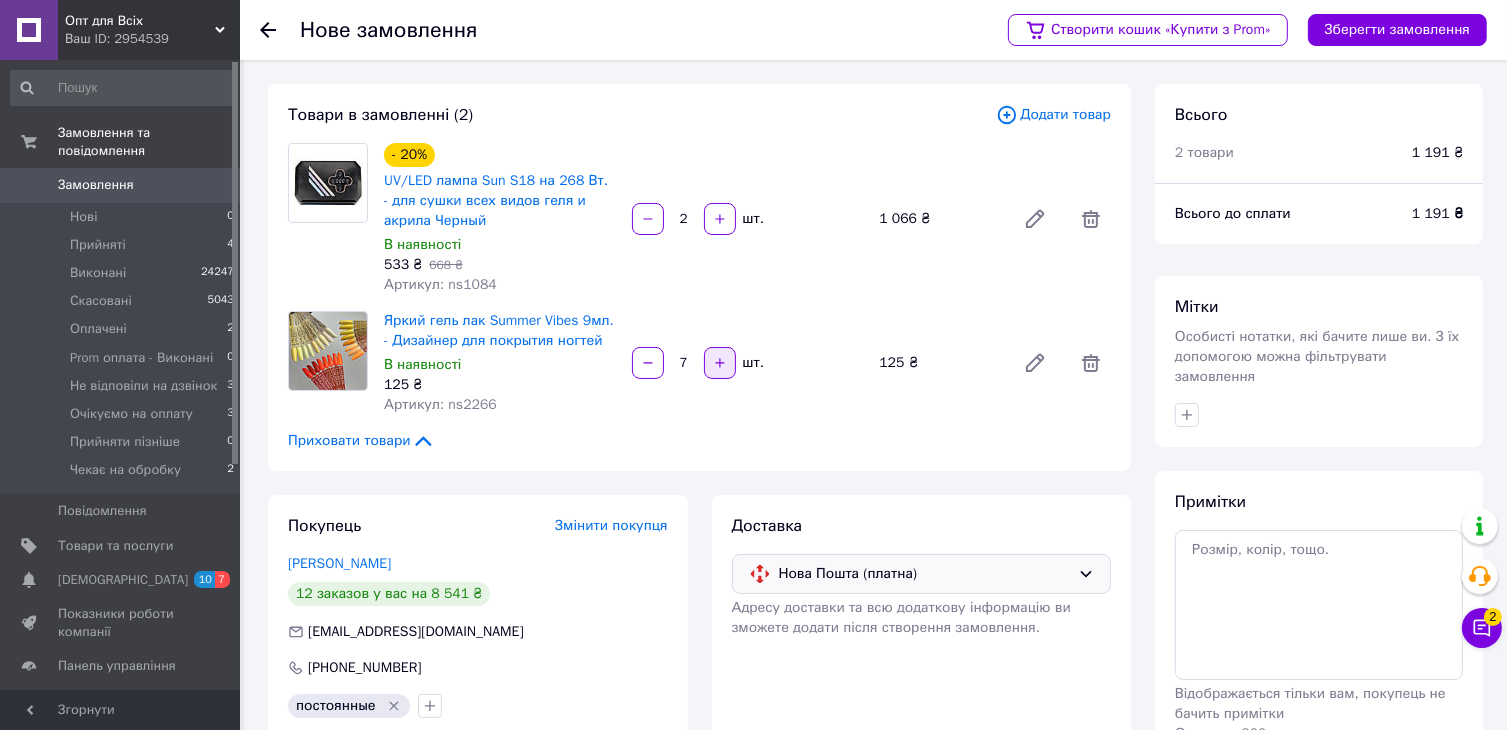 click 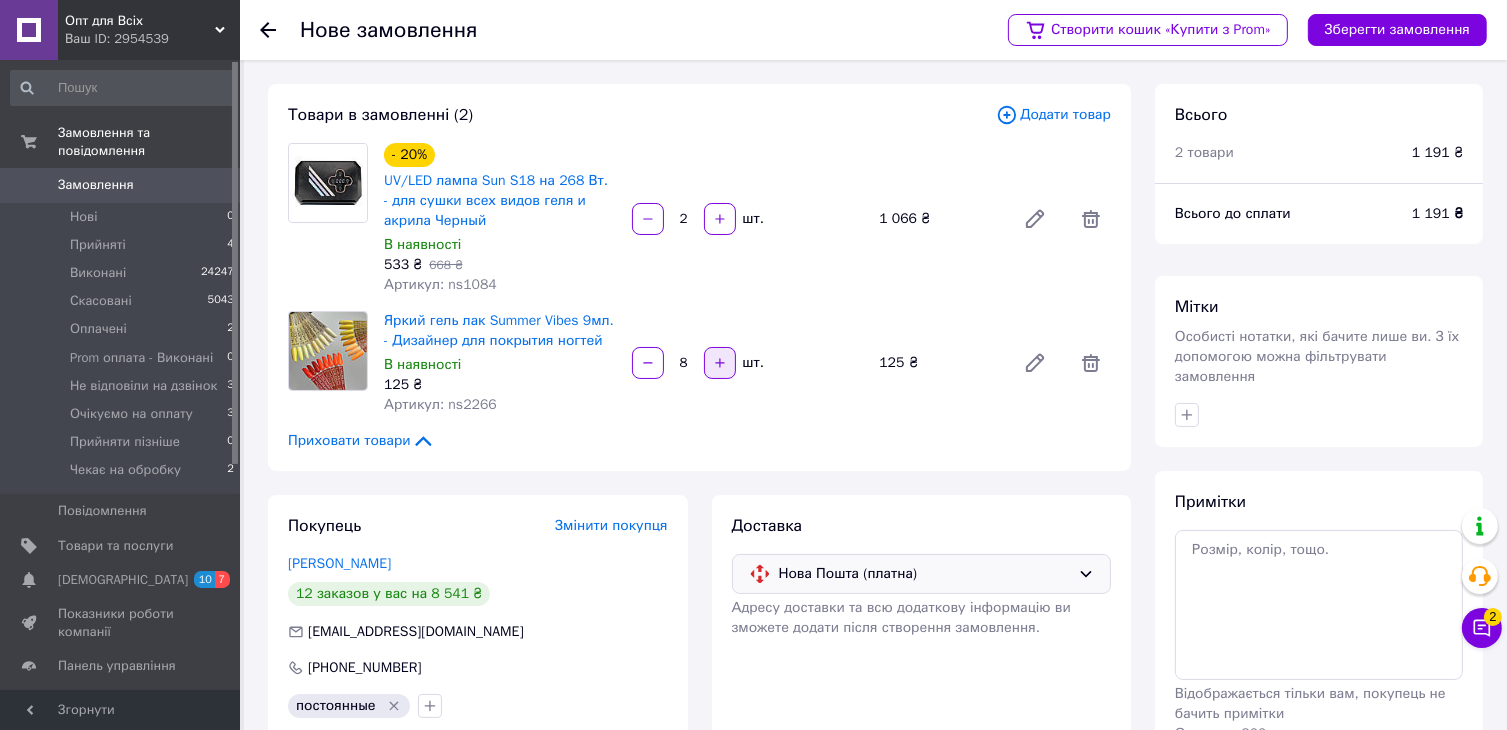 click 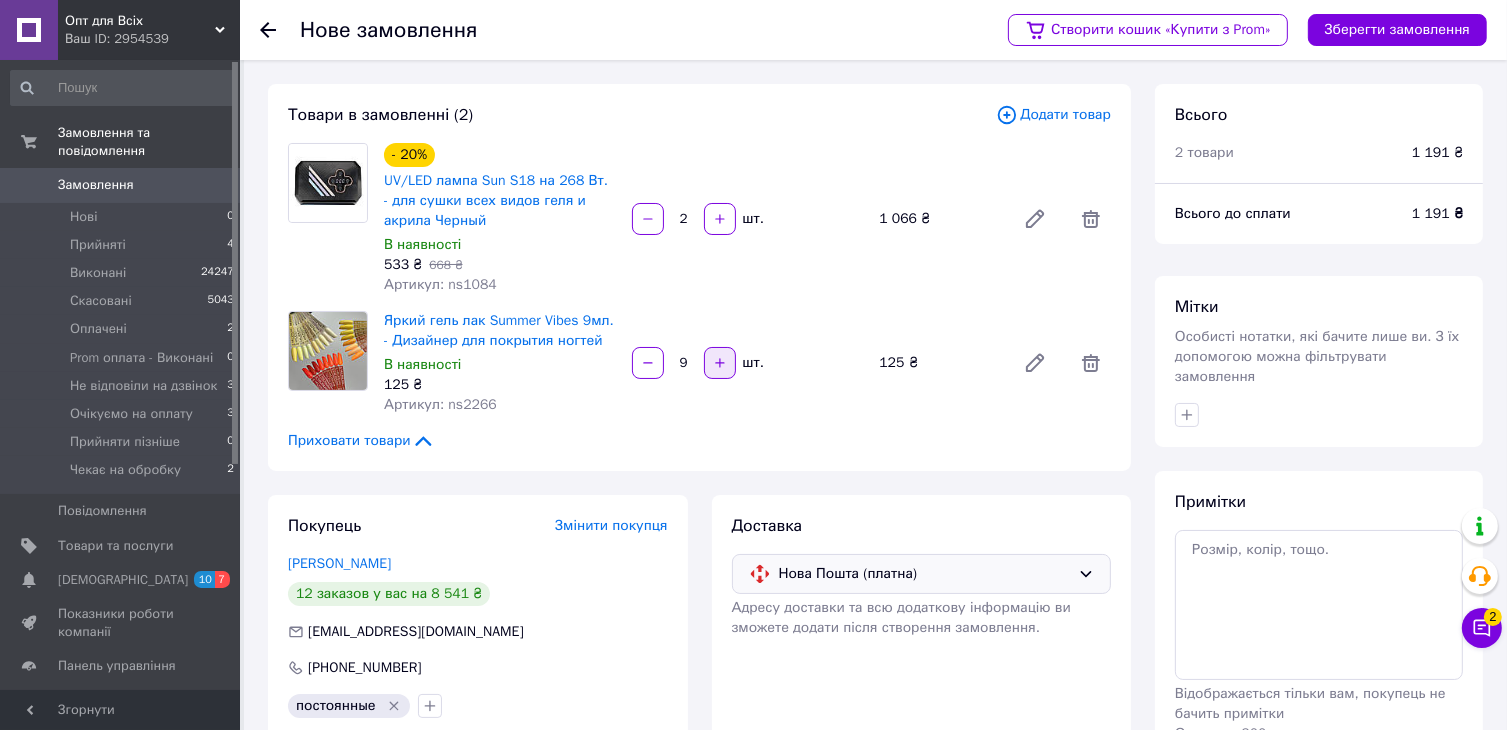 click 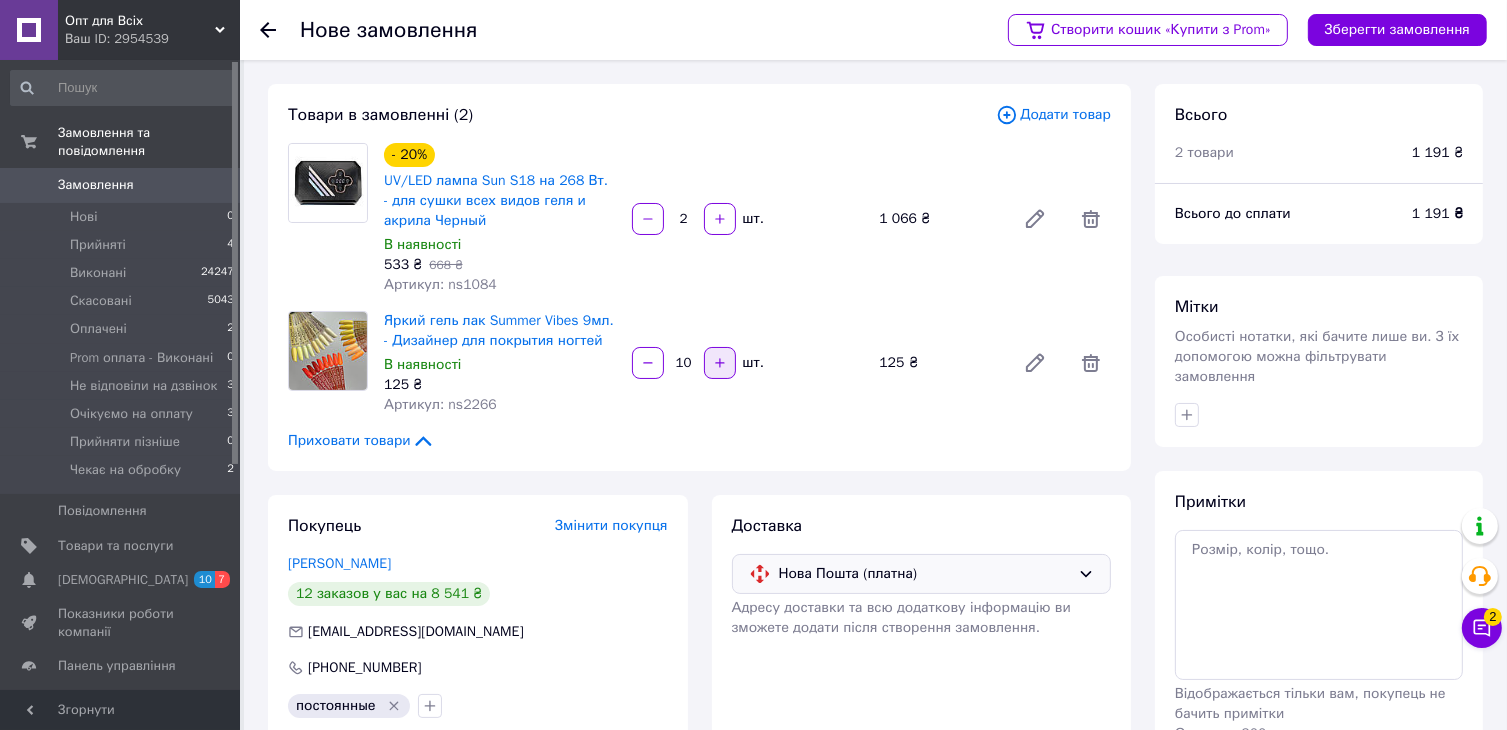 click 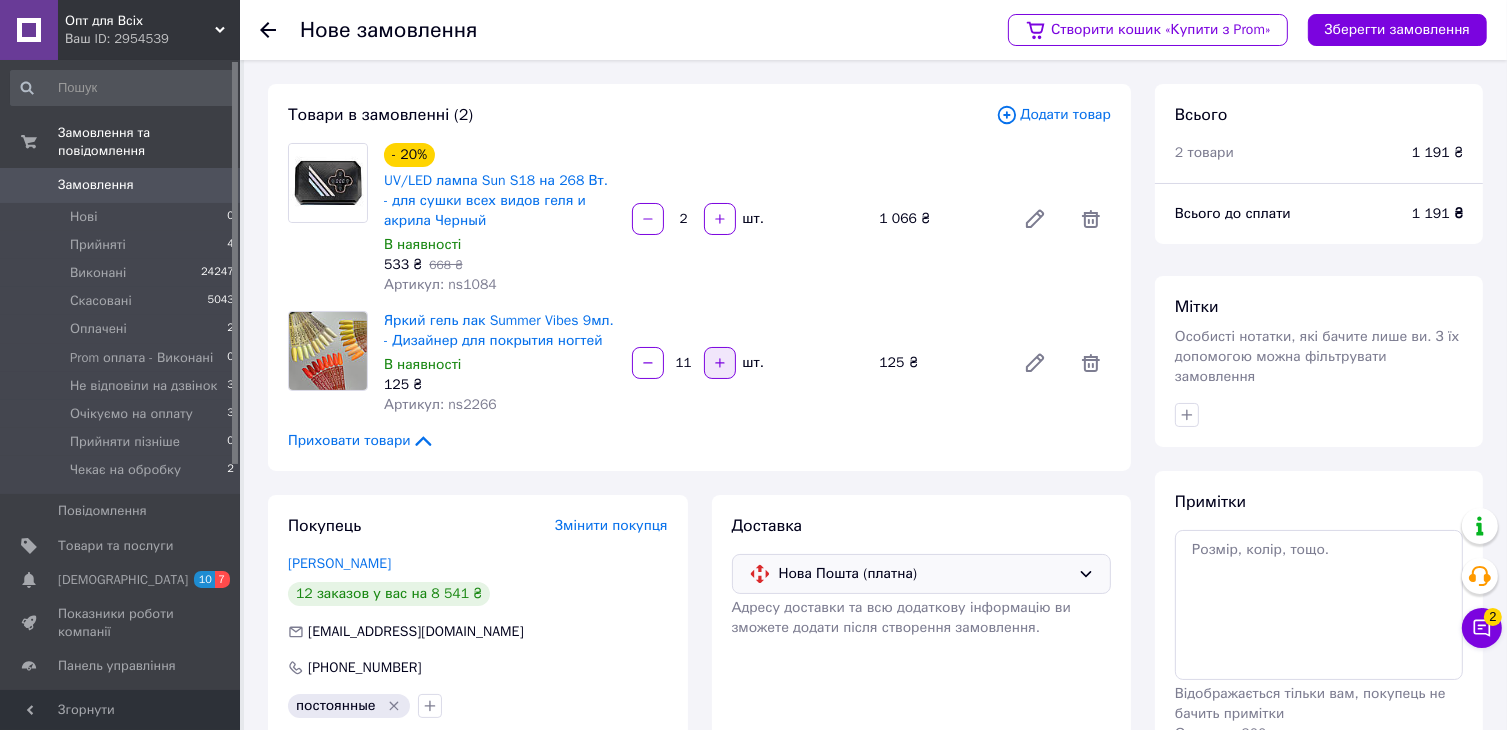 click 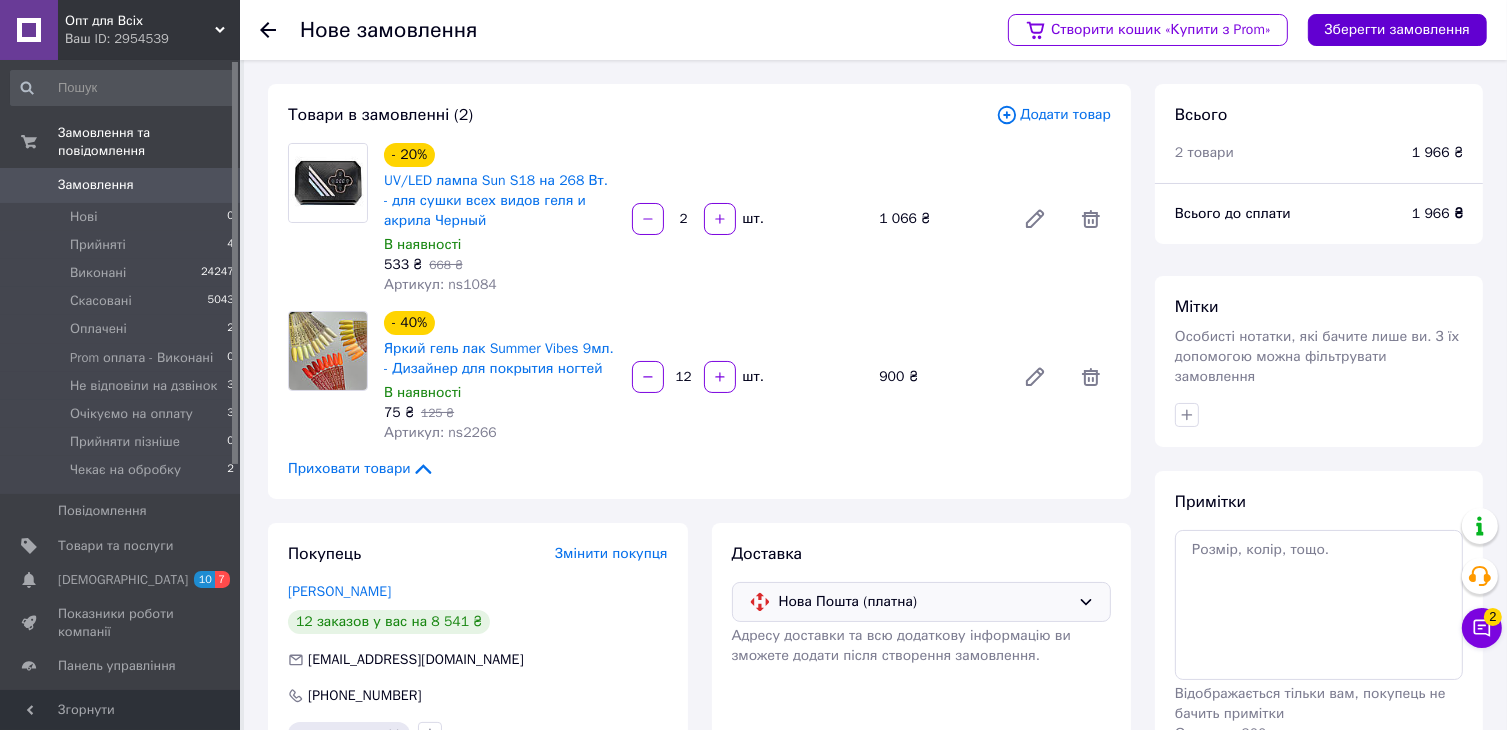 click on "Зберегти замовлення" at bounding box center [1397, 30] 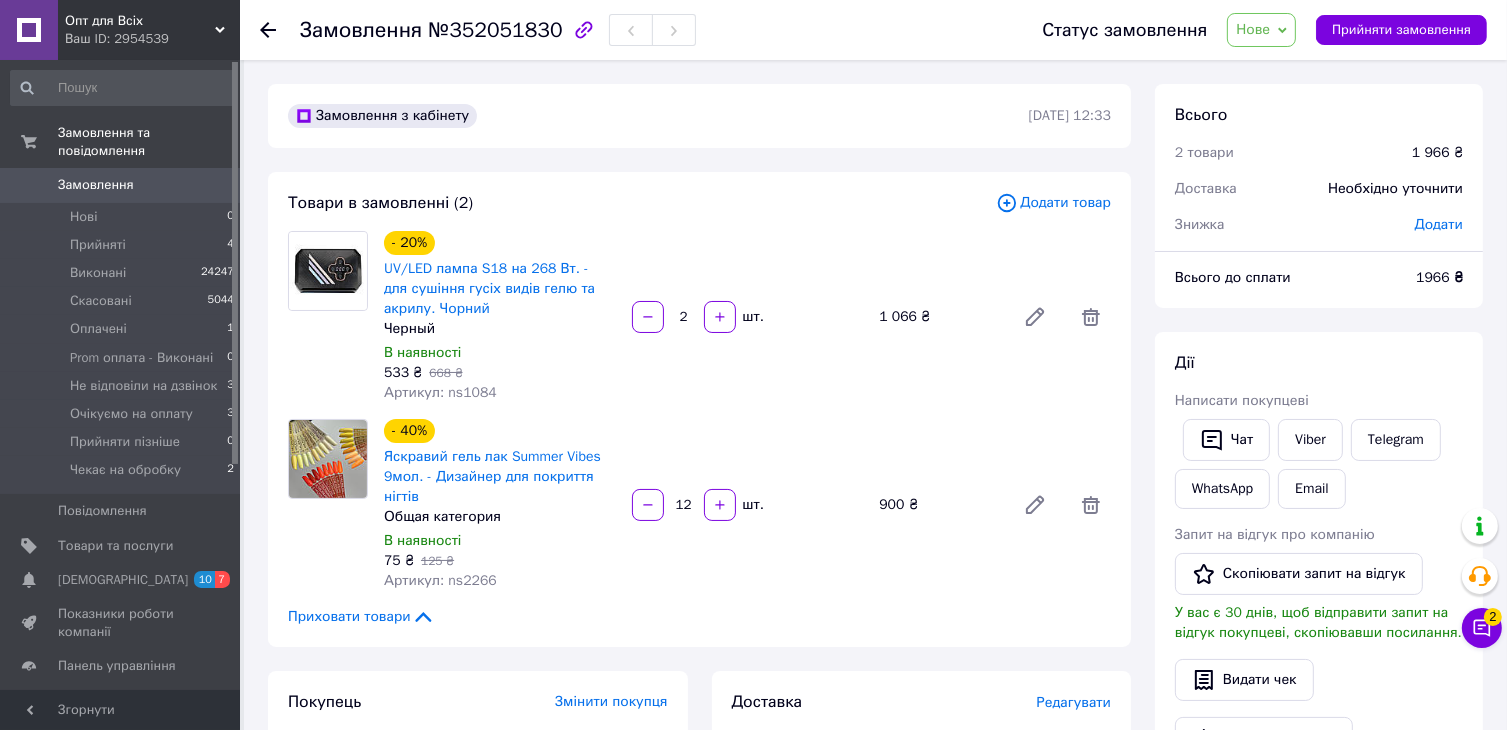 click 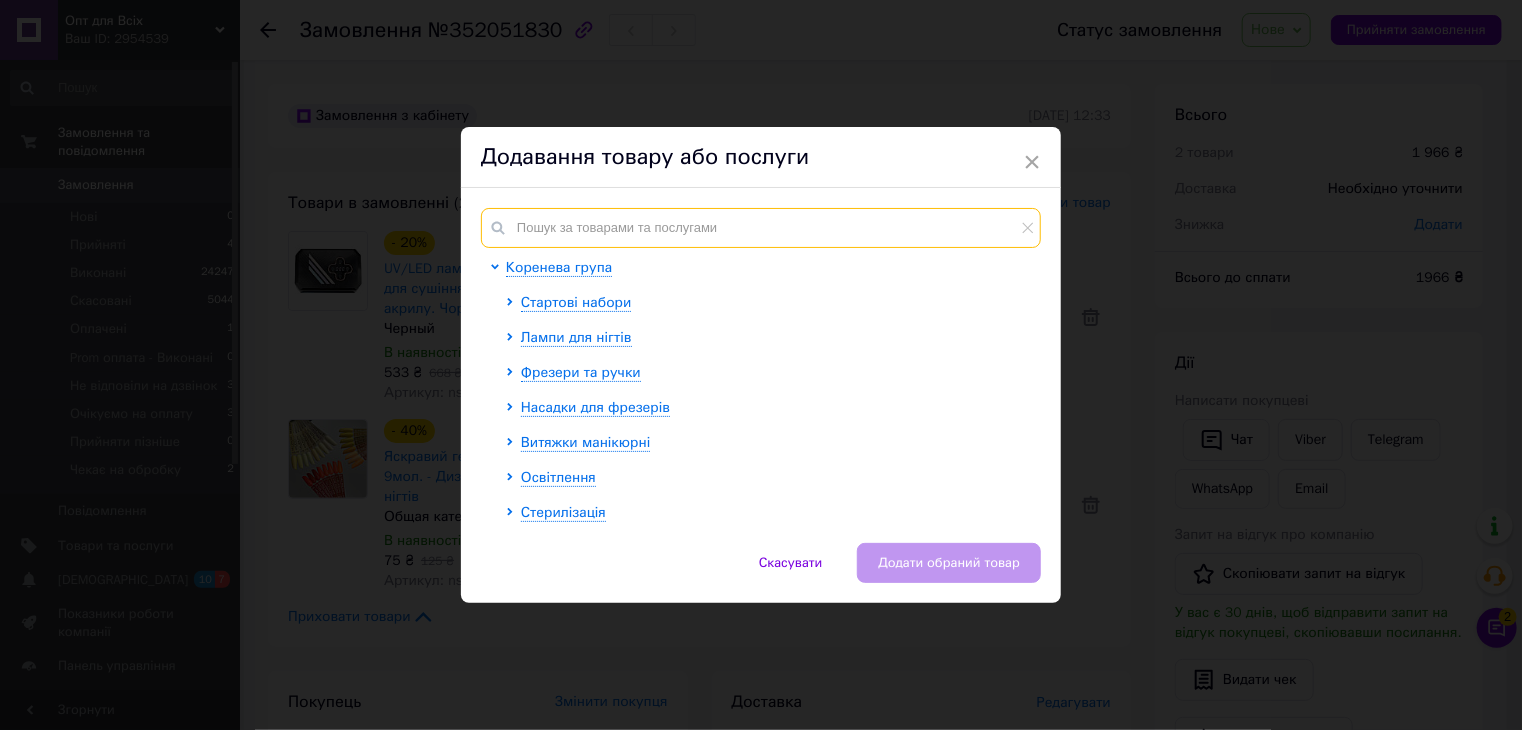 click at bounding box center (761, 228) 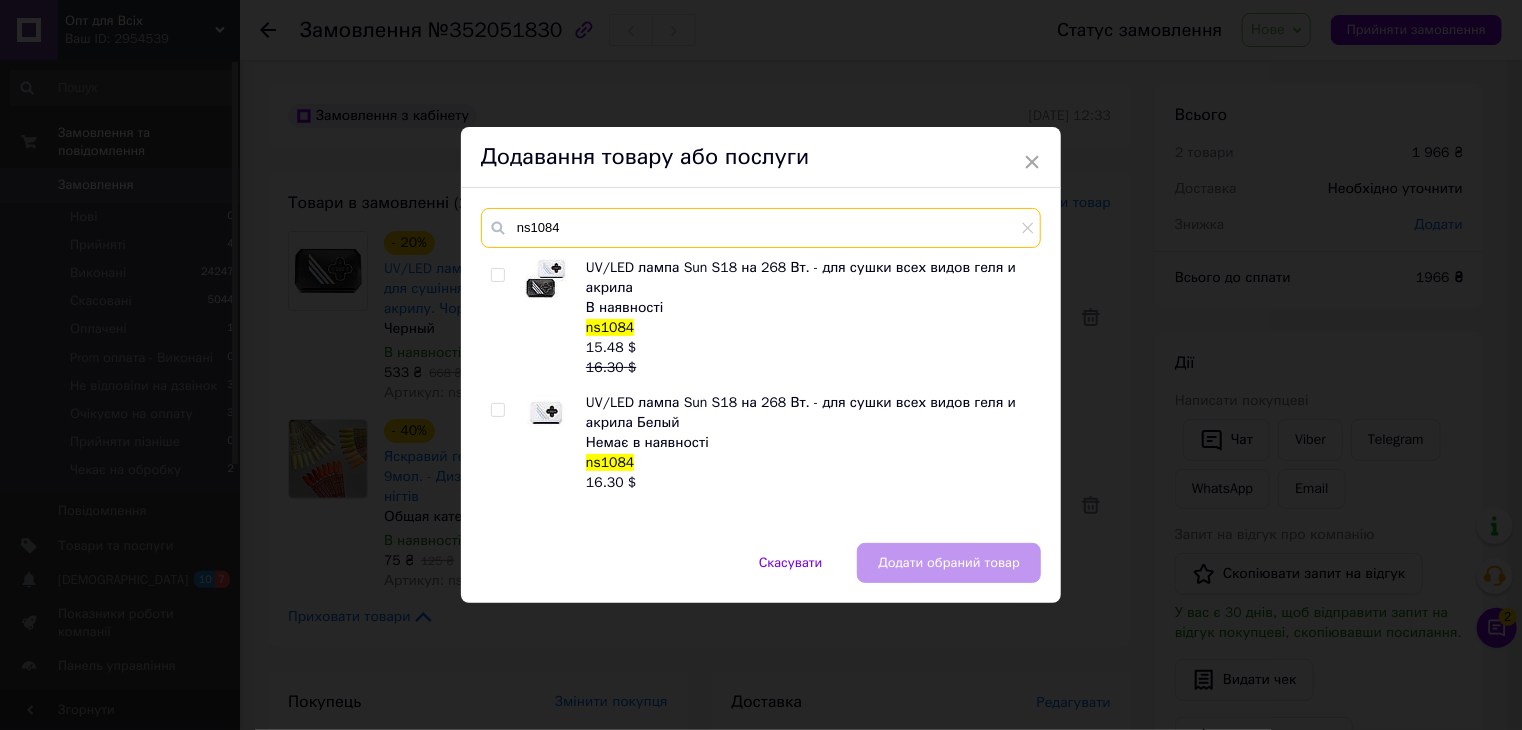 type on "ns1084" 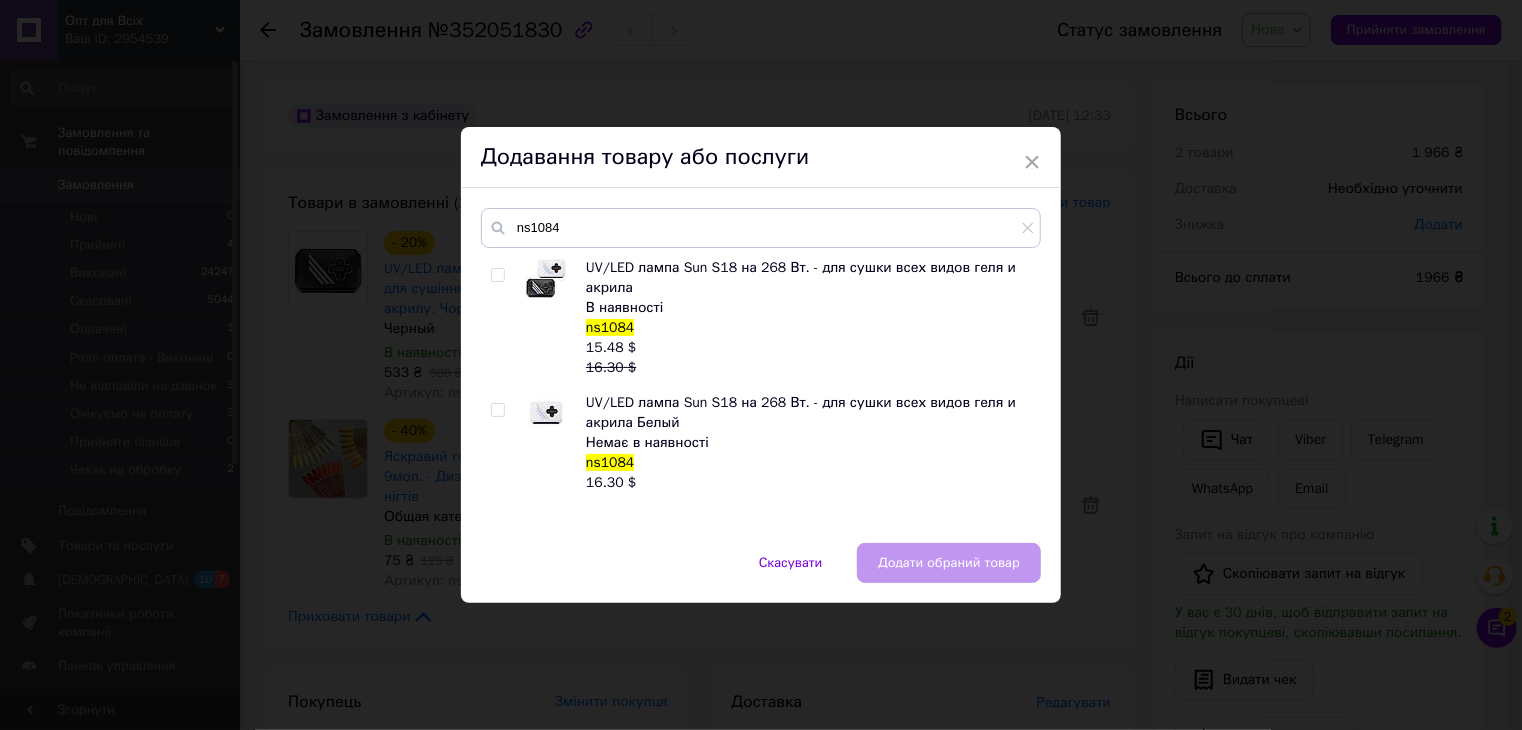 click at bounding box center [497, 275] 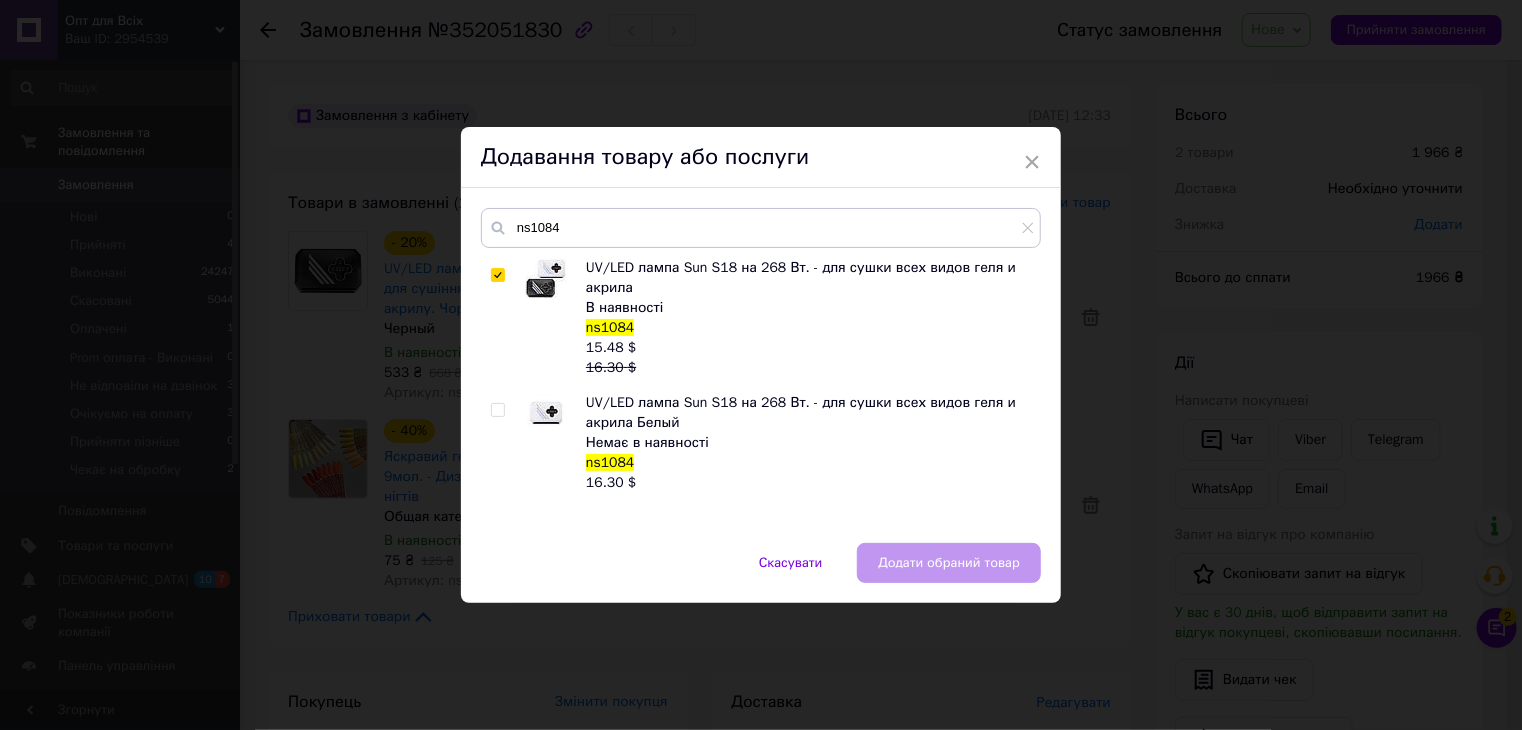 checkbox on "true" 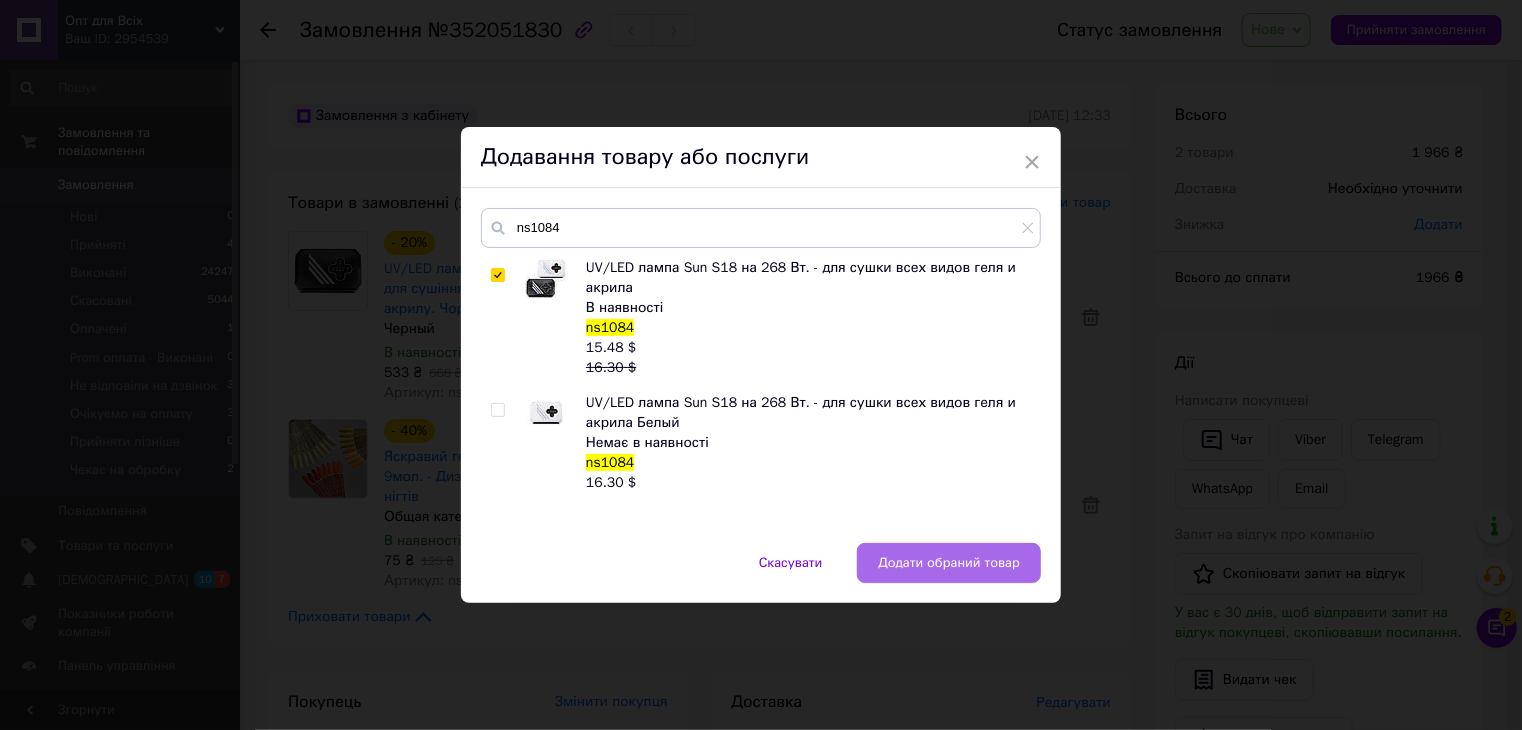 click on "Додати обраний товар" at bounding box center (949, 563) 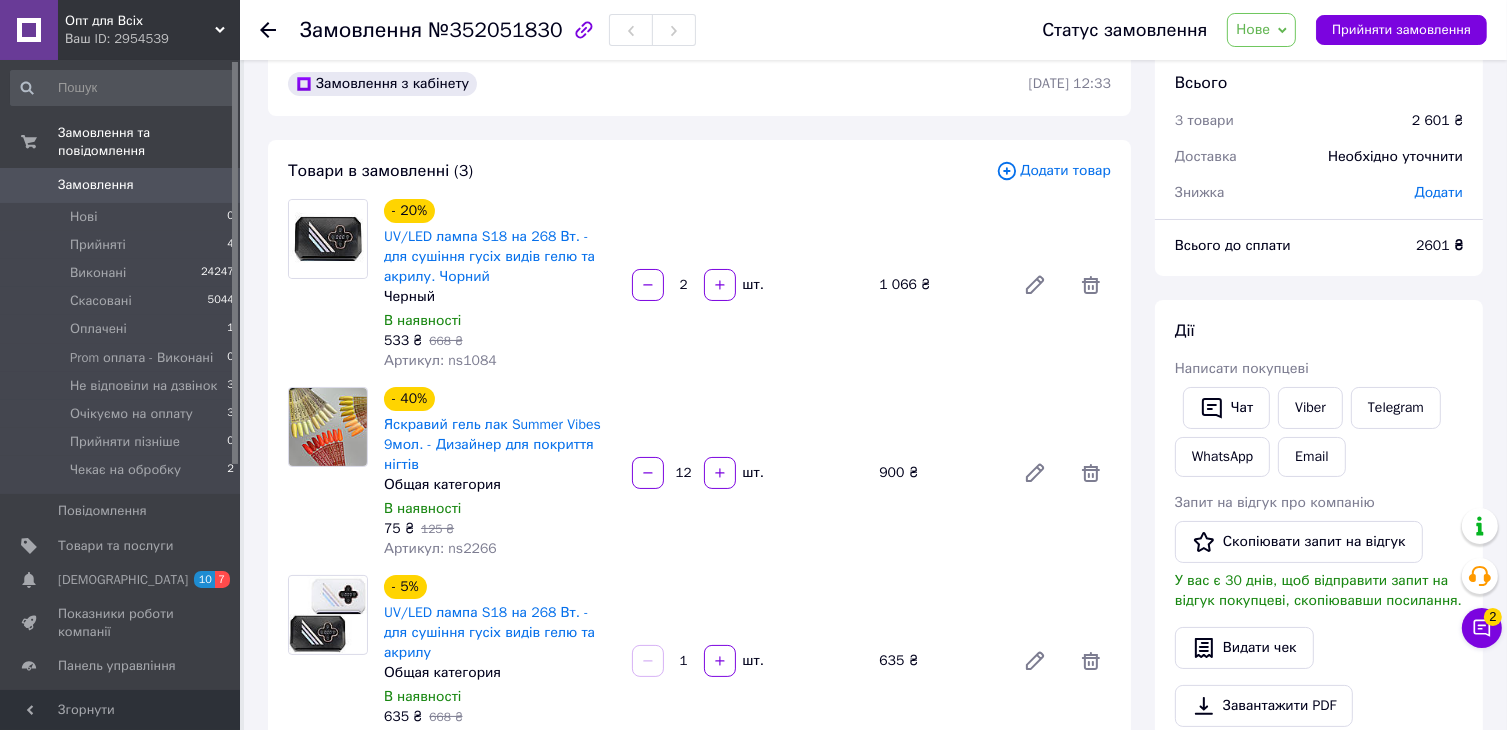 scroll, scrollTop: 0, scrollLeft: 0, axis: both 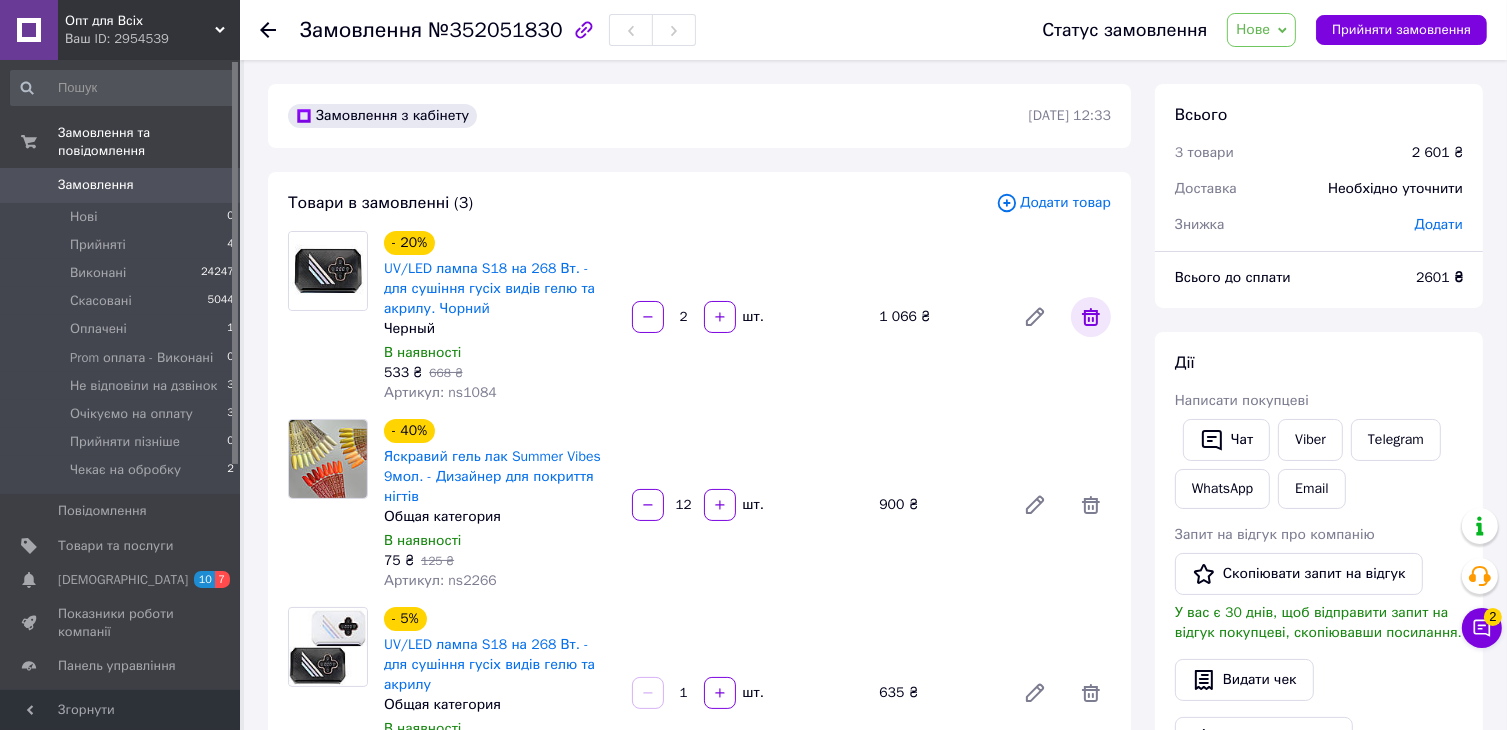 click 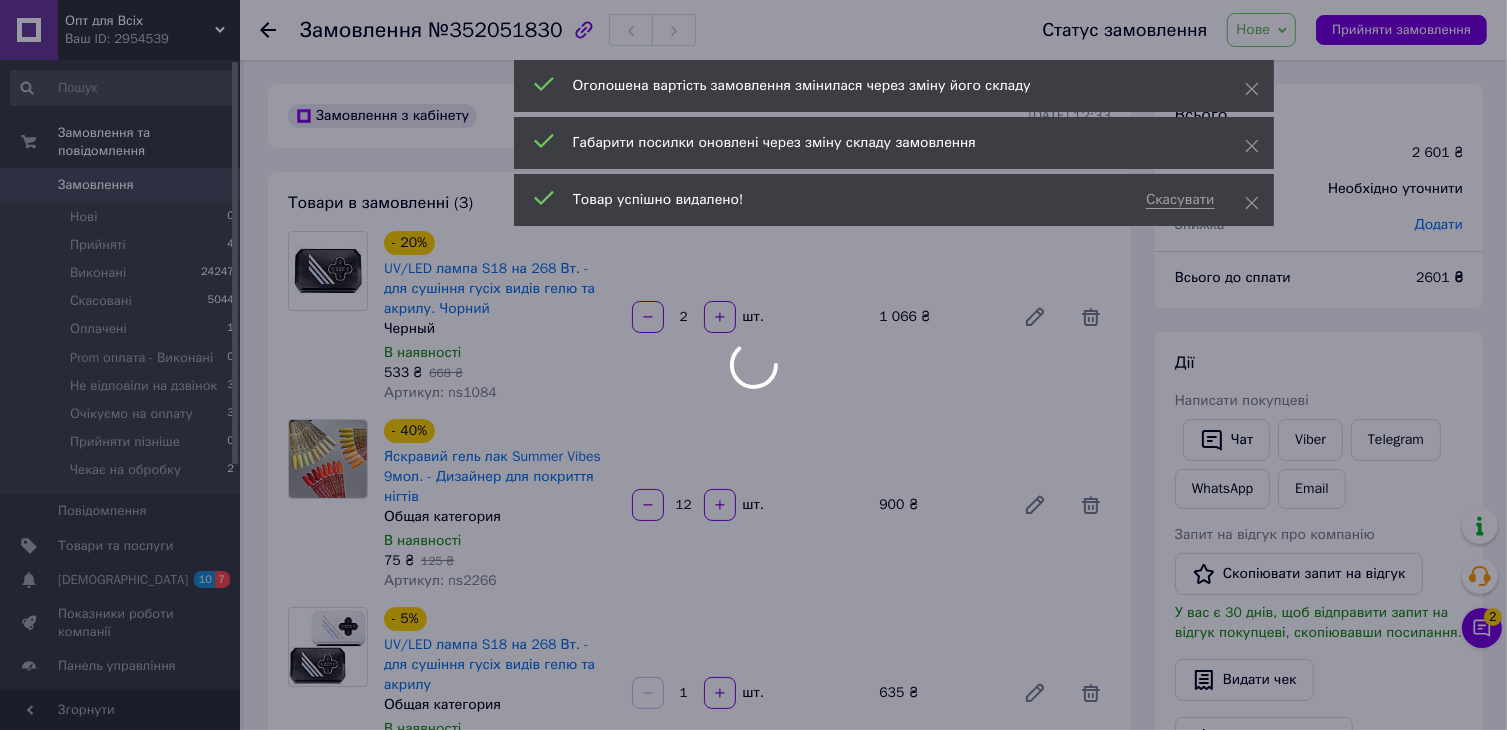 type on "12" 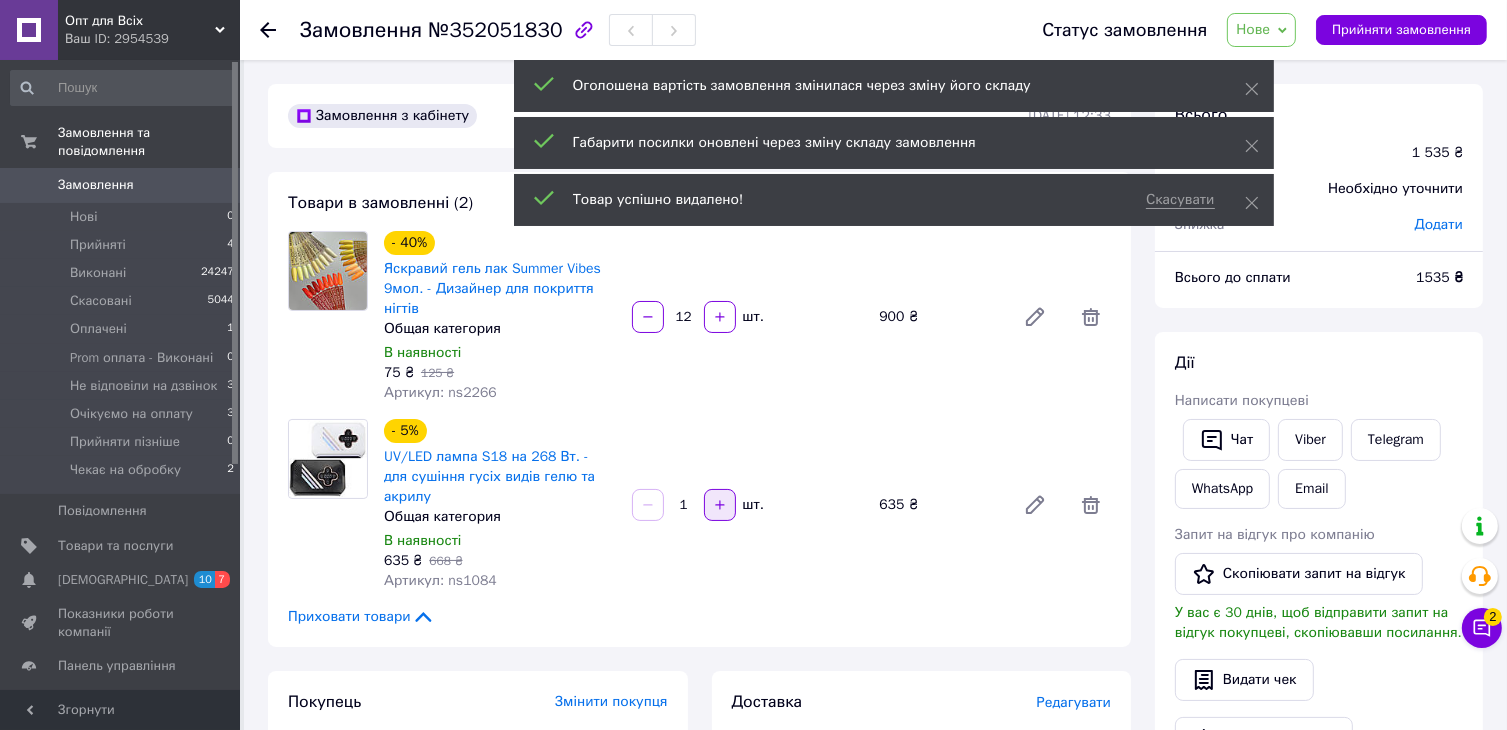 click at bounding box center (720, 505) 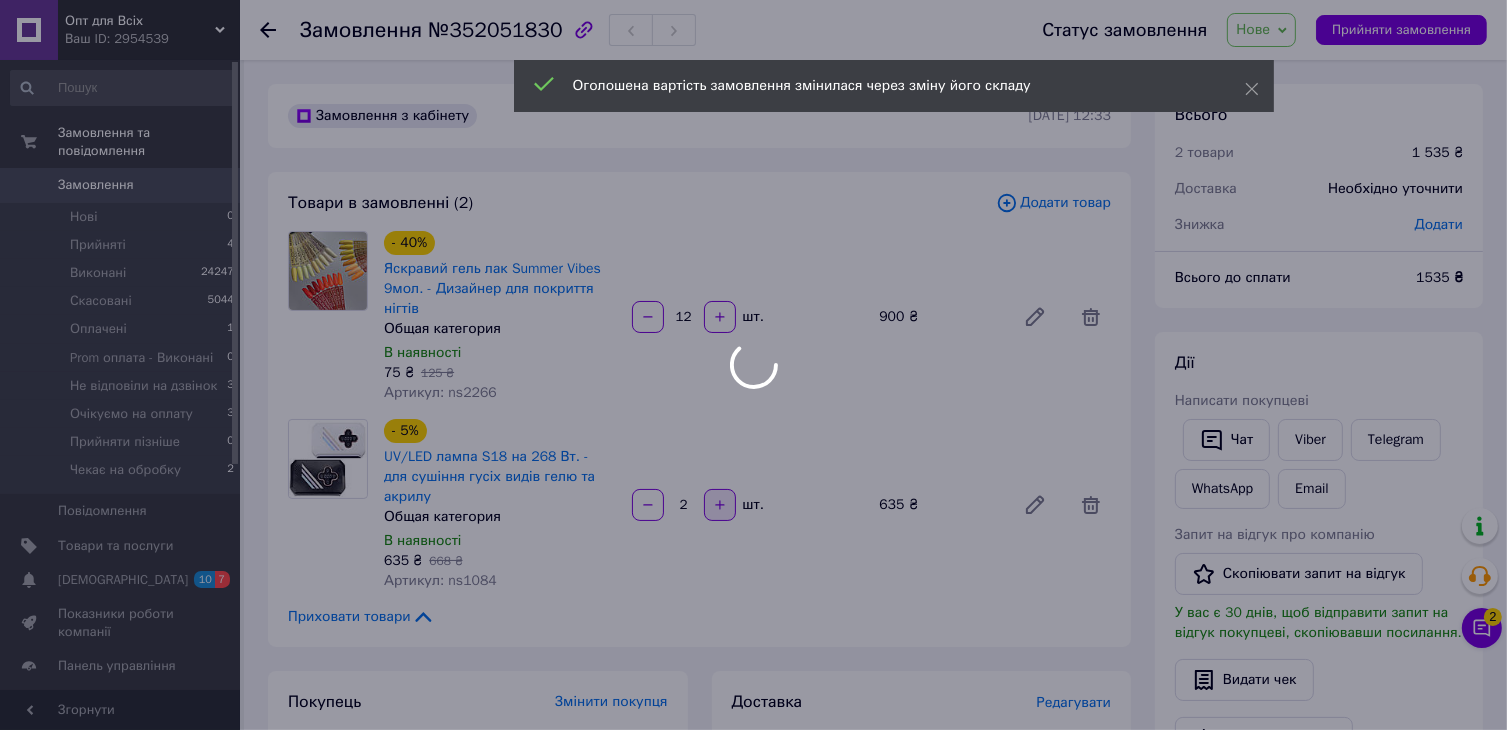 type on "2" 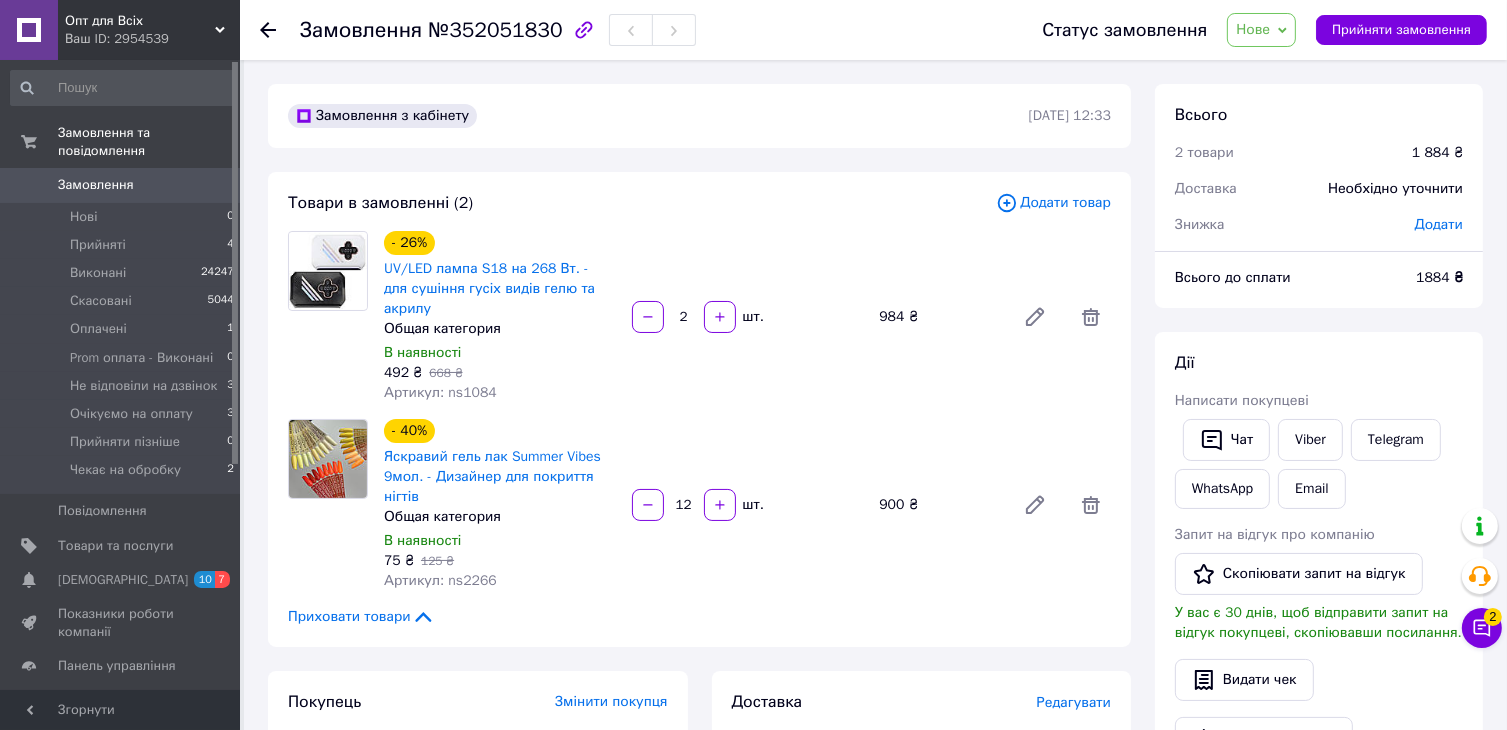 click on "Нове" at bounding box center (1253, 29) 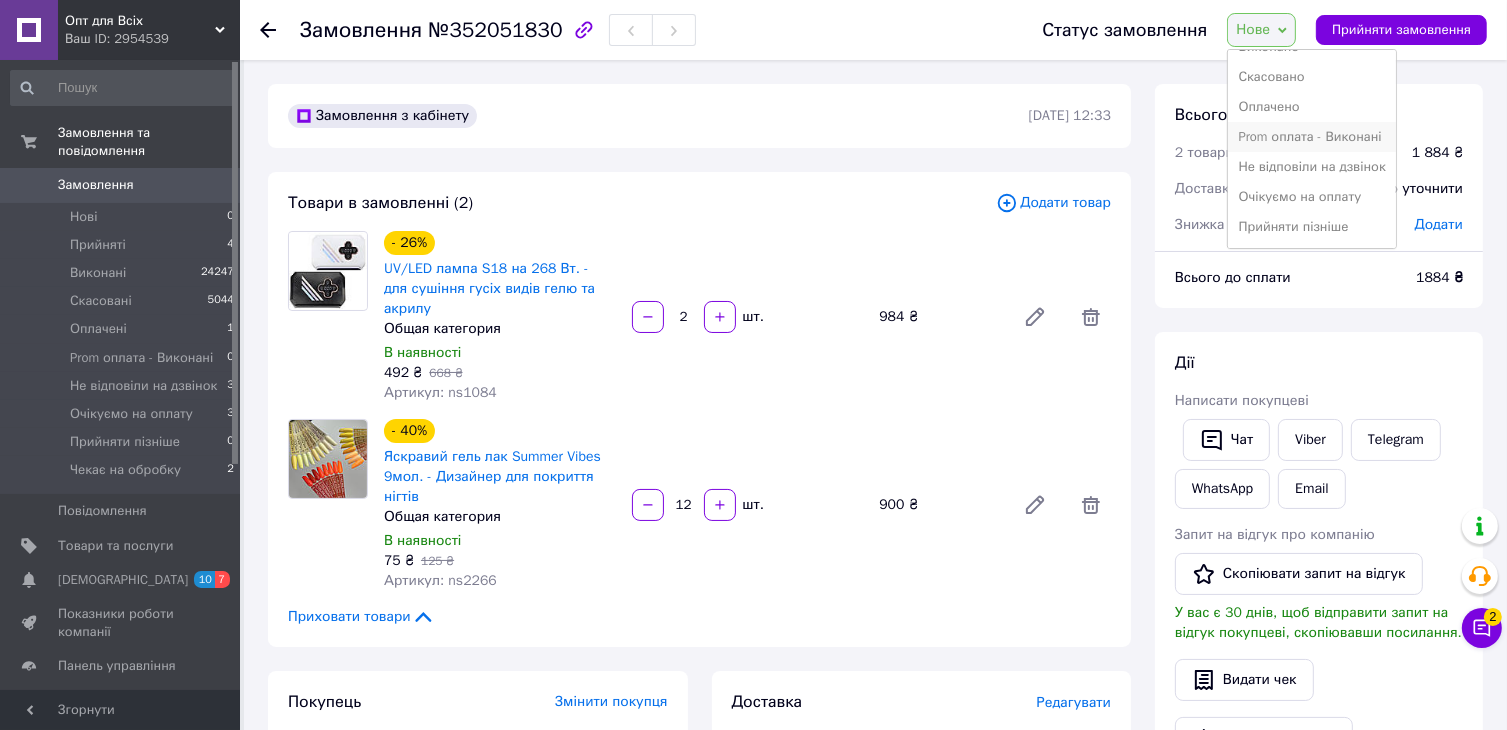 scroll, scrollTop: 81, scrollLeft: 0, axis: vertical 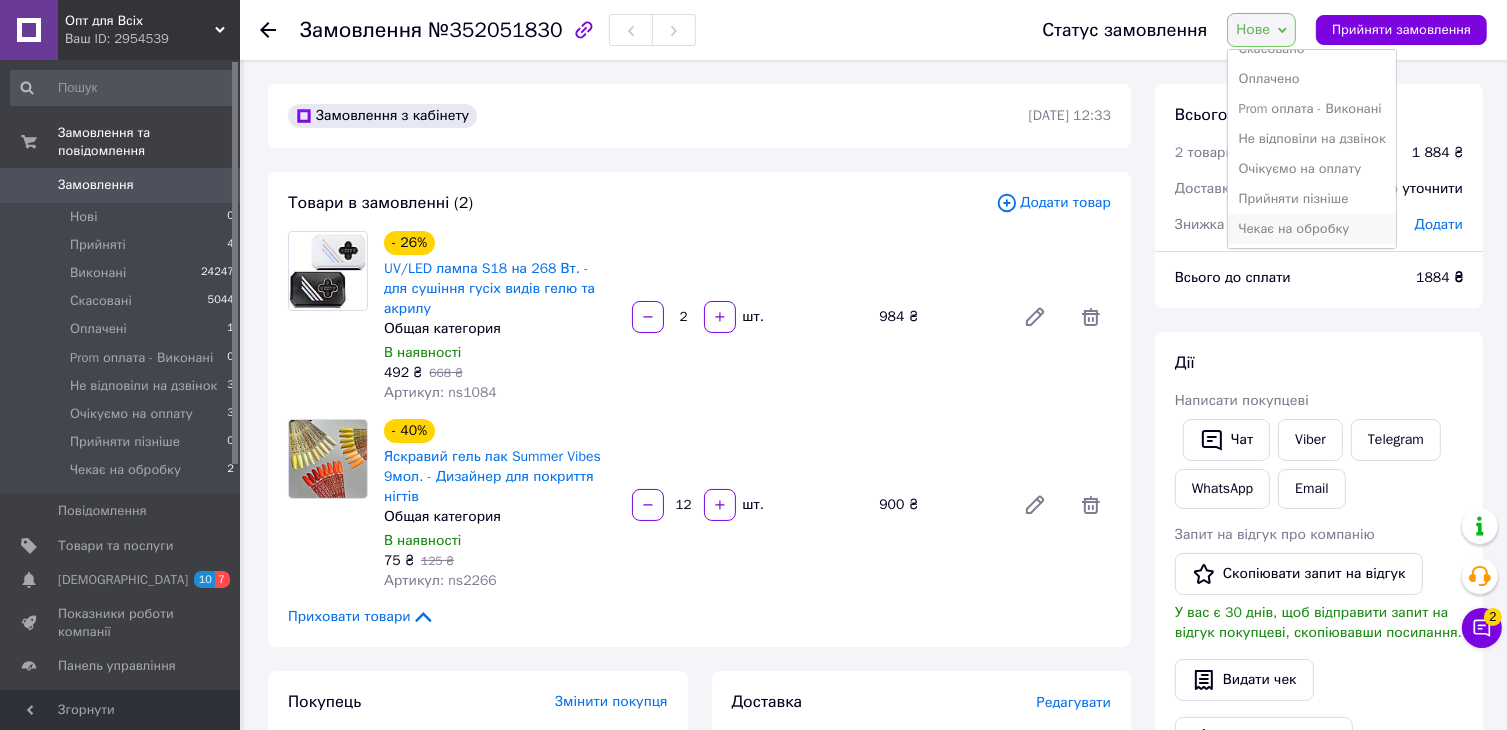 click on "Чекає на обробку" at bounding box center (1311, 229) 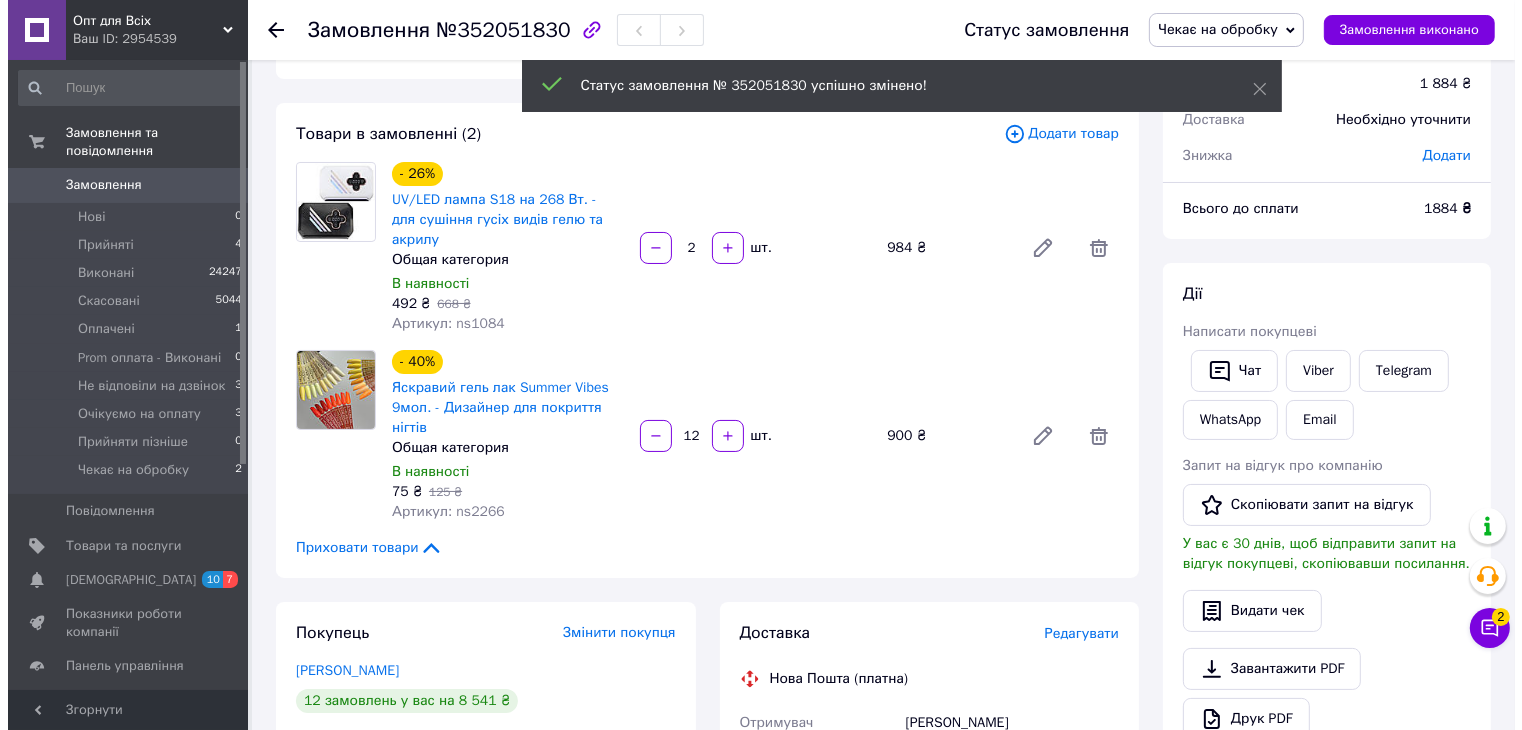 scroll, scrollTop: 400, scrollLeft: 0, axis: vertical 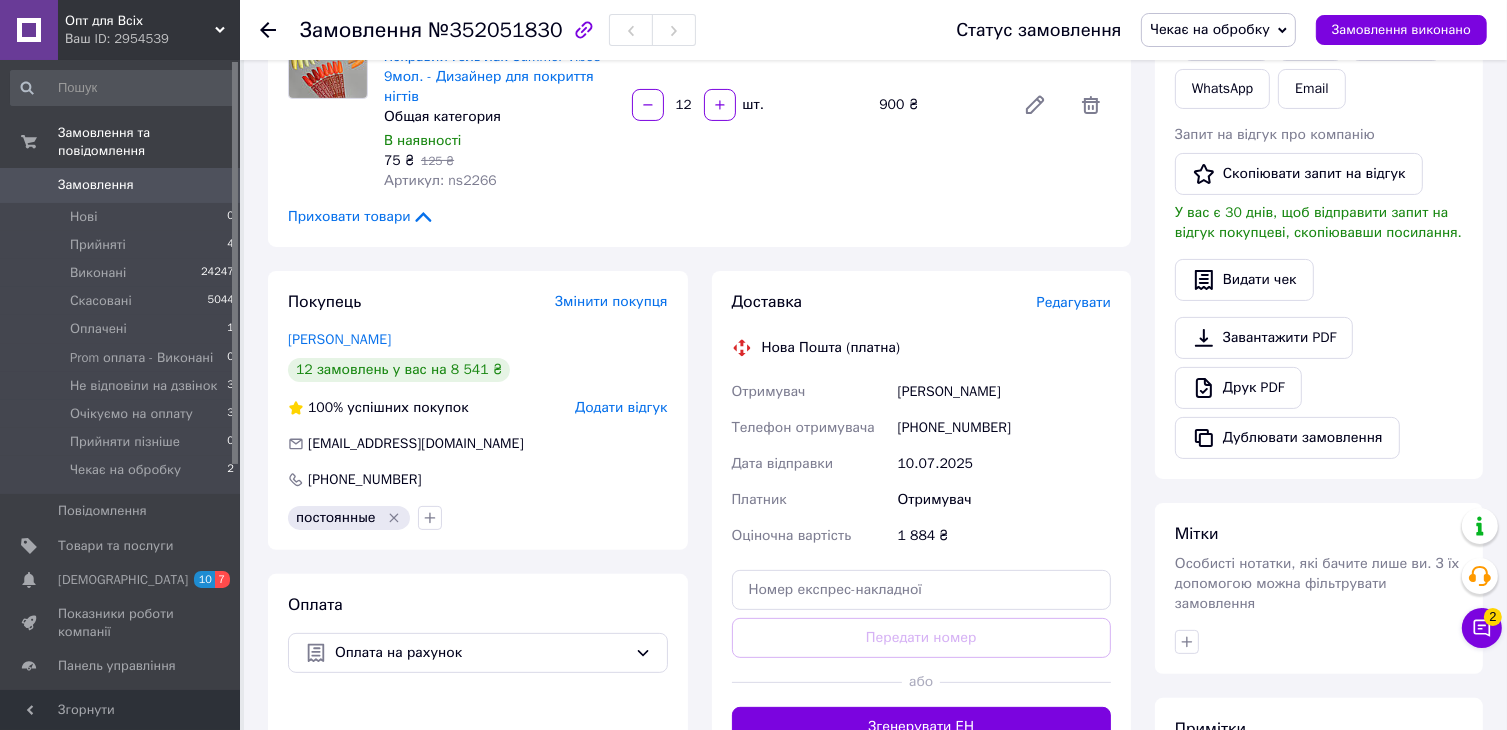 click on "[PHONE_NUMBER]" at bounding box center (1004, 428) 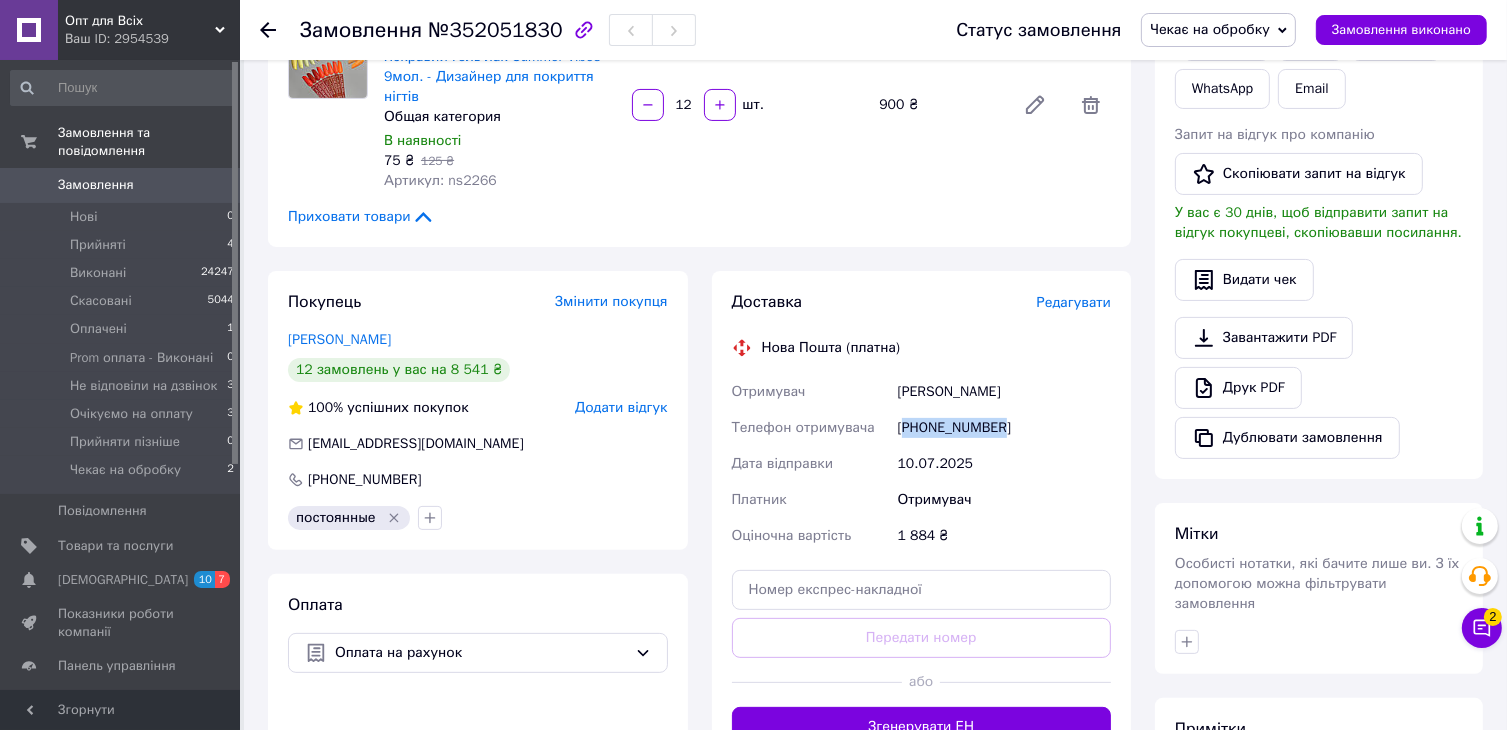 click on "[PHONE_NUMBER]" at bounding box center (1004, 428) 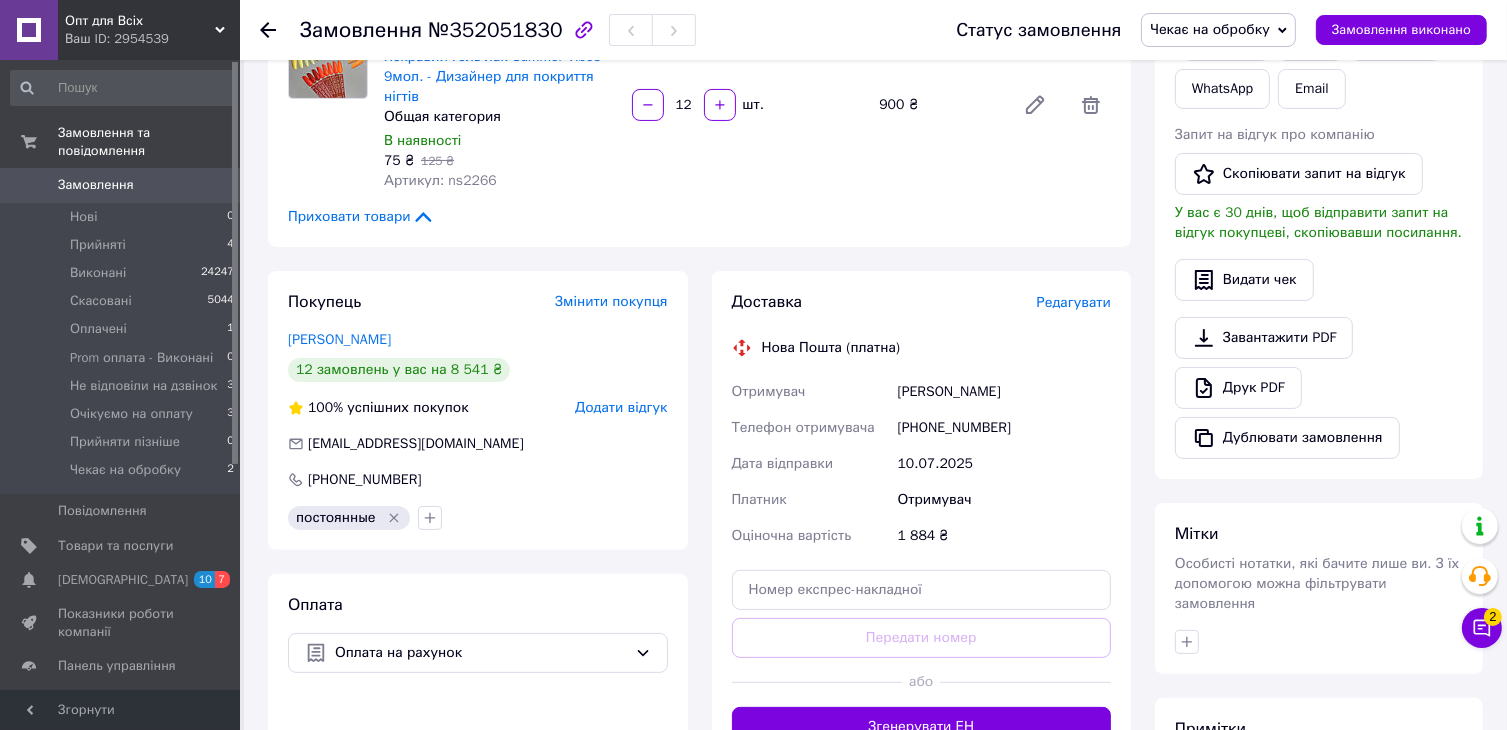 click on "Редагувати" at bounding box center [1074, 302] 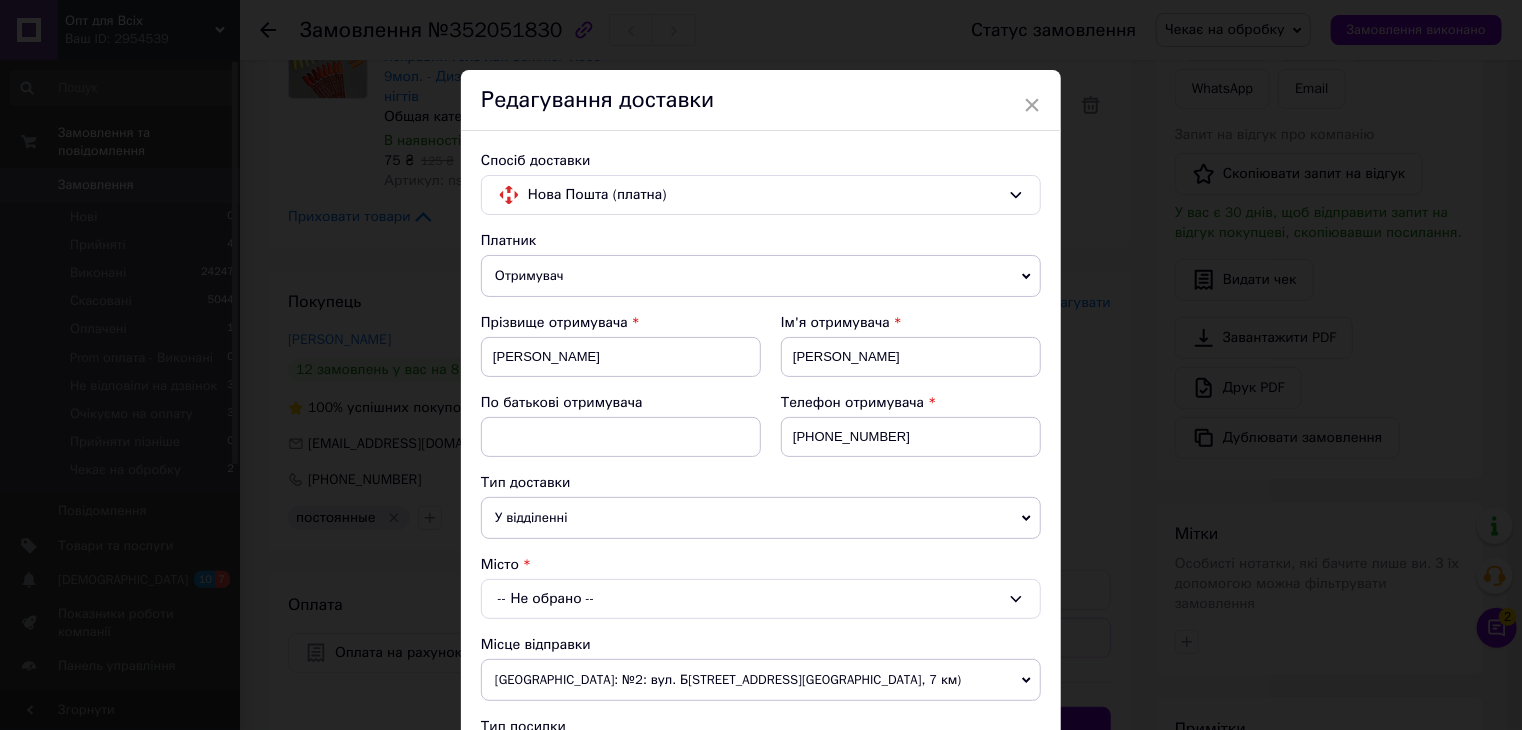 click on "У відділенні" at bounding box center (761, 518) 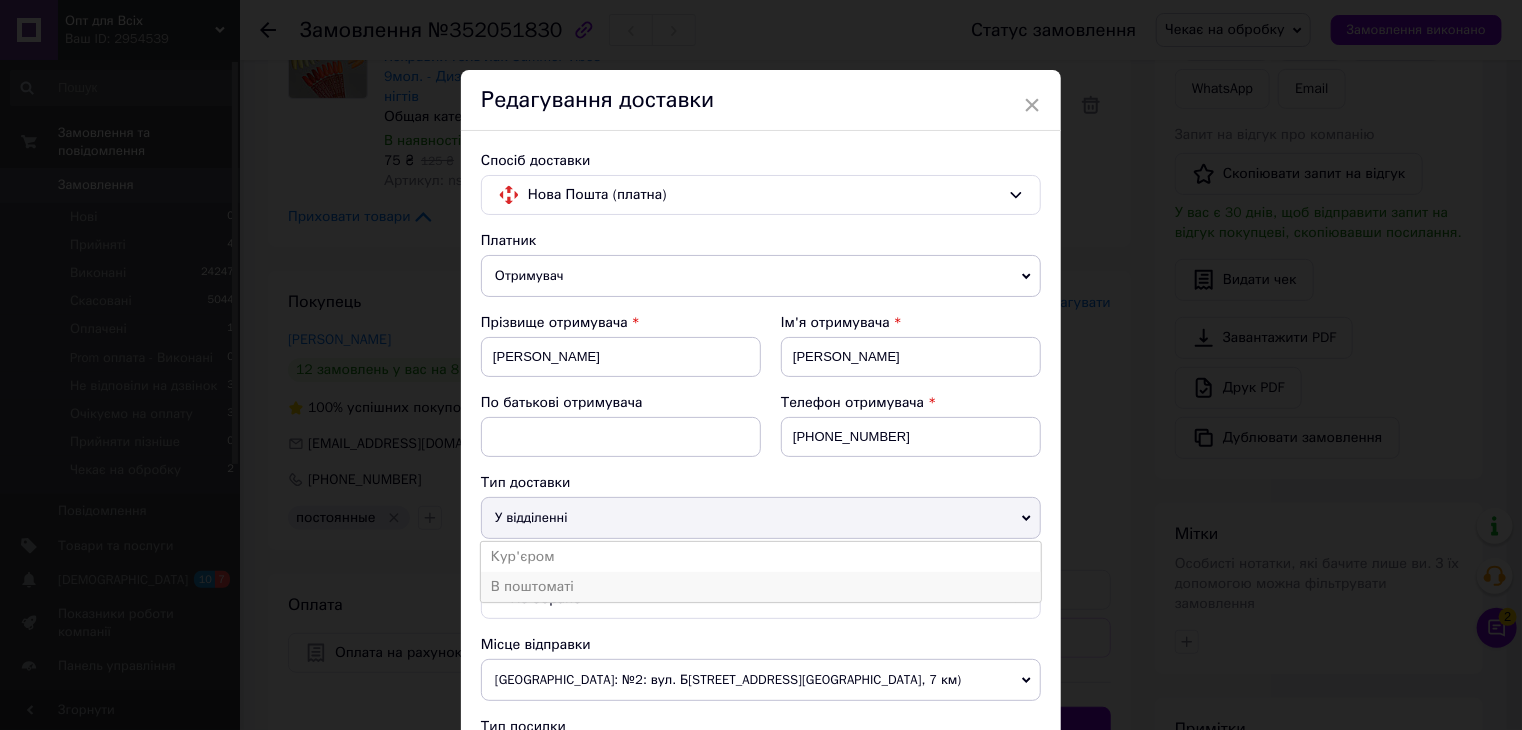 click on "В поштоматі" at bounding box center [761, 587] 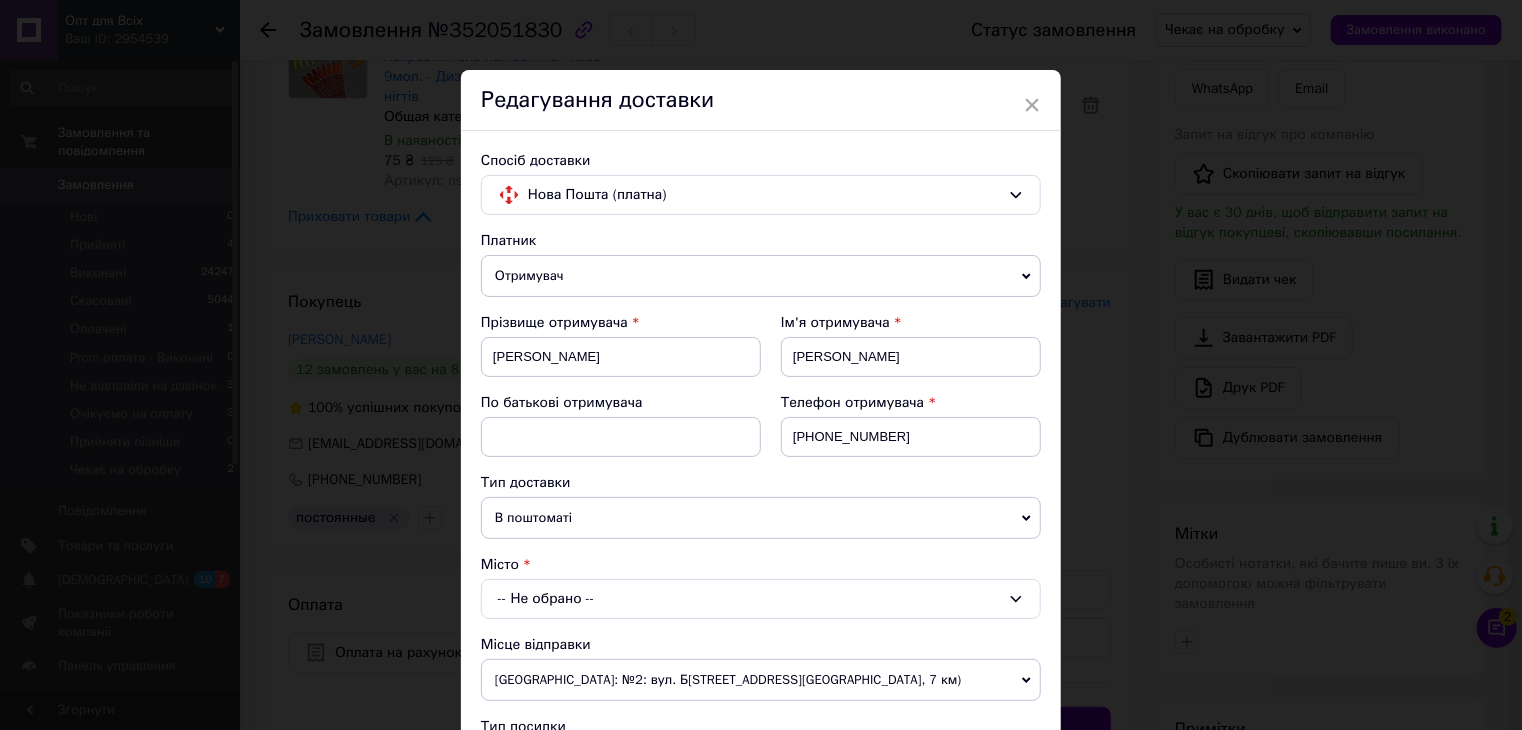 click on "-- Не обрано --" at bounding box center [761, 599] 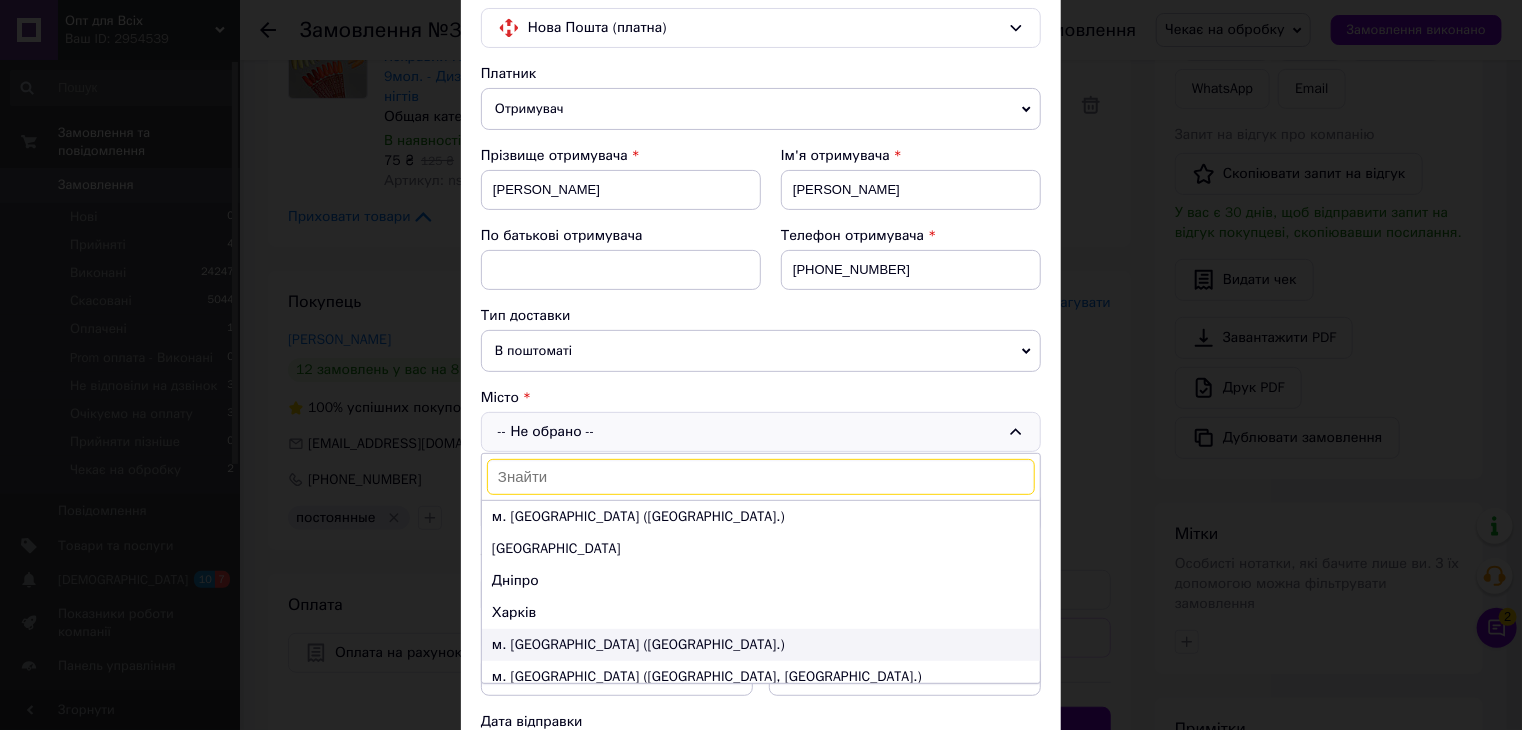scroll, scrollTop: 200, scrollLeft: 0, axis: vertical 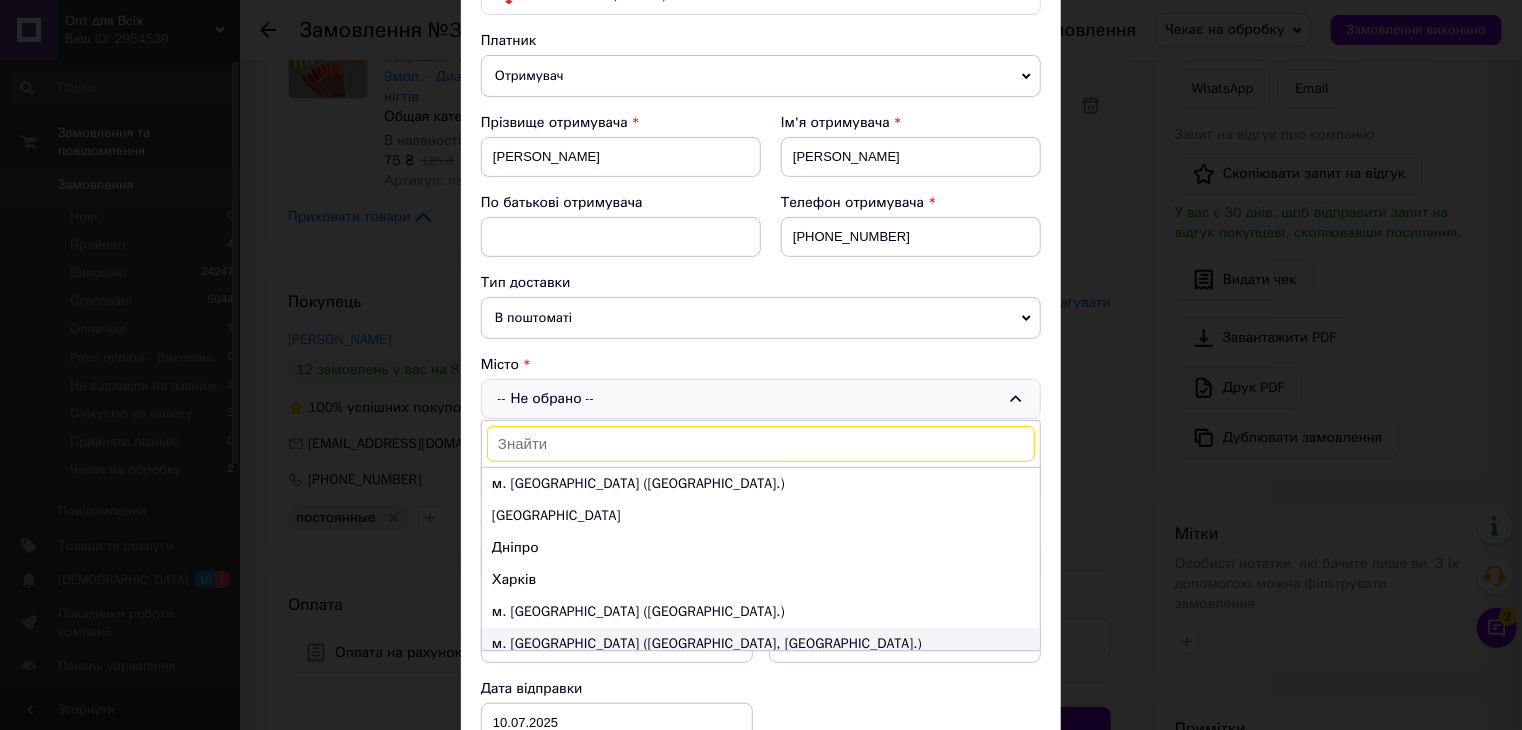 click on "м. Запоріжжя (Запорізька обл., Запорізький р-н.)" at bounding box center (761, 644) 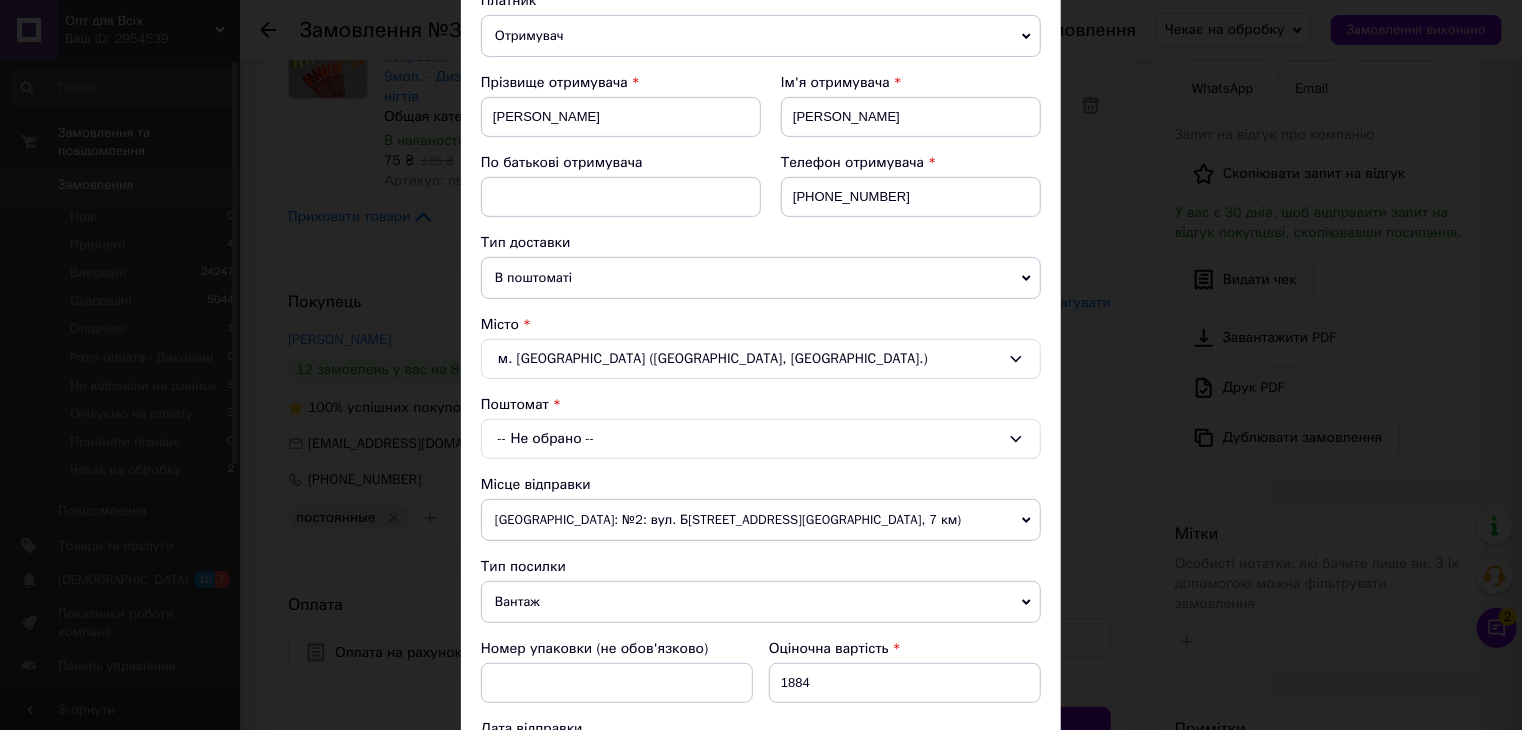 scroll, scrollTop: 228, scrollLeft: 0, axis: vertical 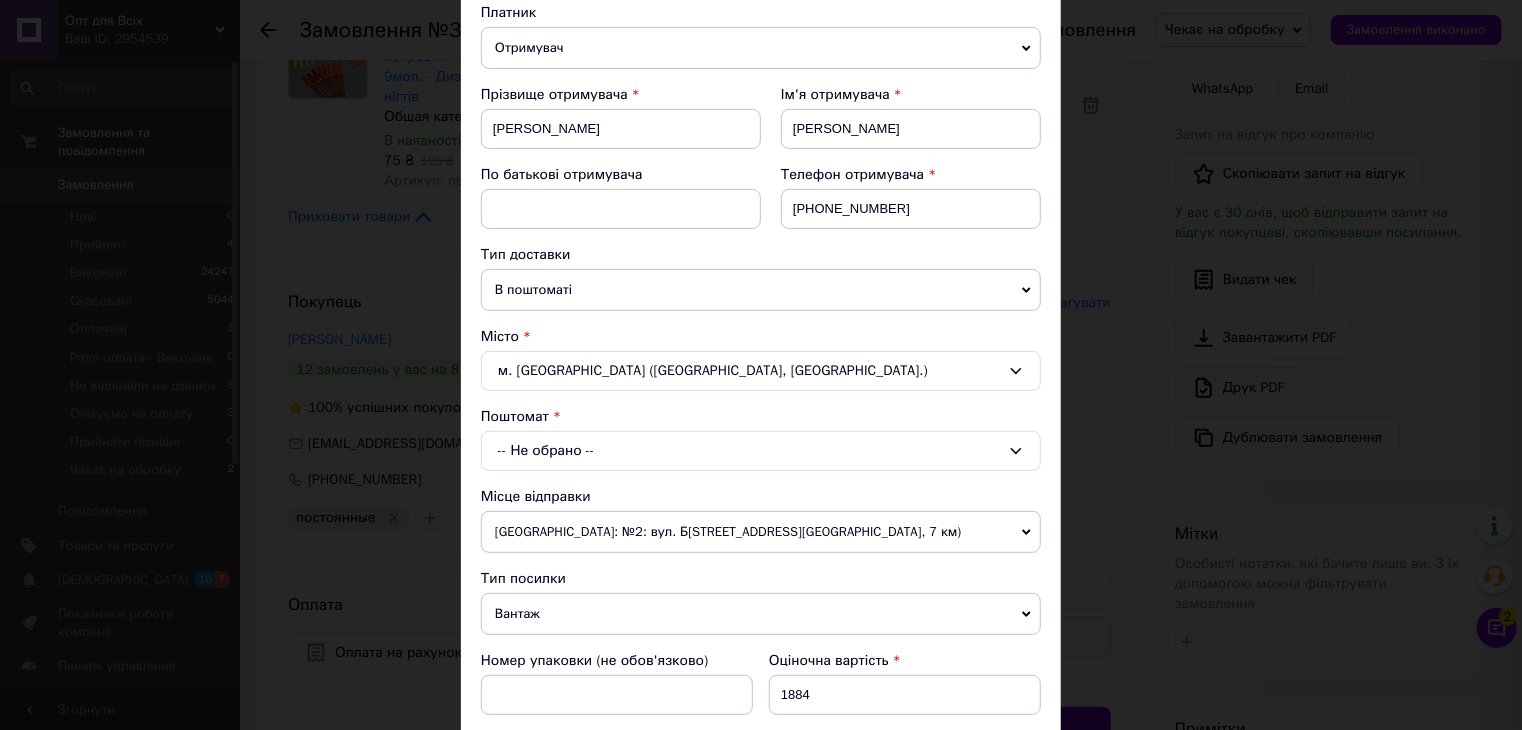 click on "-- Не обрано --" at bounding box center [761, 451] 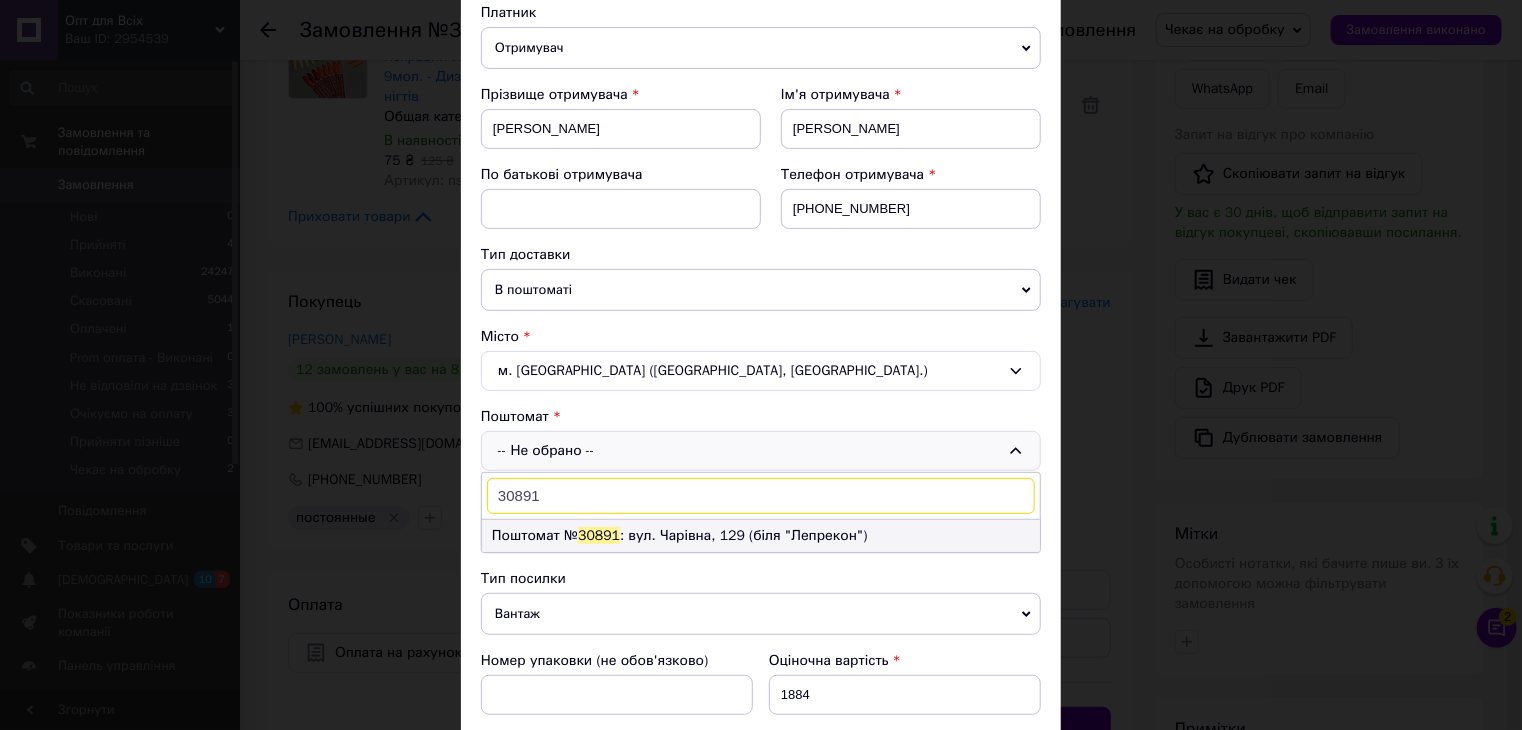 type on "30891" 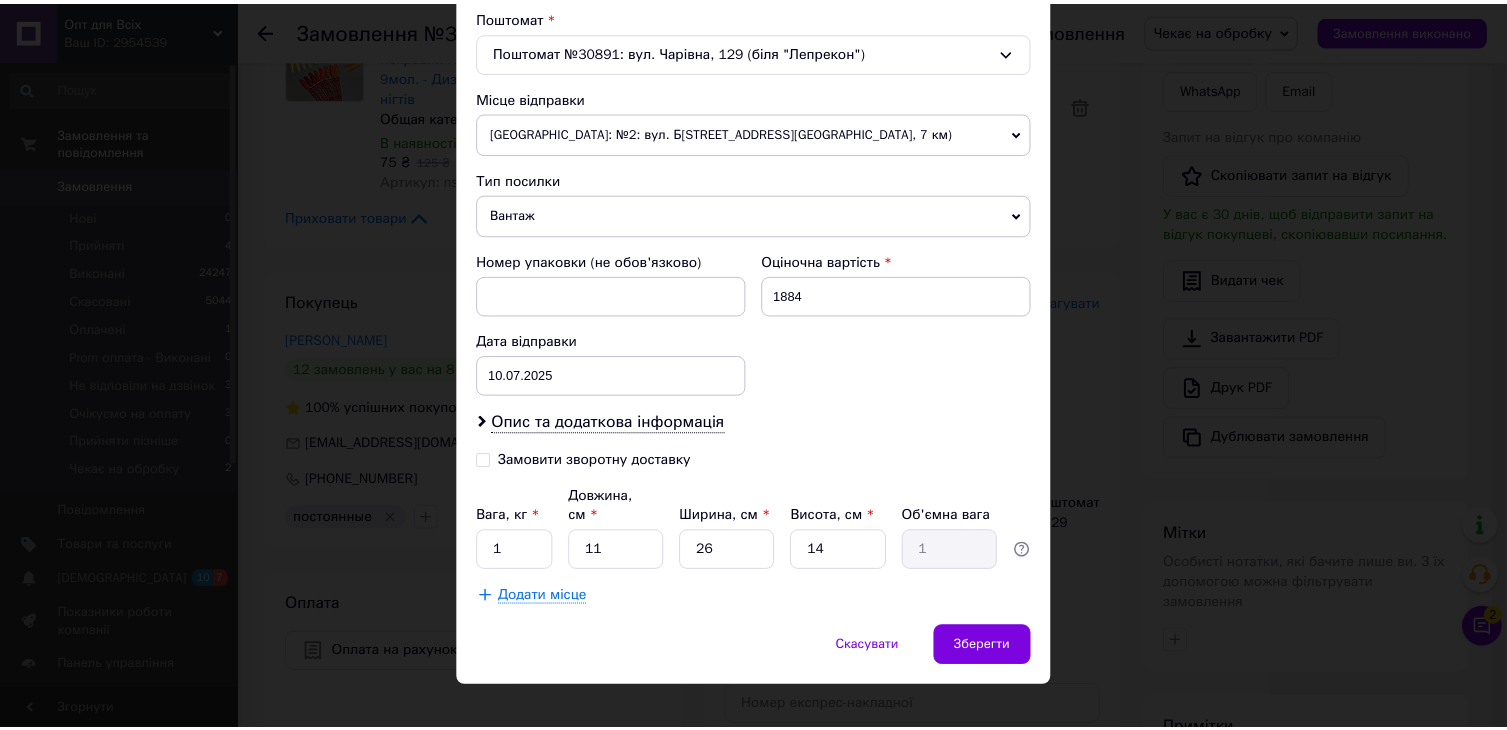 scroll, scrollTop: 628, scrollLeft: 0, axis: vertical 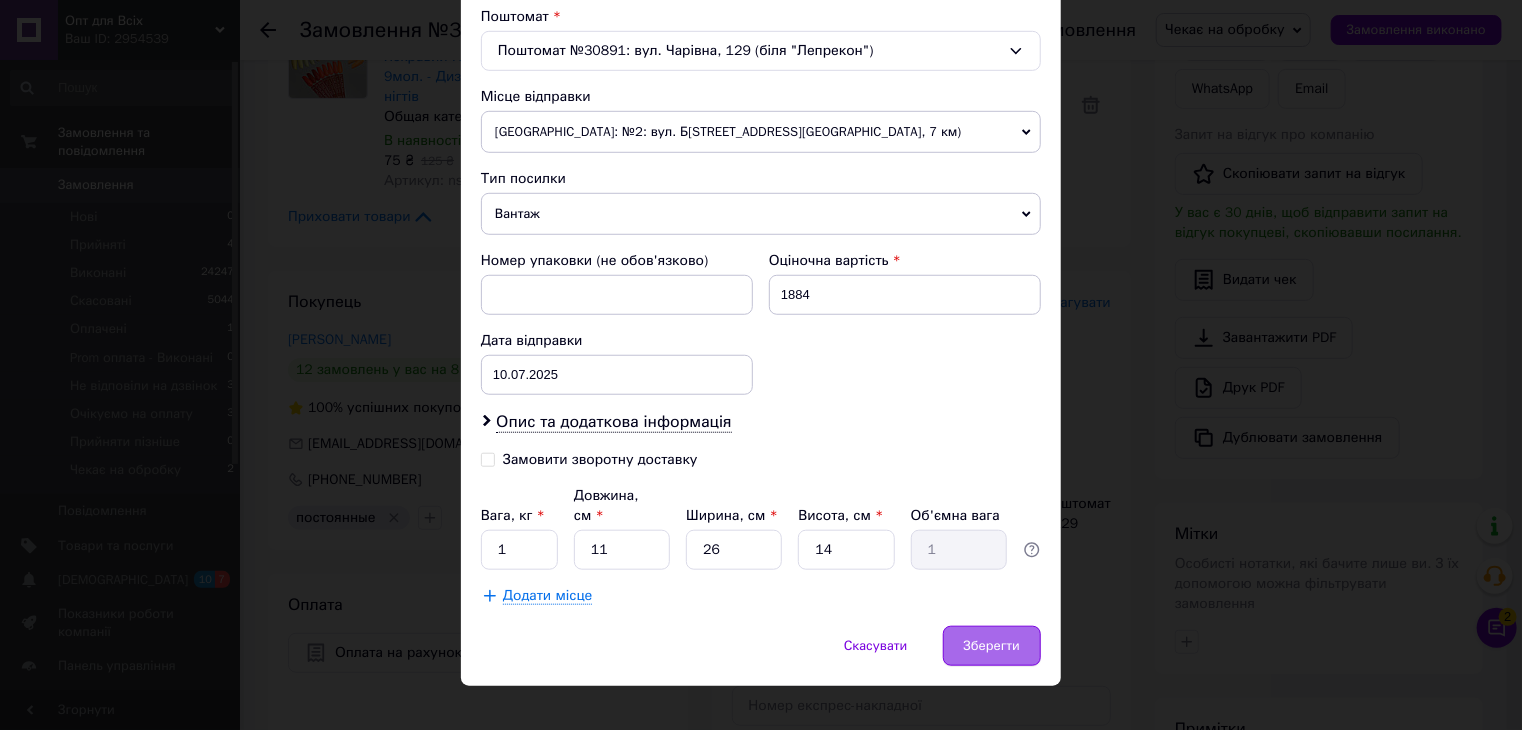 click on "Зберегти" at bounding box center (992, 646) 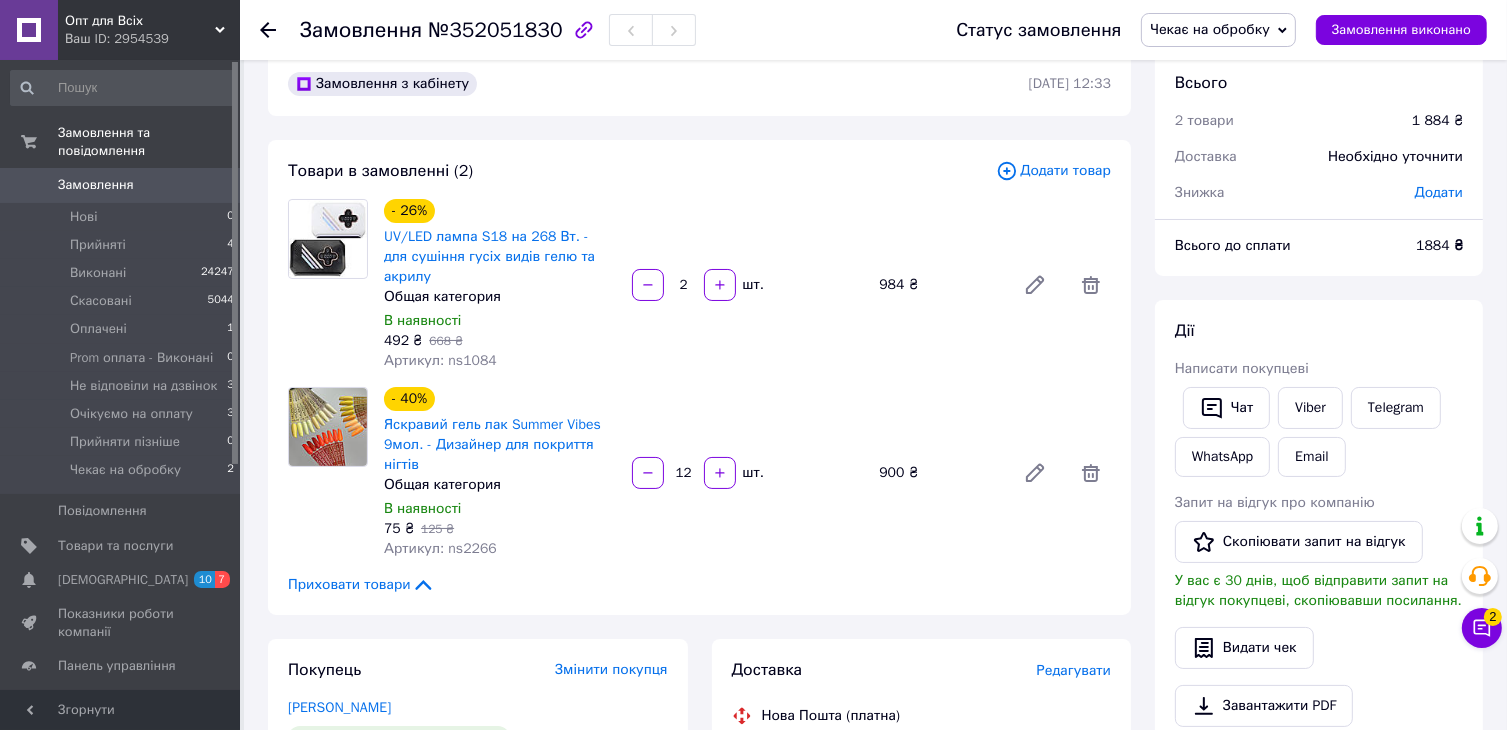 scroll, scrollTop: 0, scrollLeft: 0, axis: both 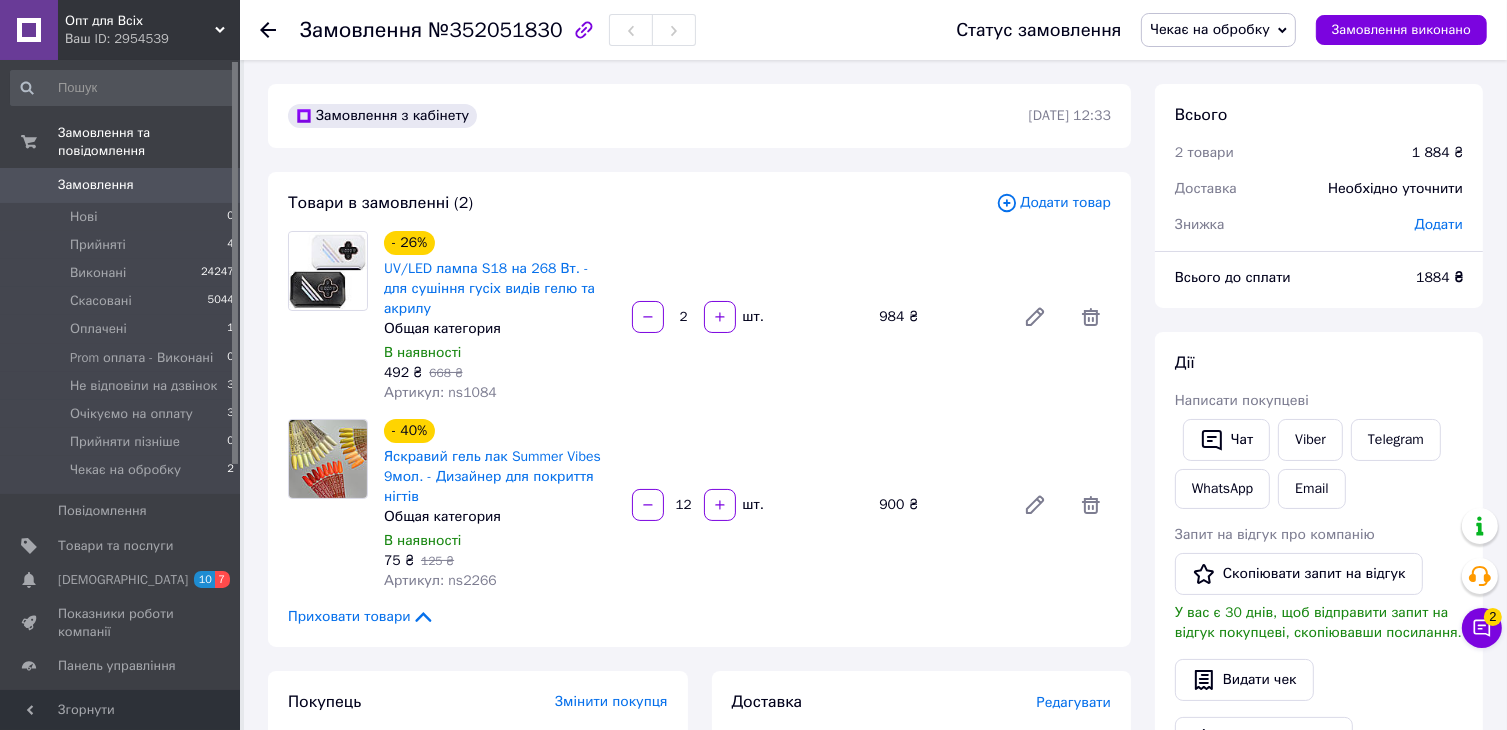 click on "Чекає на обробку" at bounding box center (1210, 29) 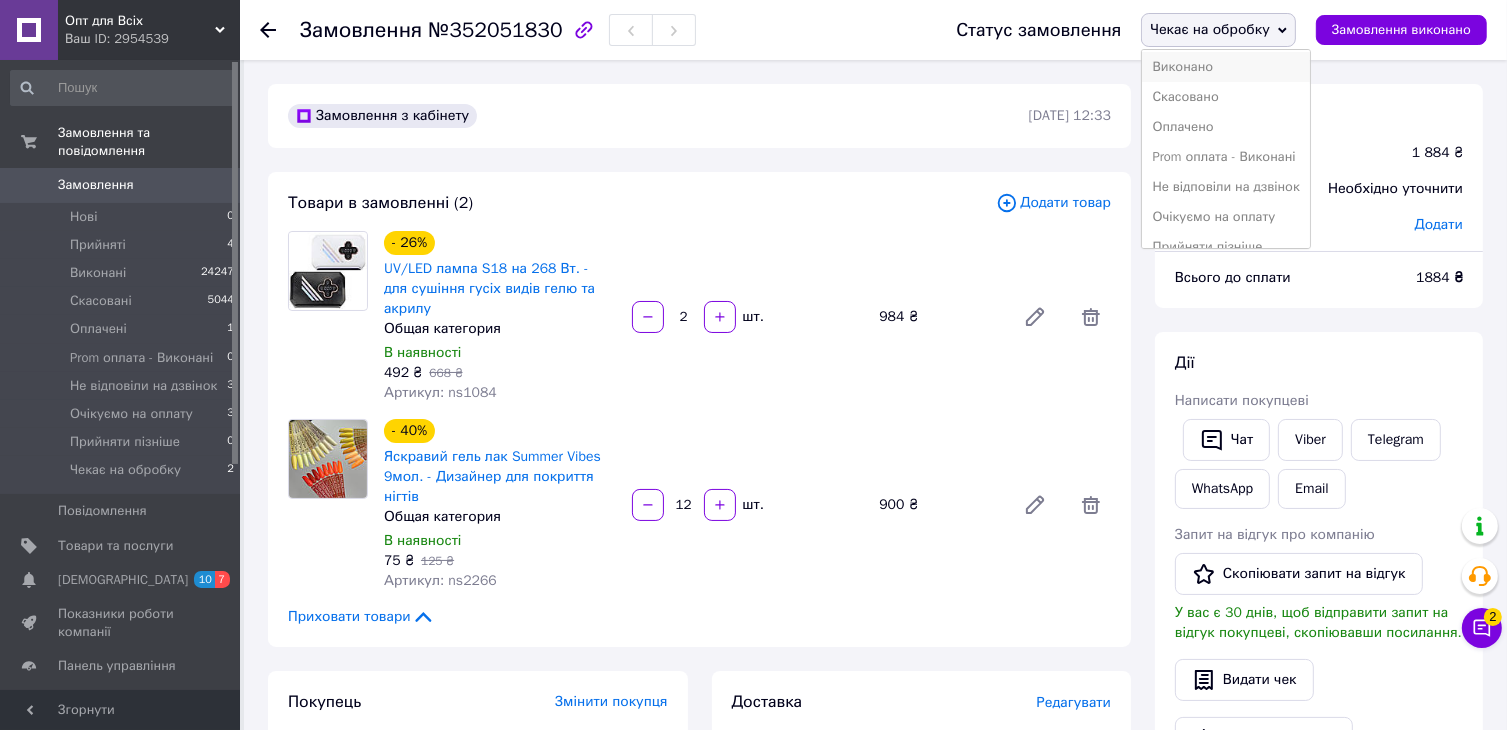 scroll, scrollTop: 52, scrollLeft: 0, axis: vertical 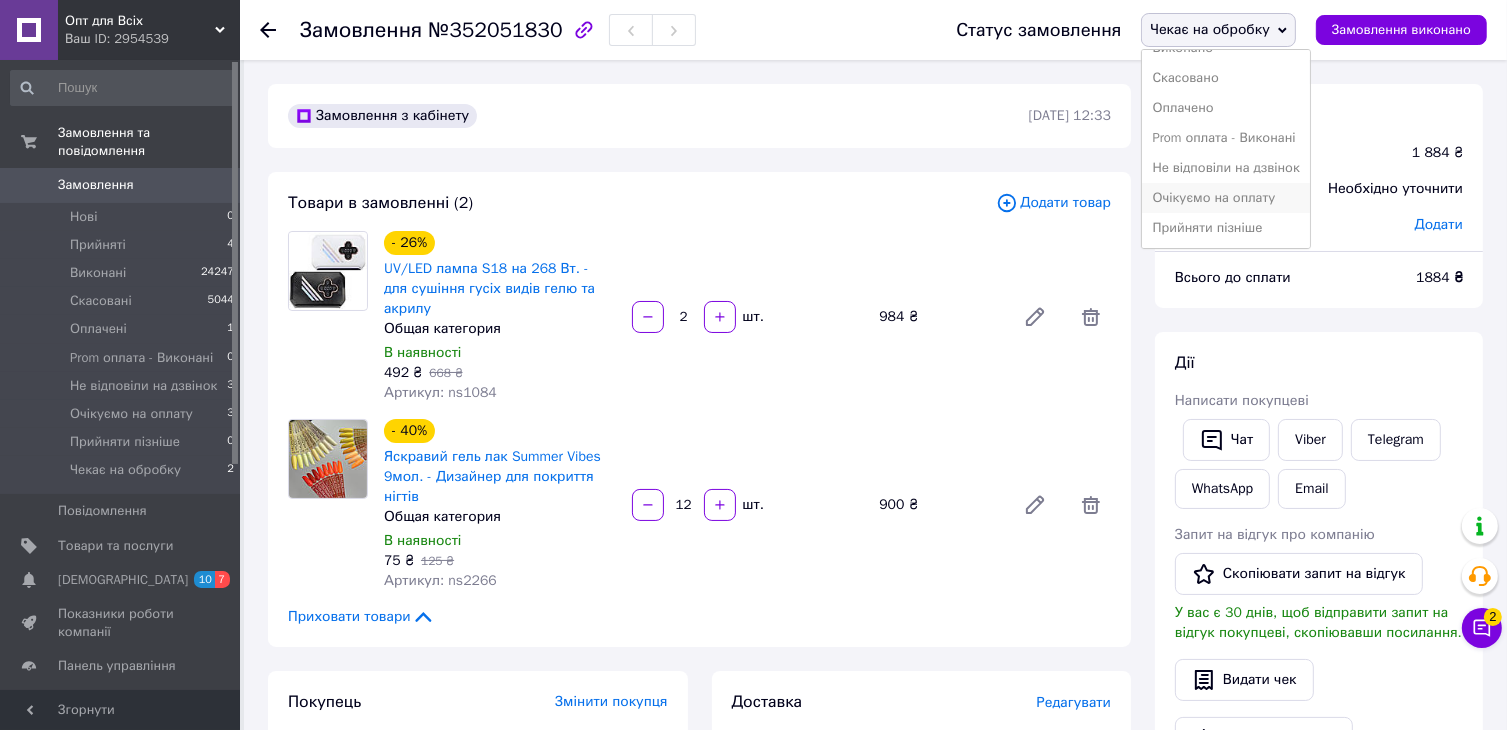 click on "Очікуємо на оплату" at bounding box center [1225, 198] 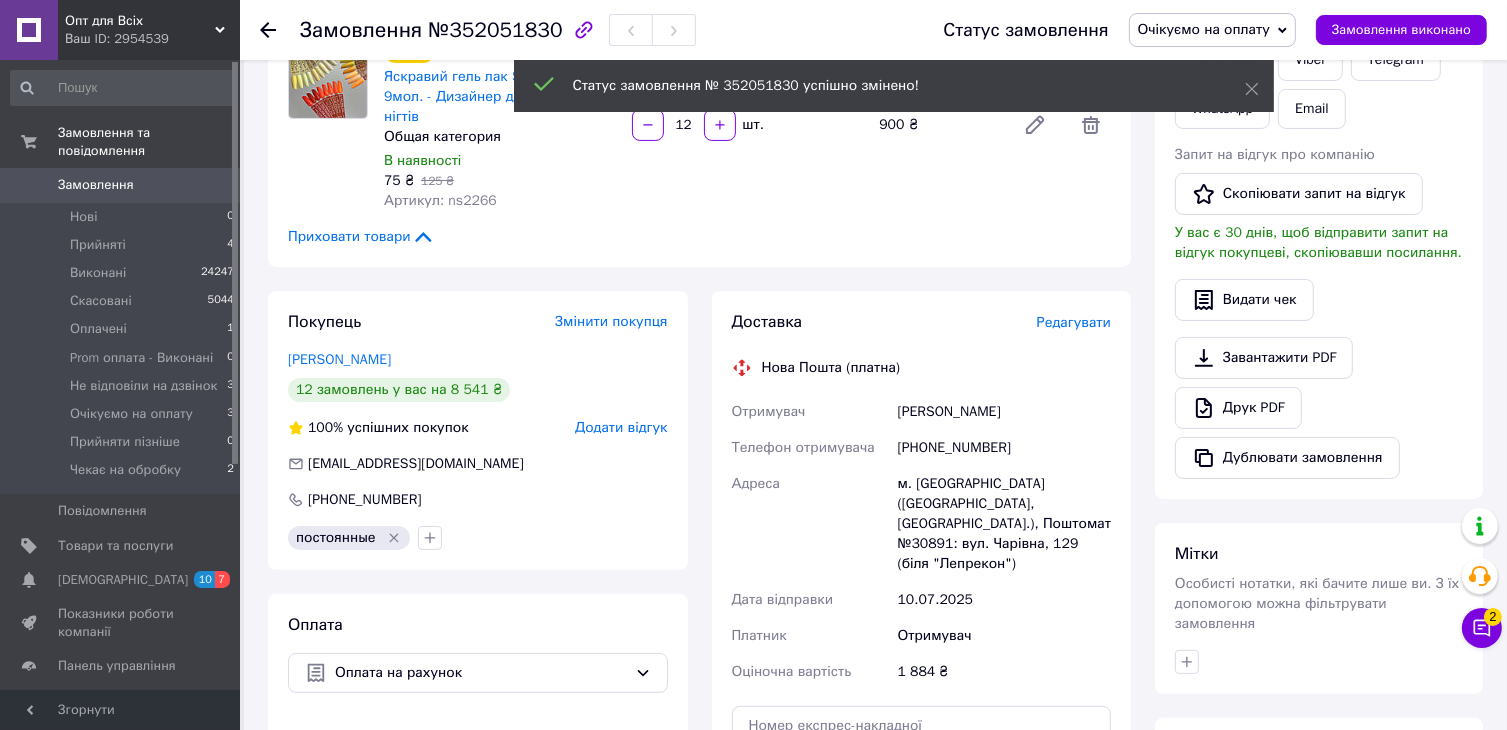 scroll, scrollTop: 400, scrollLeft: 0, axis: vertical 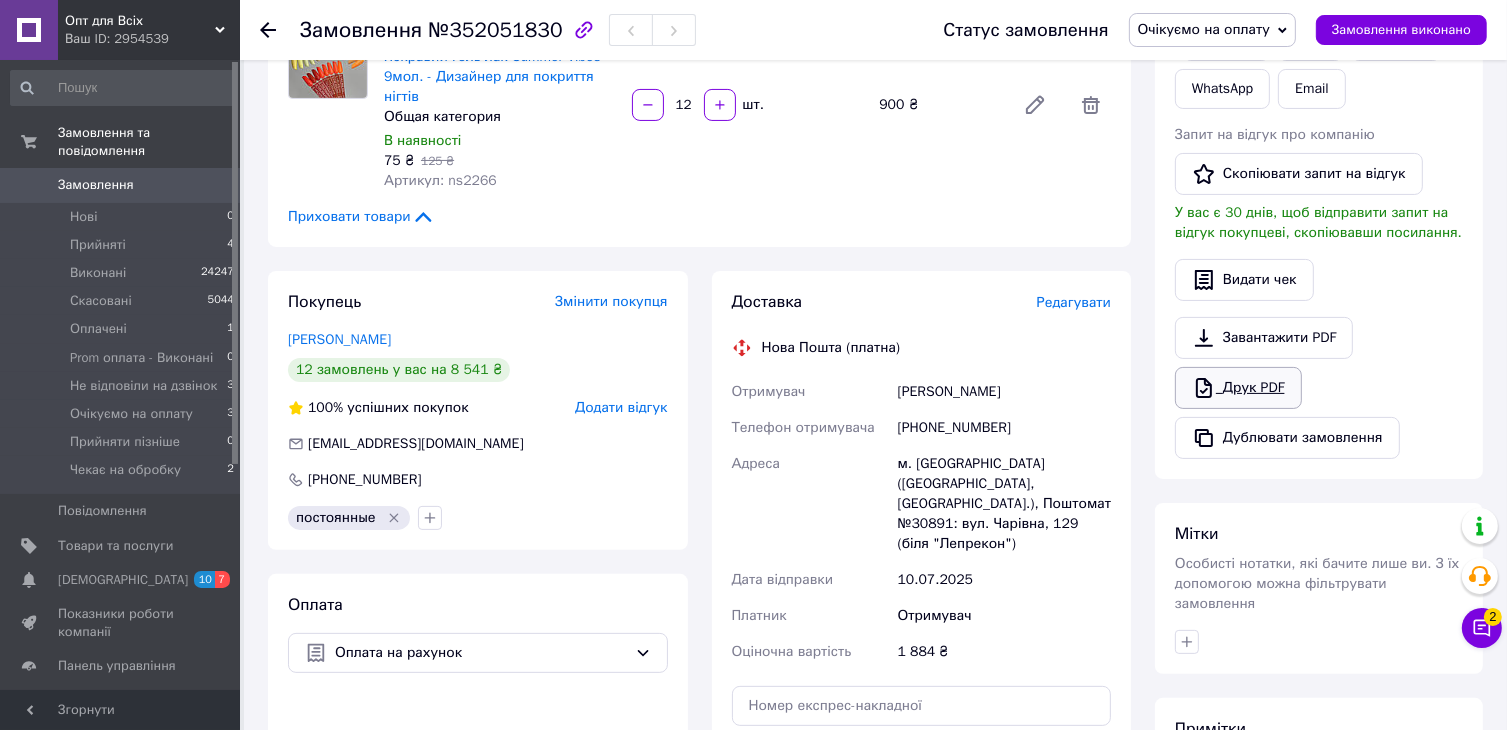 click on "Друк PDF" at bounding box center [1238, 388] 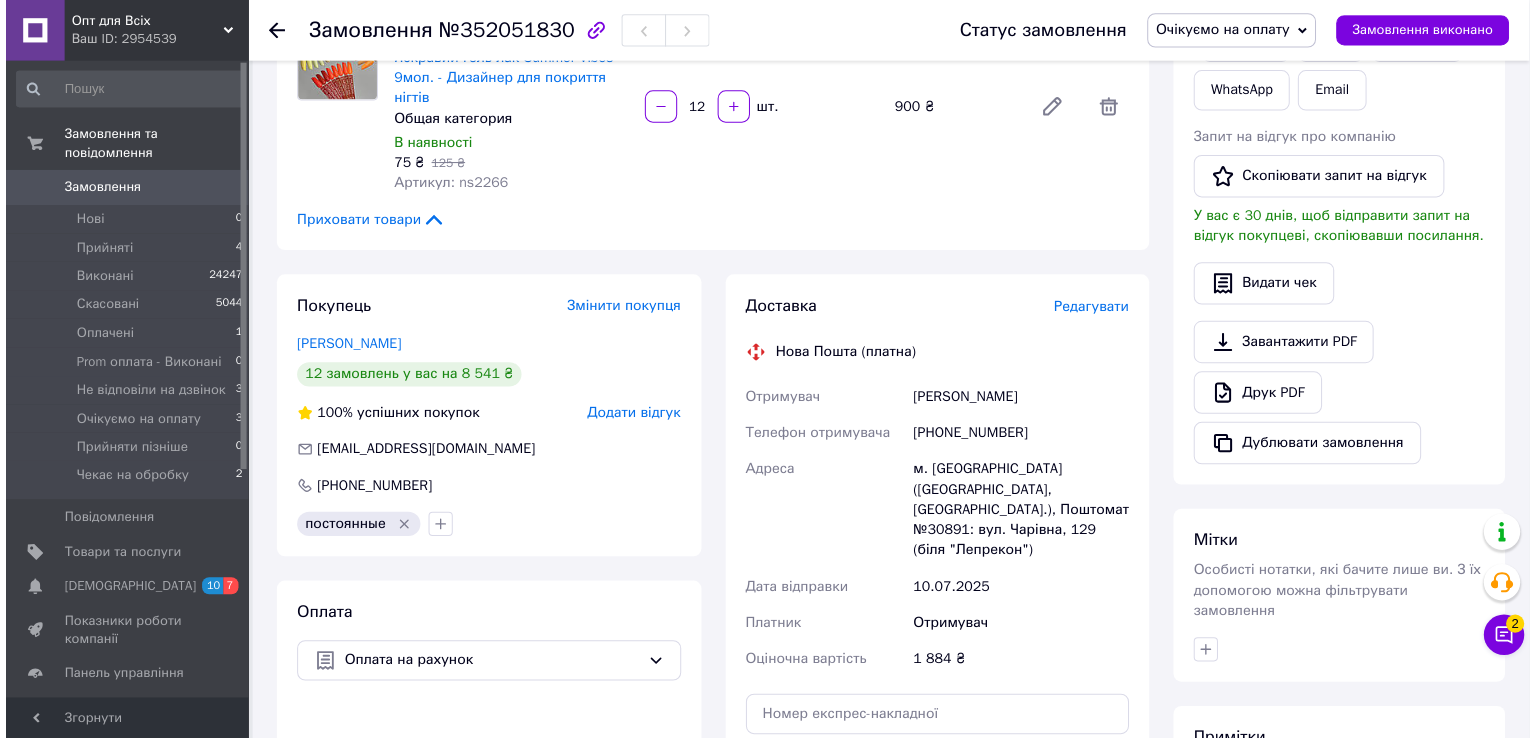 scroll, scrollTop: 0, scrollLeft: 0, axis: both 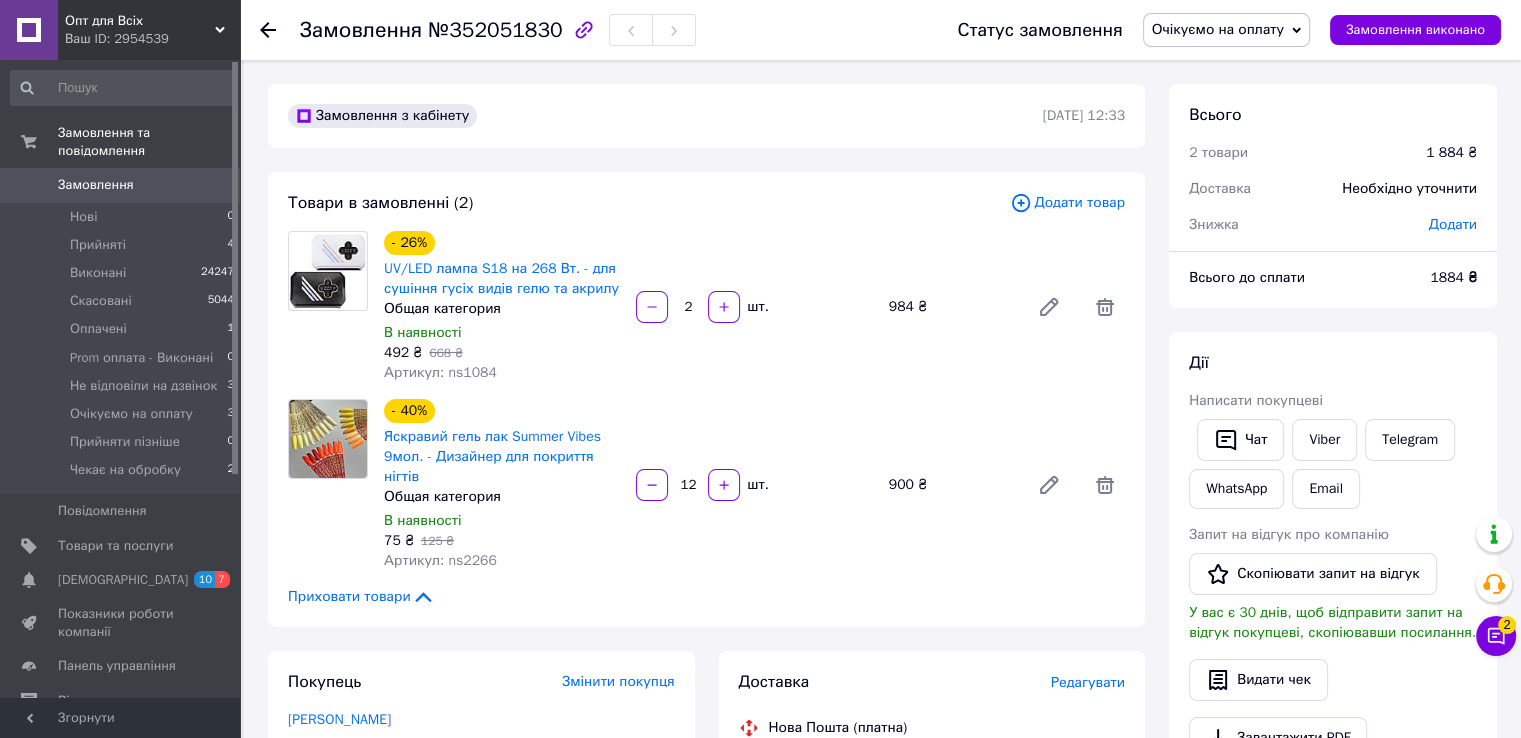 click on "Замовлення" at bounding box center [96, 185] 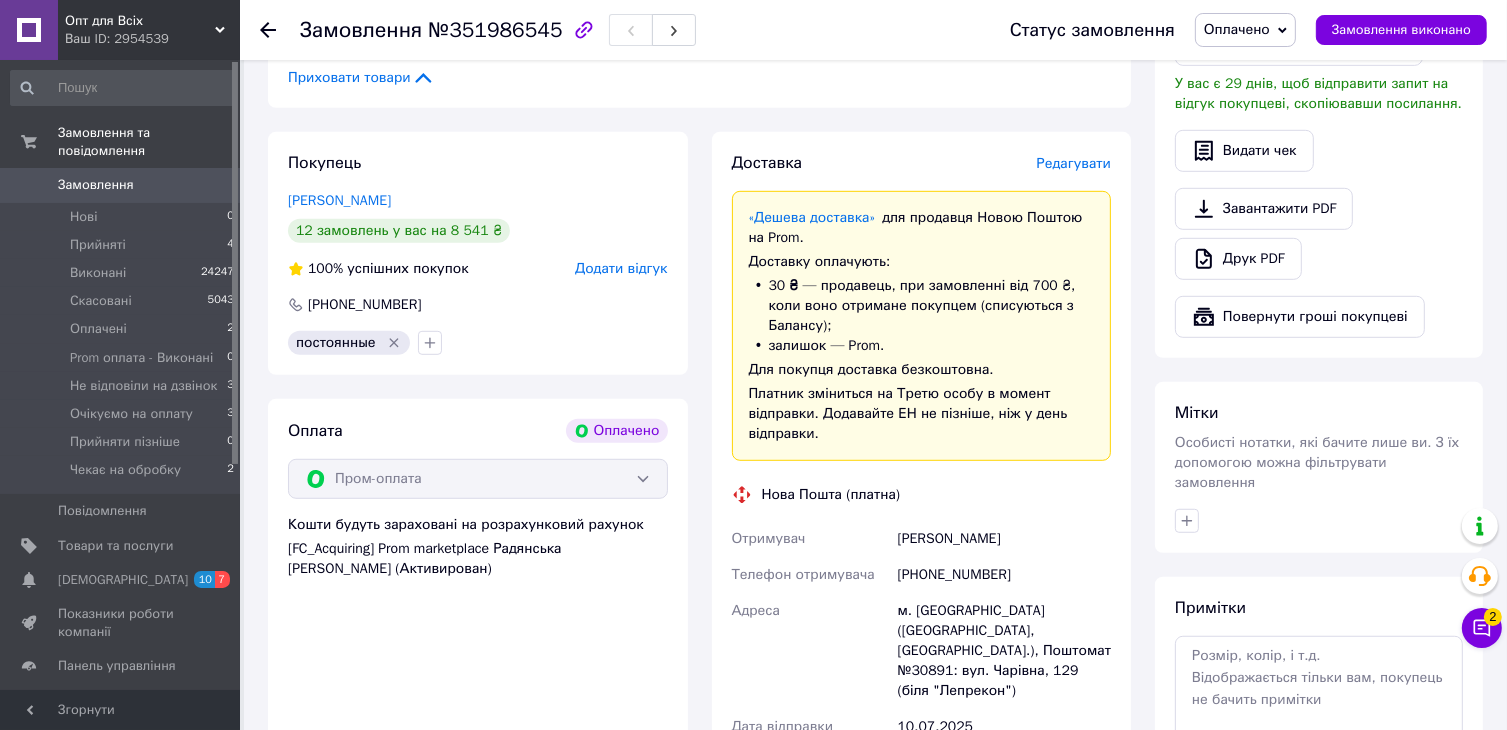 scroll, scrollTop: 1200, scrollLeft: 0, axis: vertical 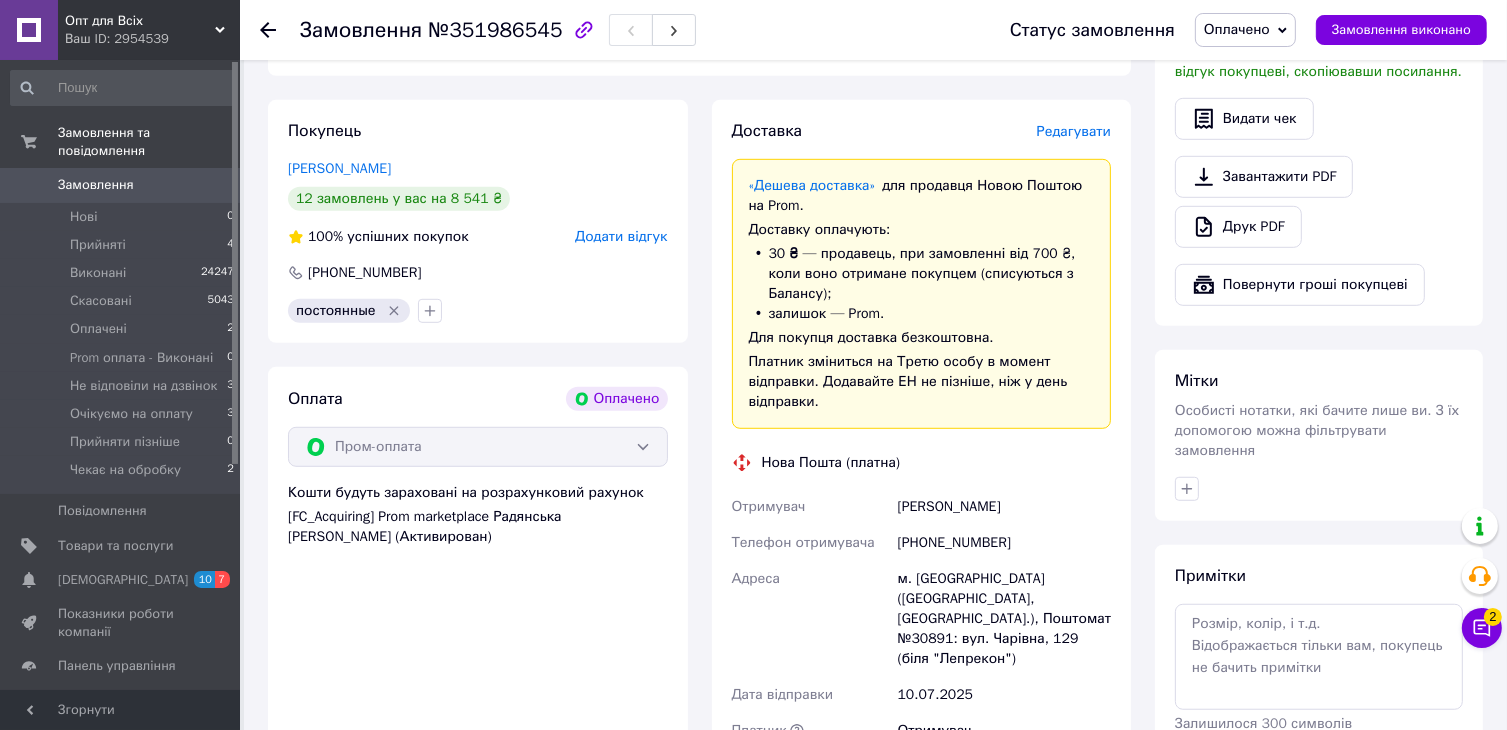 click on "[PHONE_NUMBER]" at bounding box center (1004, 543) 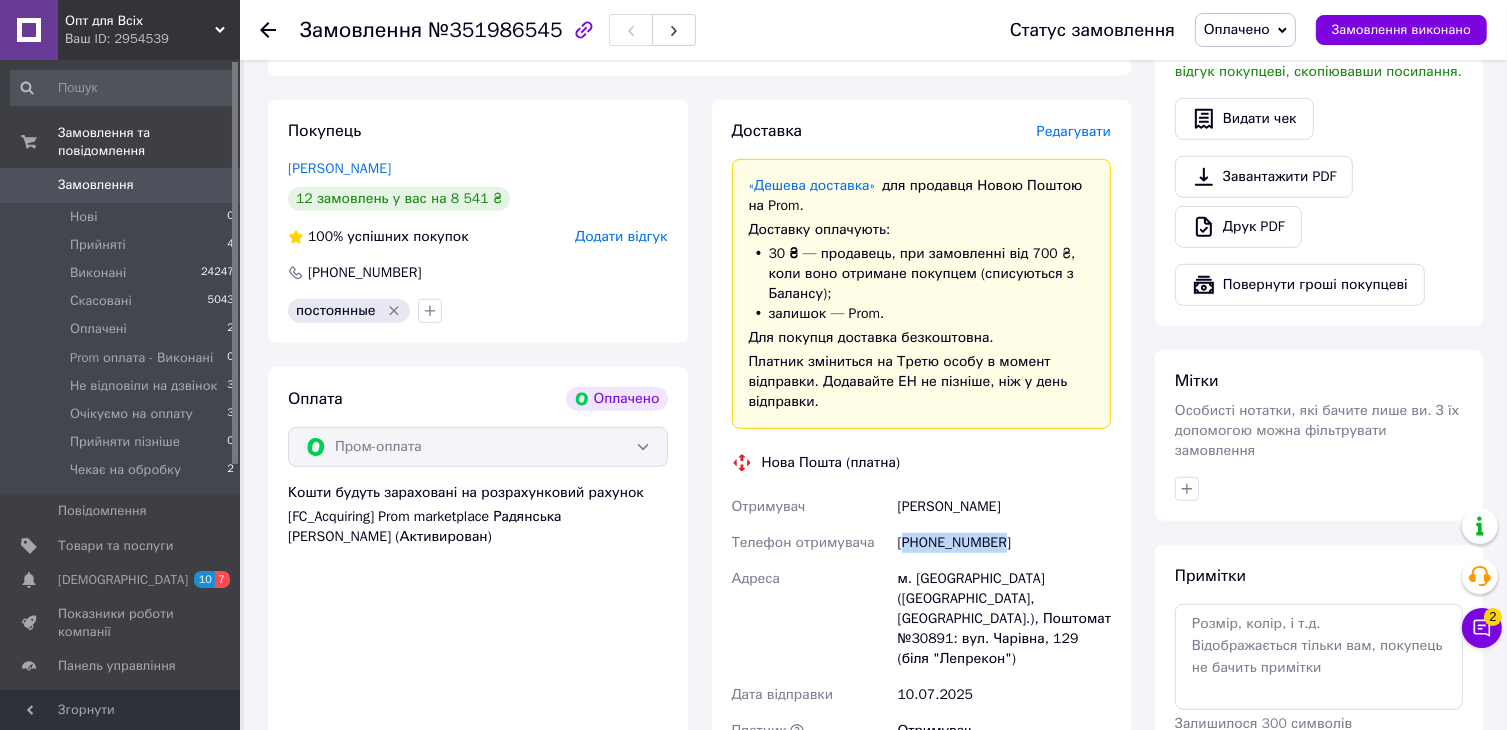 click on "+380664425203" at bounding box center (1004, 543) 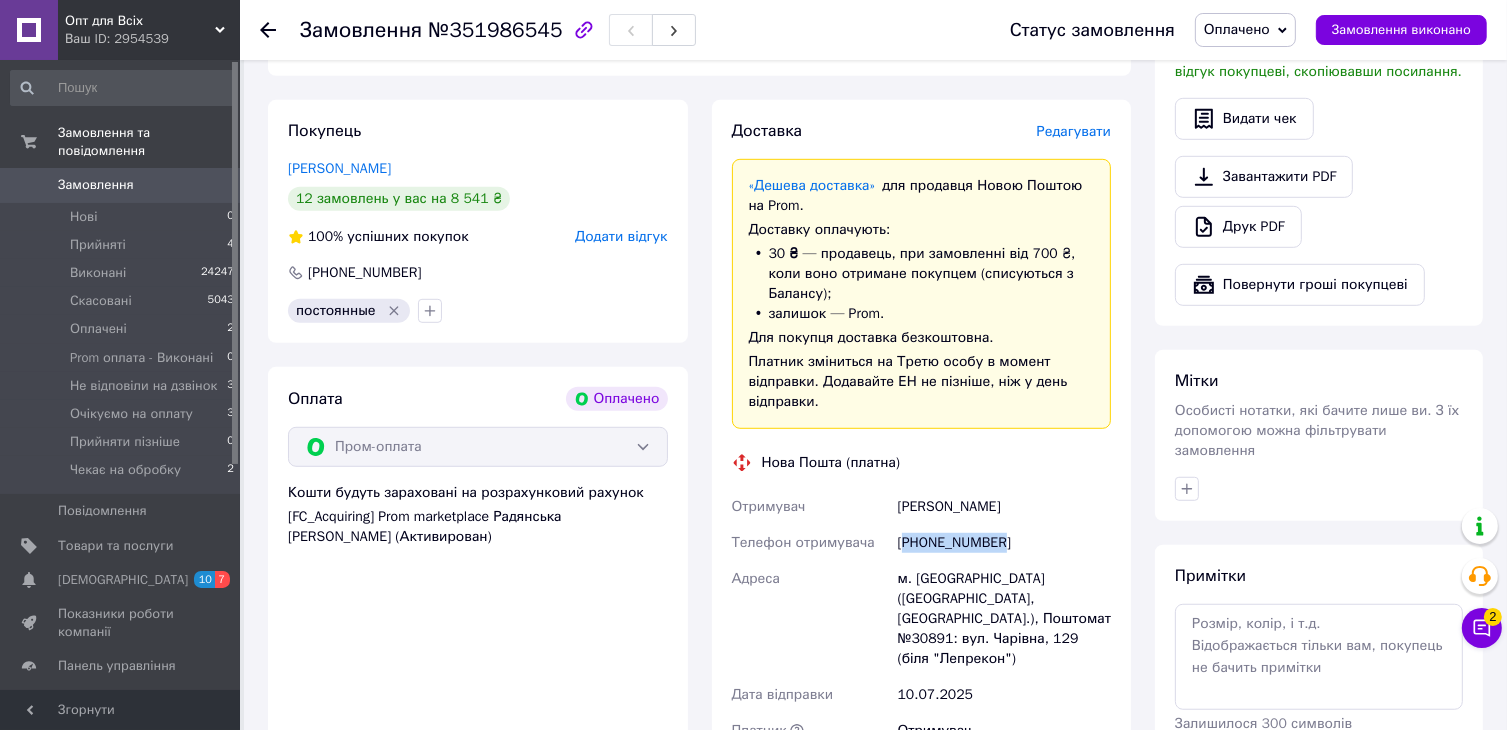 copy on "380664425203" 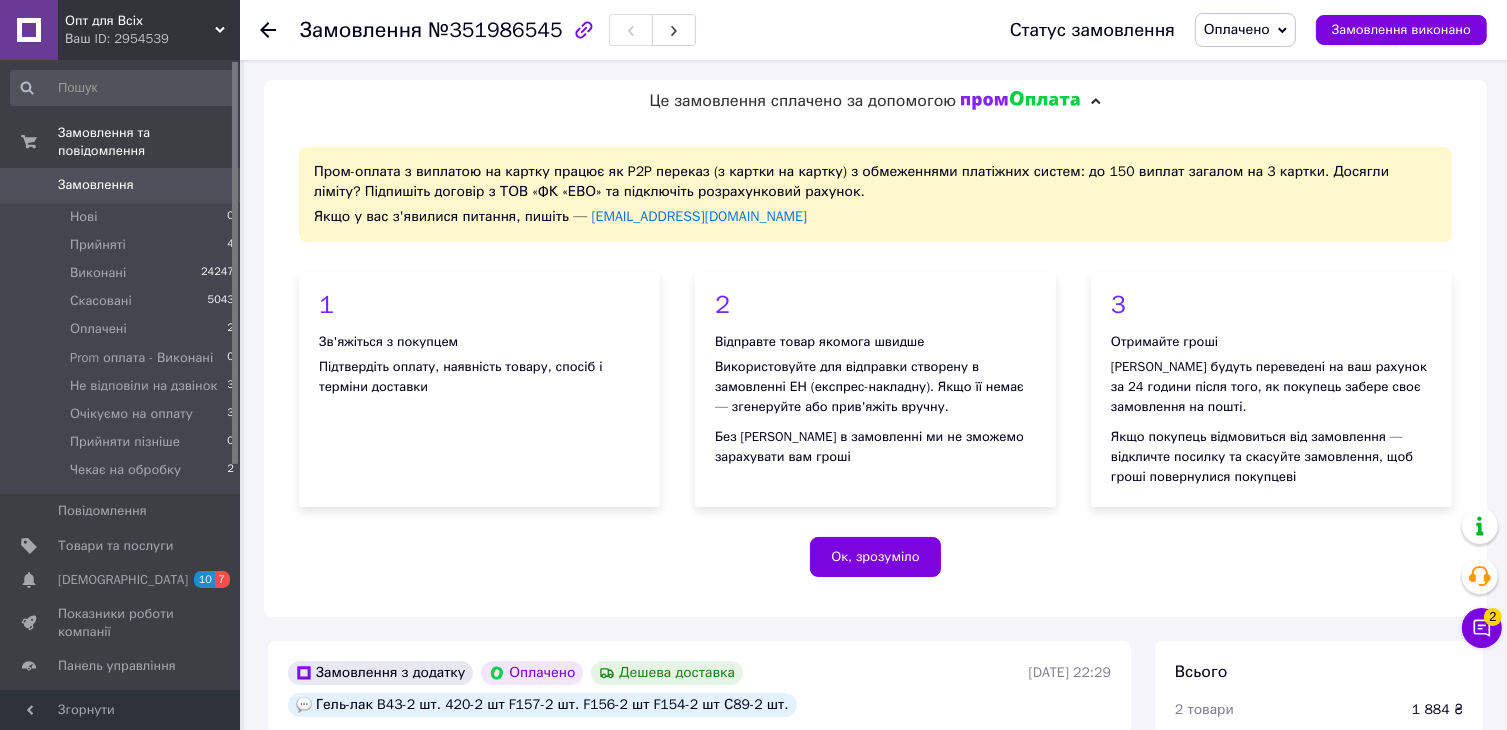 scroll, scrollTop: 1200, scrollLeft: 0, axis: vertical 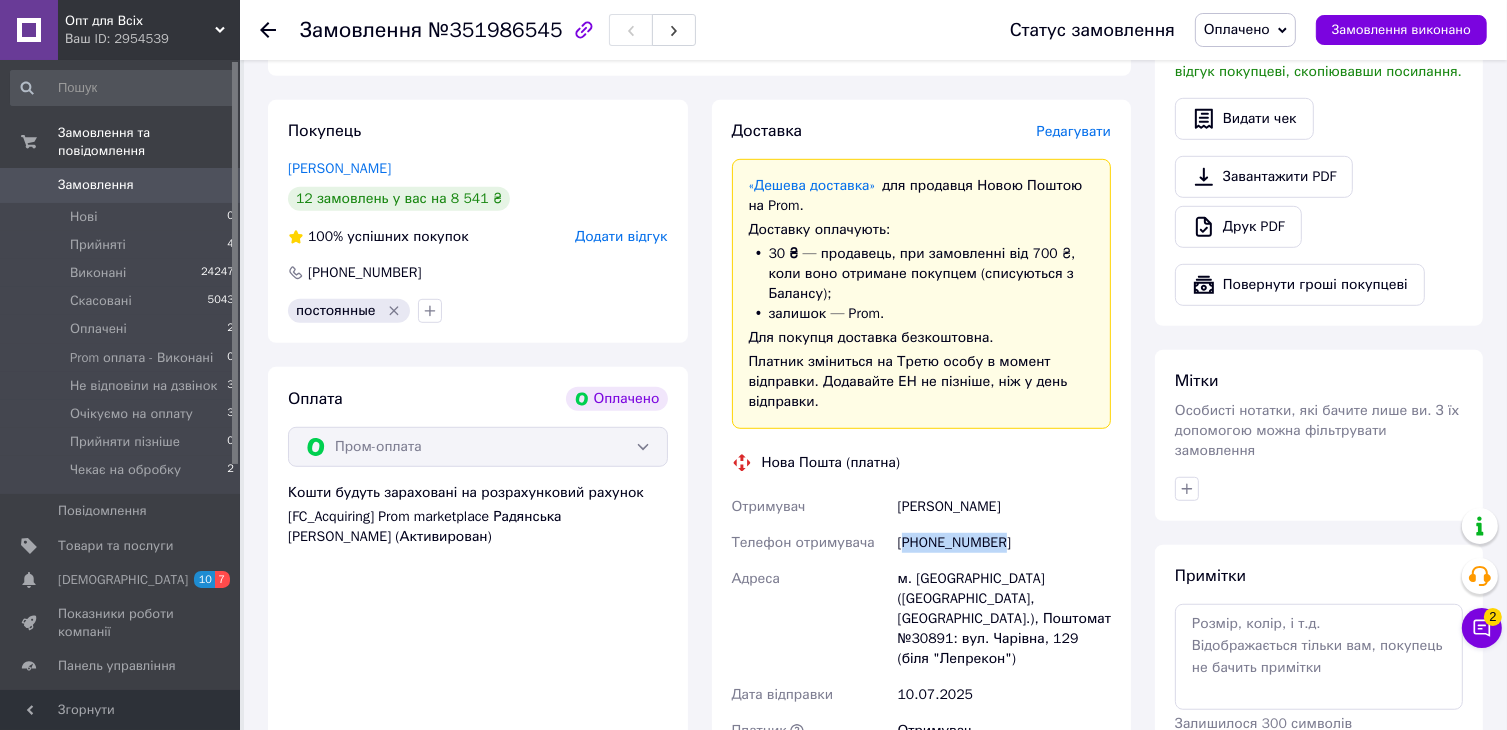 copy on "380664425203" 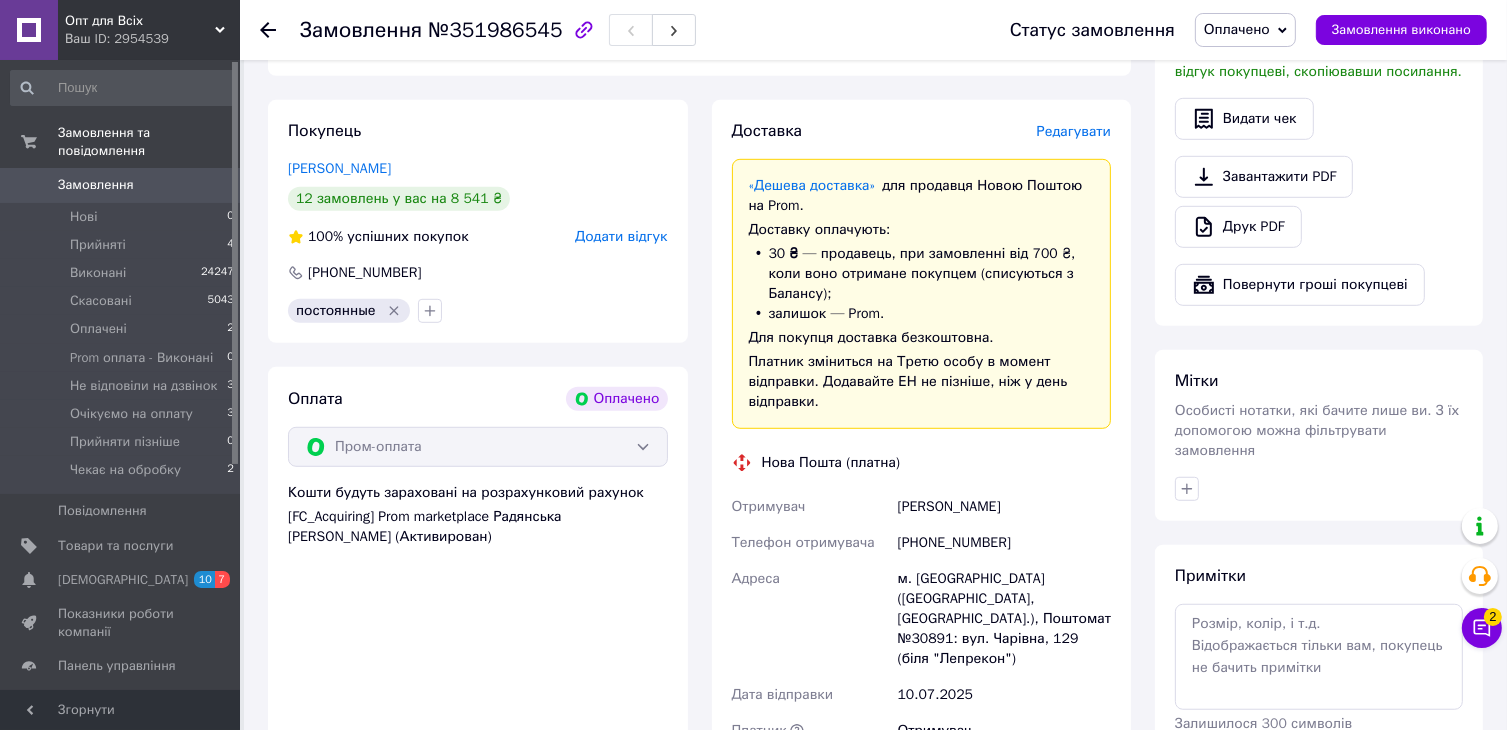 click on "Васильева Елена" at bounding box center (1004, 507) 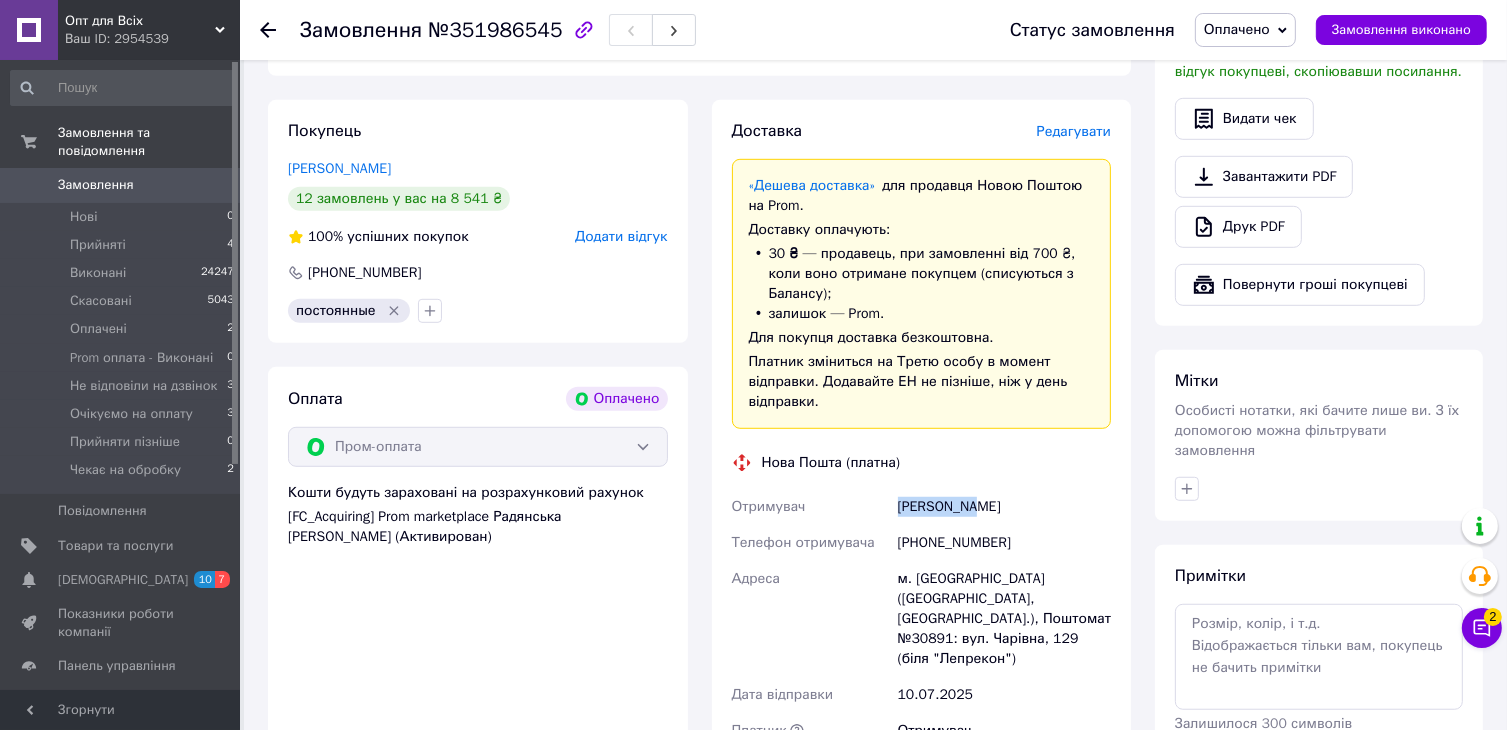 click on "[PERSON_NAME]" at bounding box center (1004, 507) 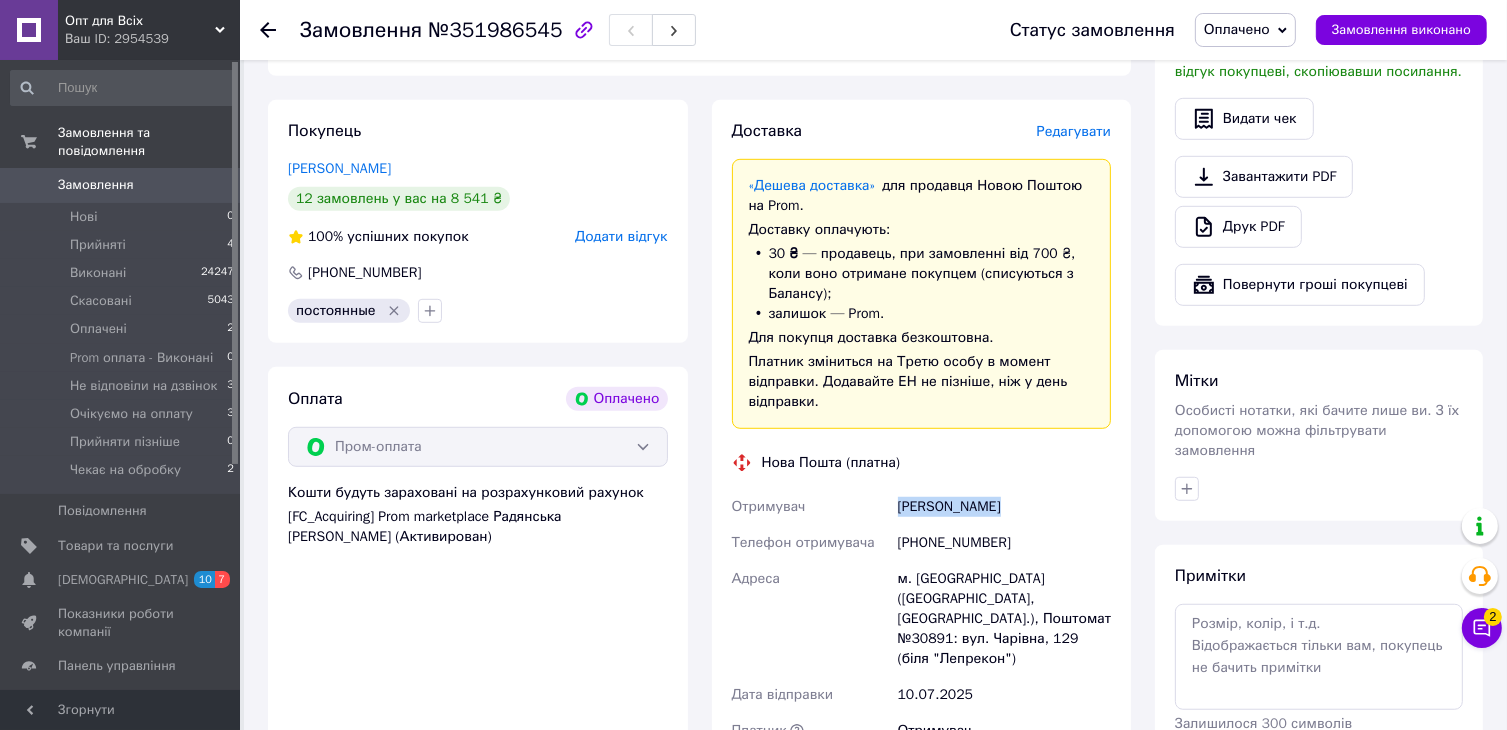 click on "[PERSON_NAME]" at bounding box center [1004, 507] 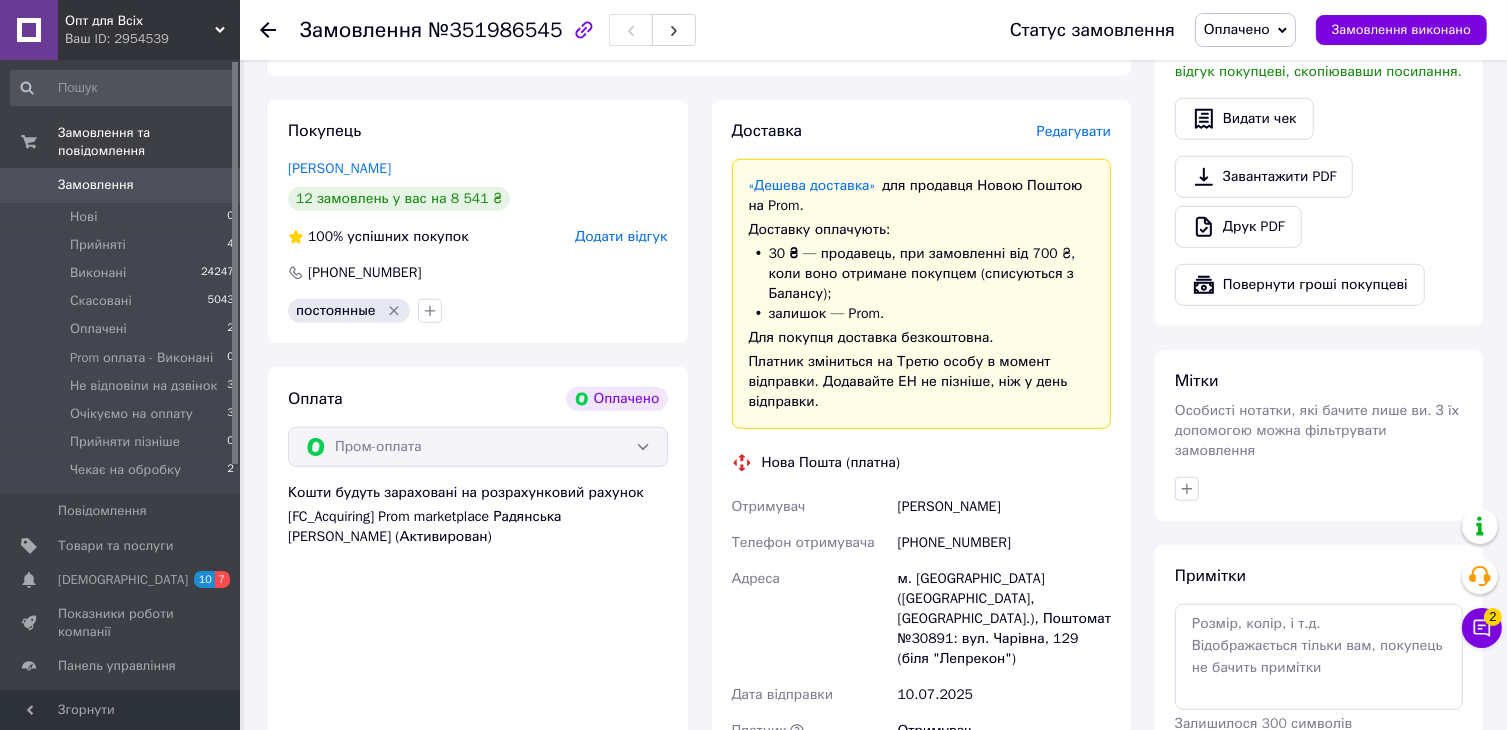 click on "Доставка Редагувати «Дешева доставка»   для продавця Новою Поштою на Prom. Доставку оплачують: 30 ₴   — продавець , при замовленні від 700 ₴, коли воно отримане покупцем (списуються з Балансу); залишок — Prom. Для покупця доставка безкоштовна. Платник зміниться на Третю особу в момент відправки. Додавайте ЕН не пізніше, ніж у день відправки. Нова Пошта (платна) Отримувач Васильева Елена Телефон отримувача +380664425203 Адреса м. Запоріжжя (Запорізька обл., Запорізький р-н.), Поштомат №30891: вул. Чарівна, 129 (біля "Лепрекон") Дата відправки 10.07.2025 Платник   Отримувач 1 884 ₴ <" at bounding box center [922, 549] 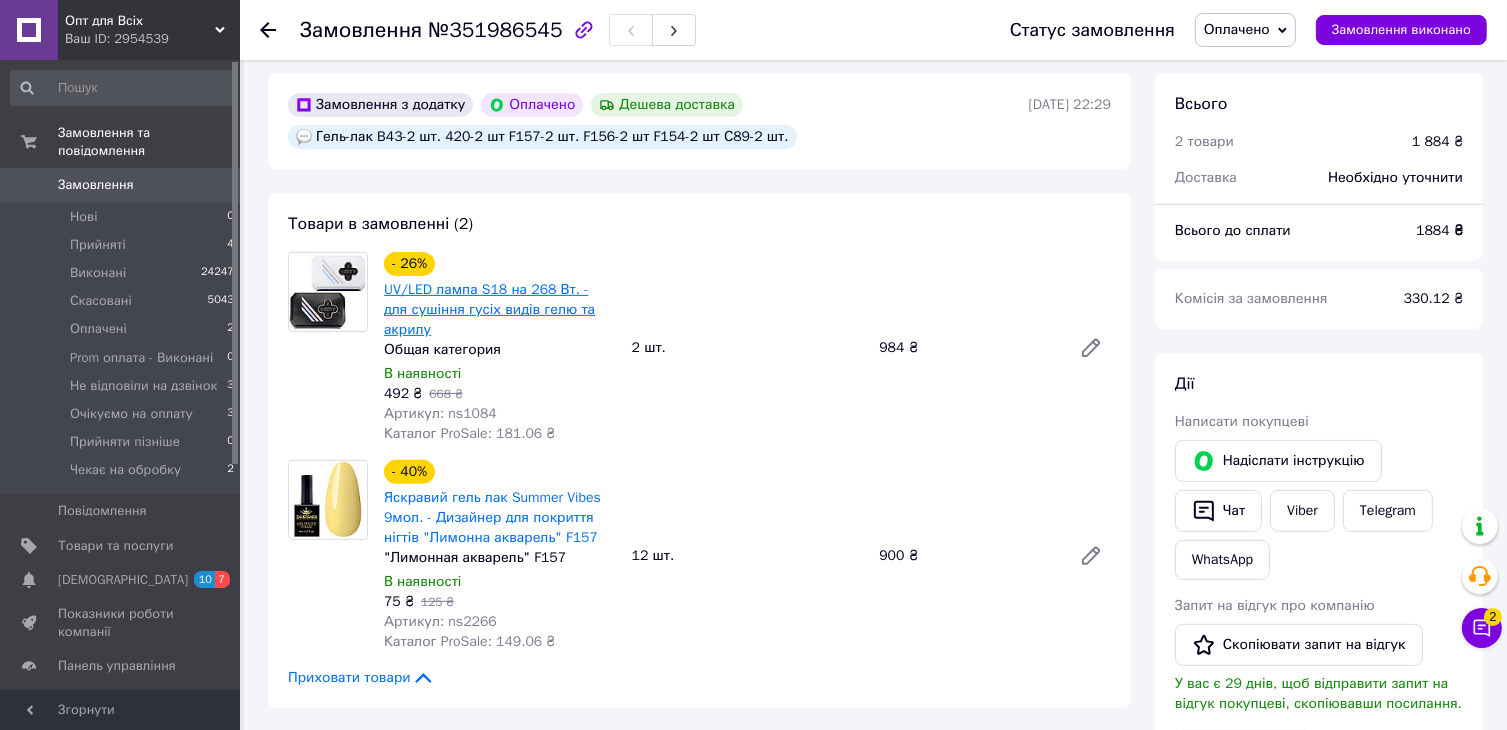 scroll, scrollTop: 600, scrollLeft: 0, axis: vertical 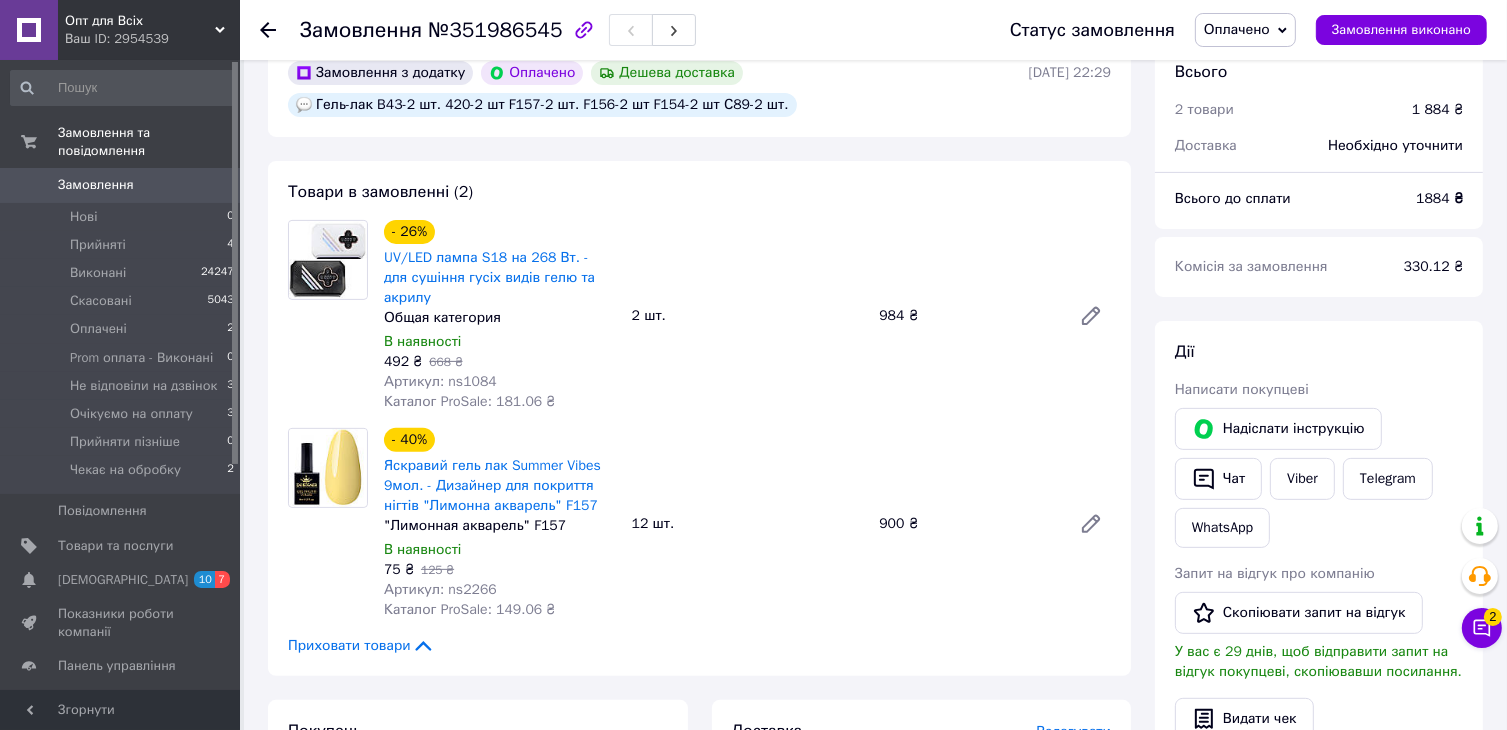 click on "Артикул: ns1084" at bounding box center (440, 381) 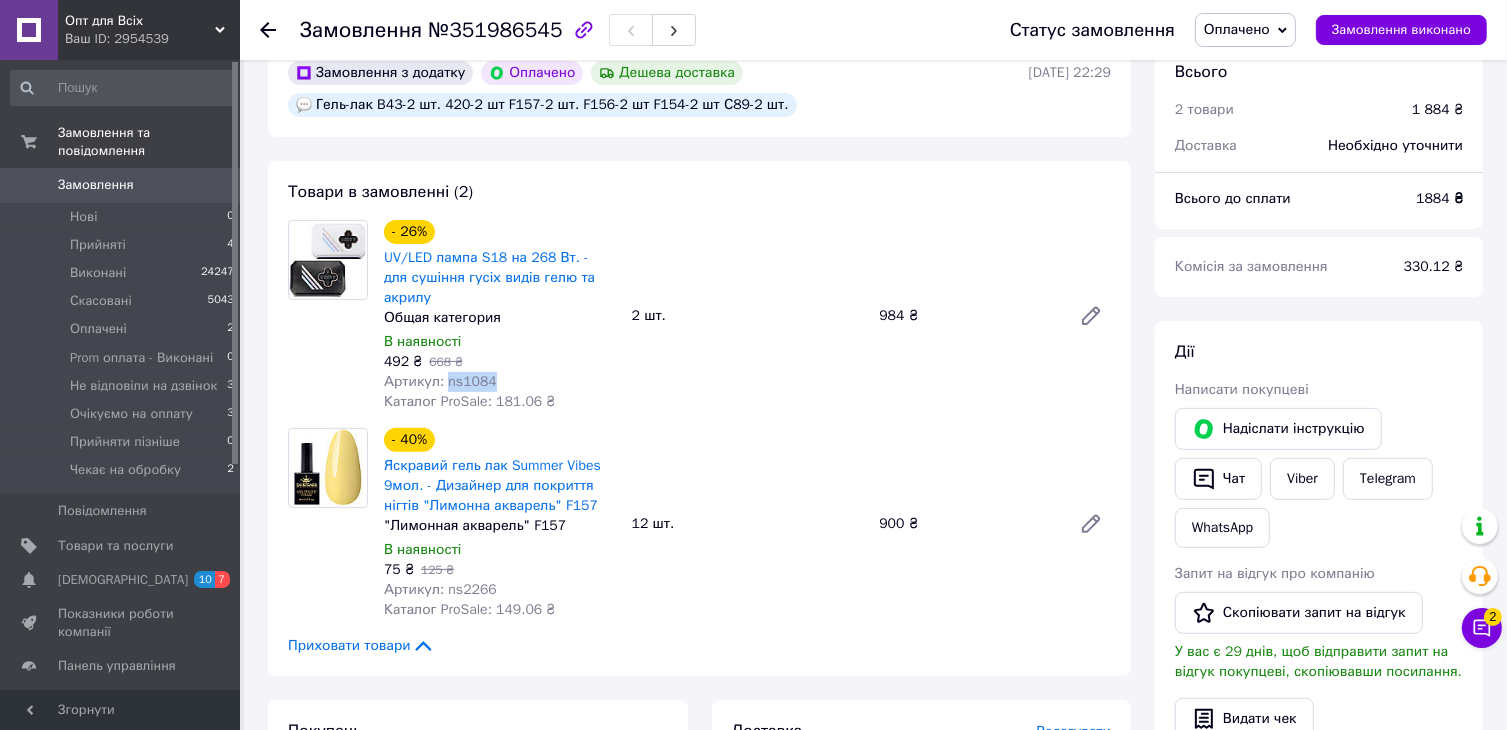 click on "Артикул: ns1084" at bounding box center (440, 381) 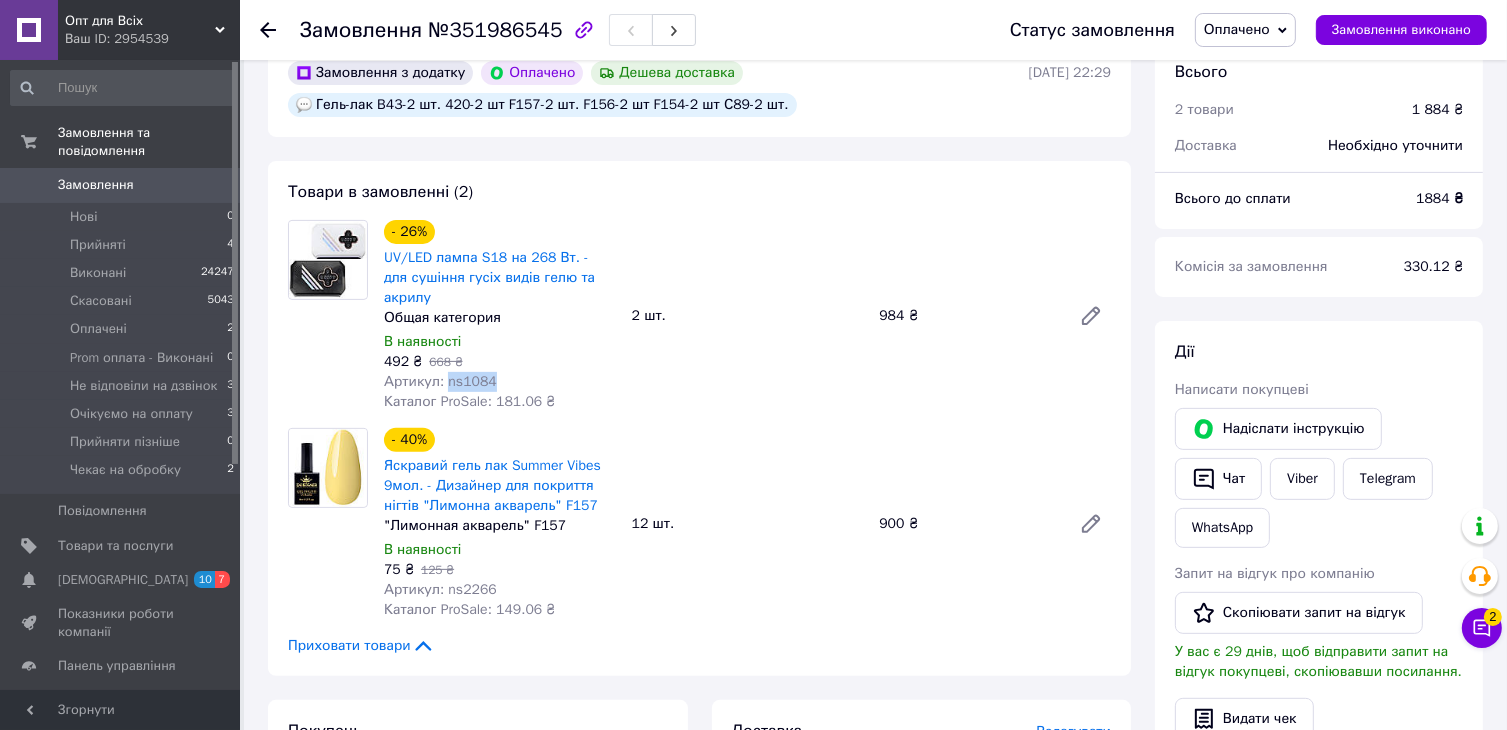 copy on "ns1084" 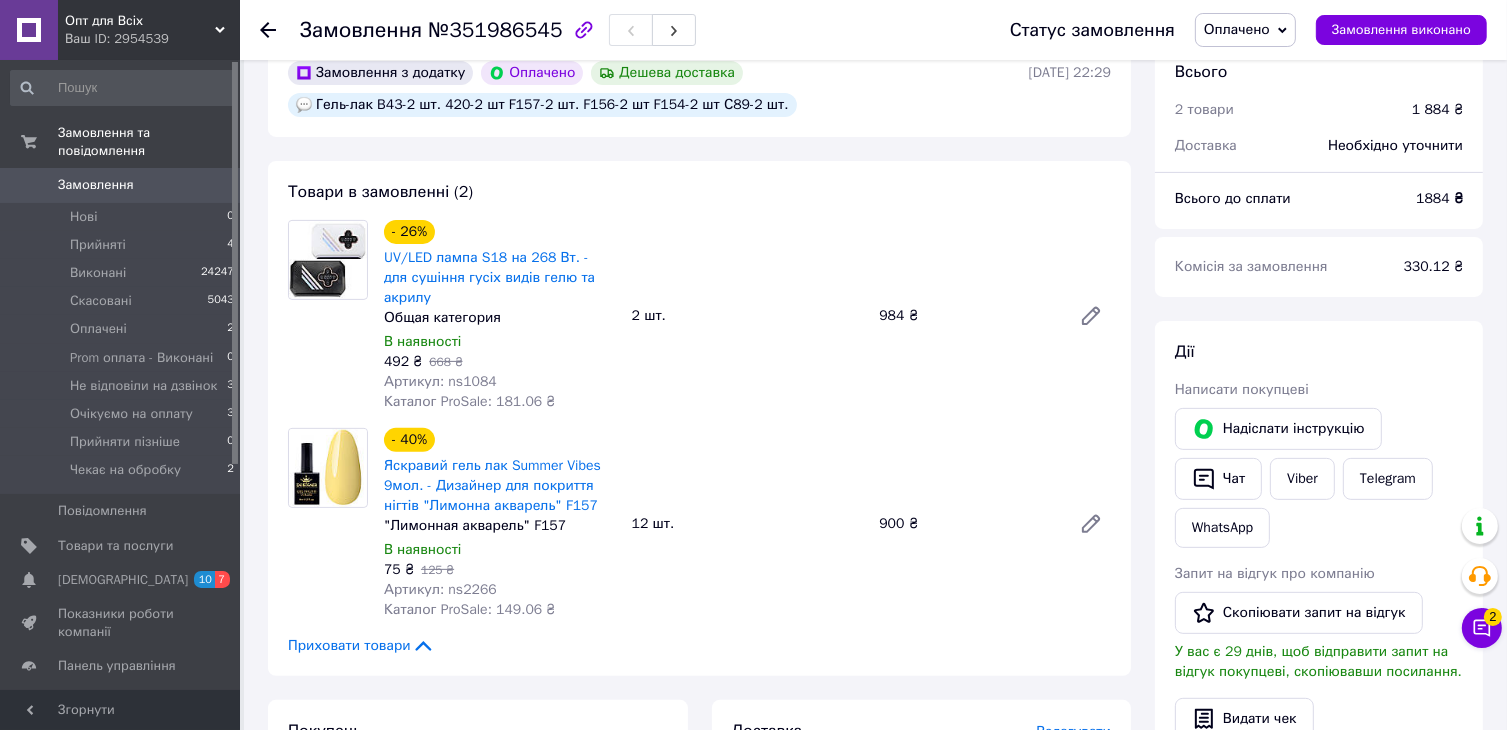 click on "Артикул: ns2266" at bounding box center (440, 589) 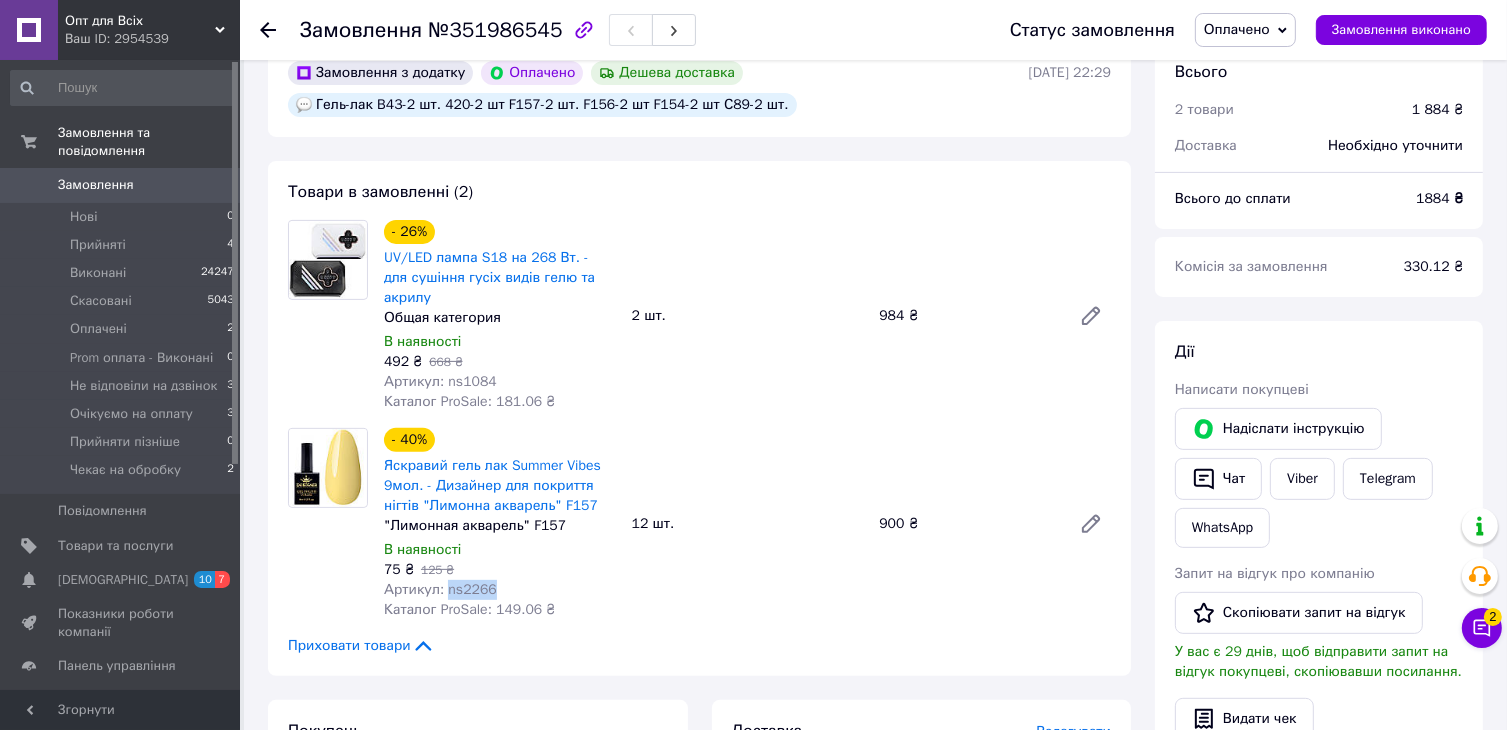 click on "Артикул: ns2266" at bounding box center [440, 589] 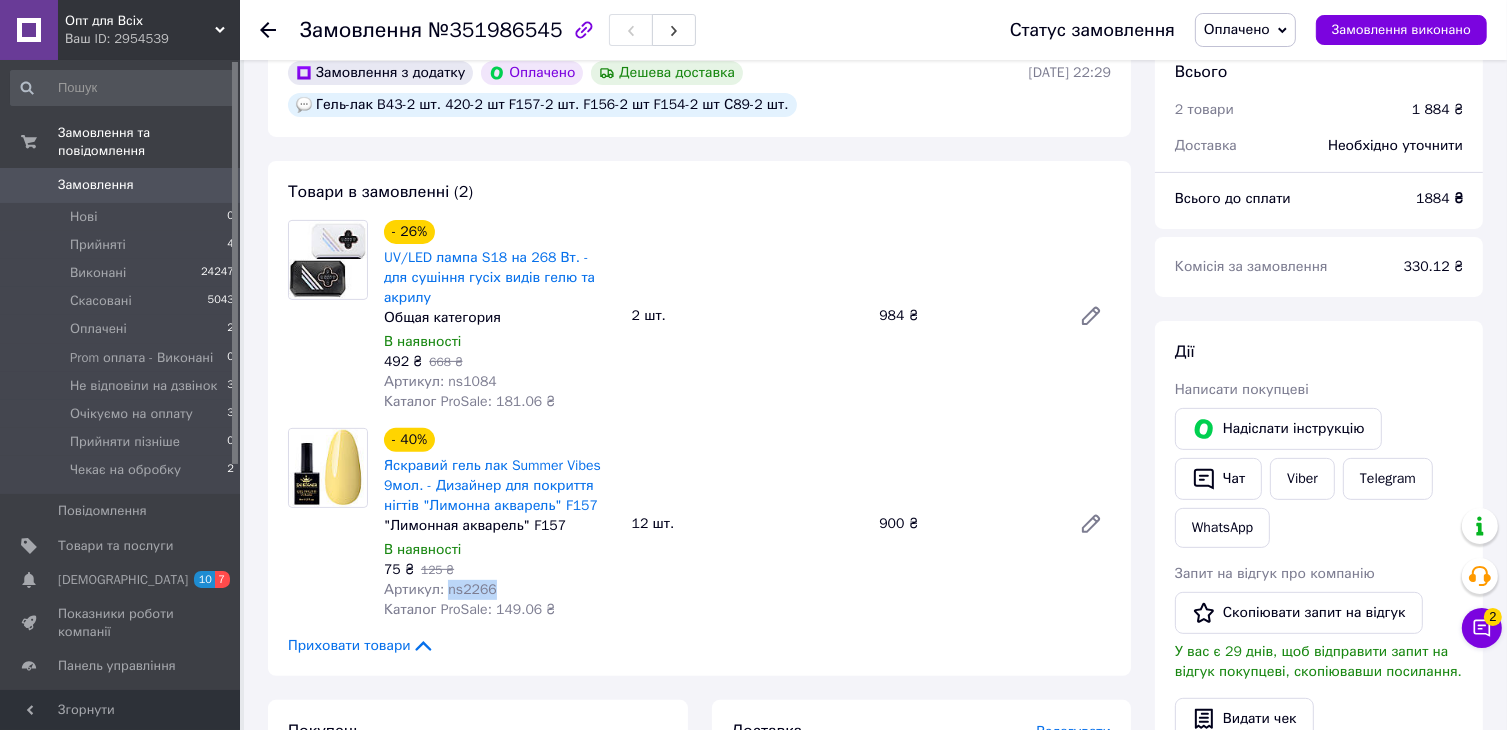 copy on "ns2266" 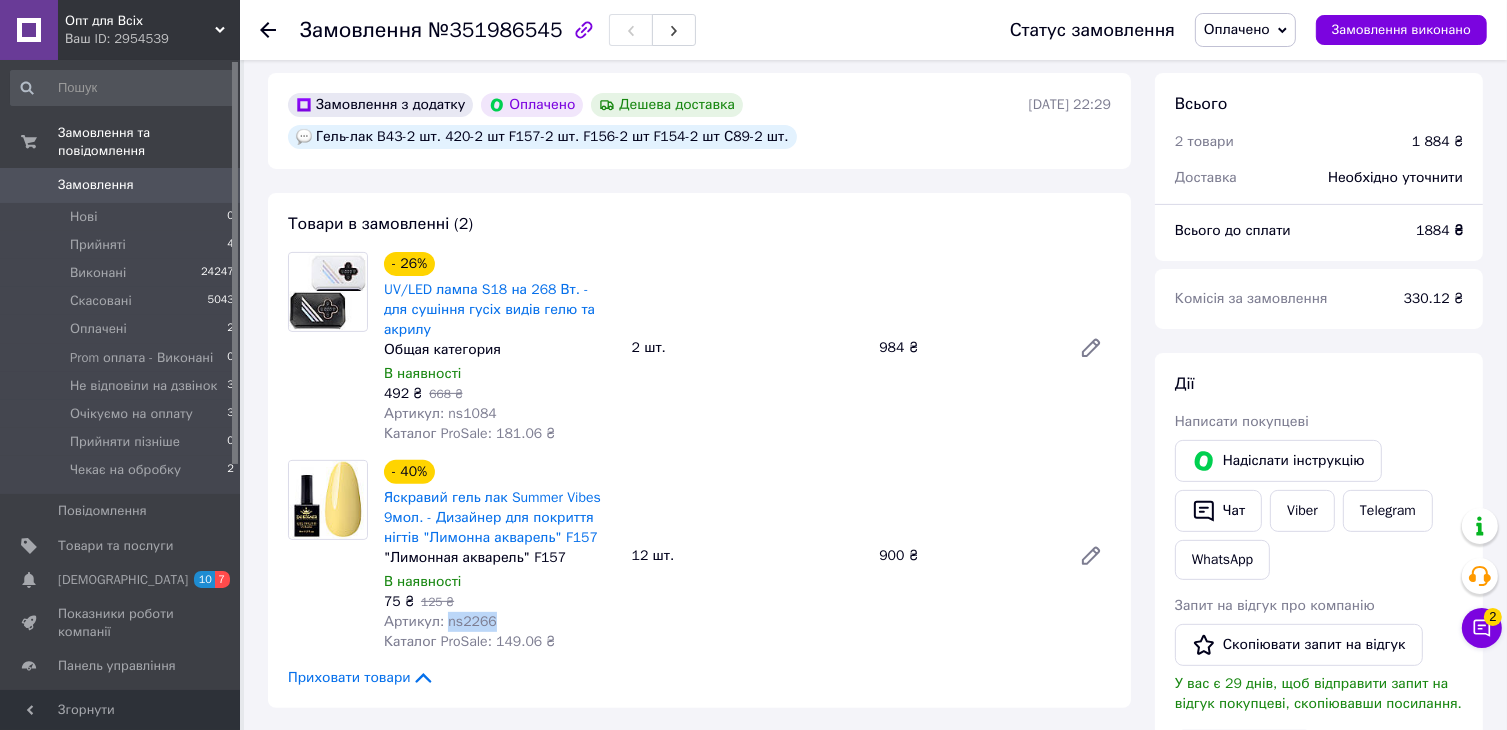 scroll, scrollTop: 600, scrollLeft: 0, axis: vertical 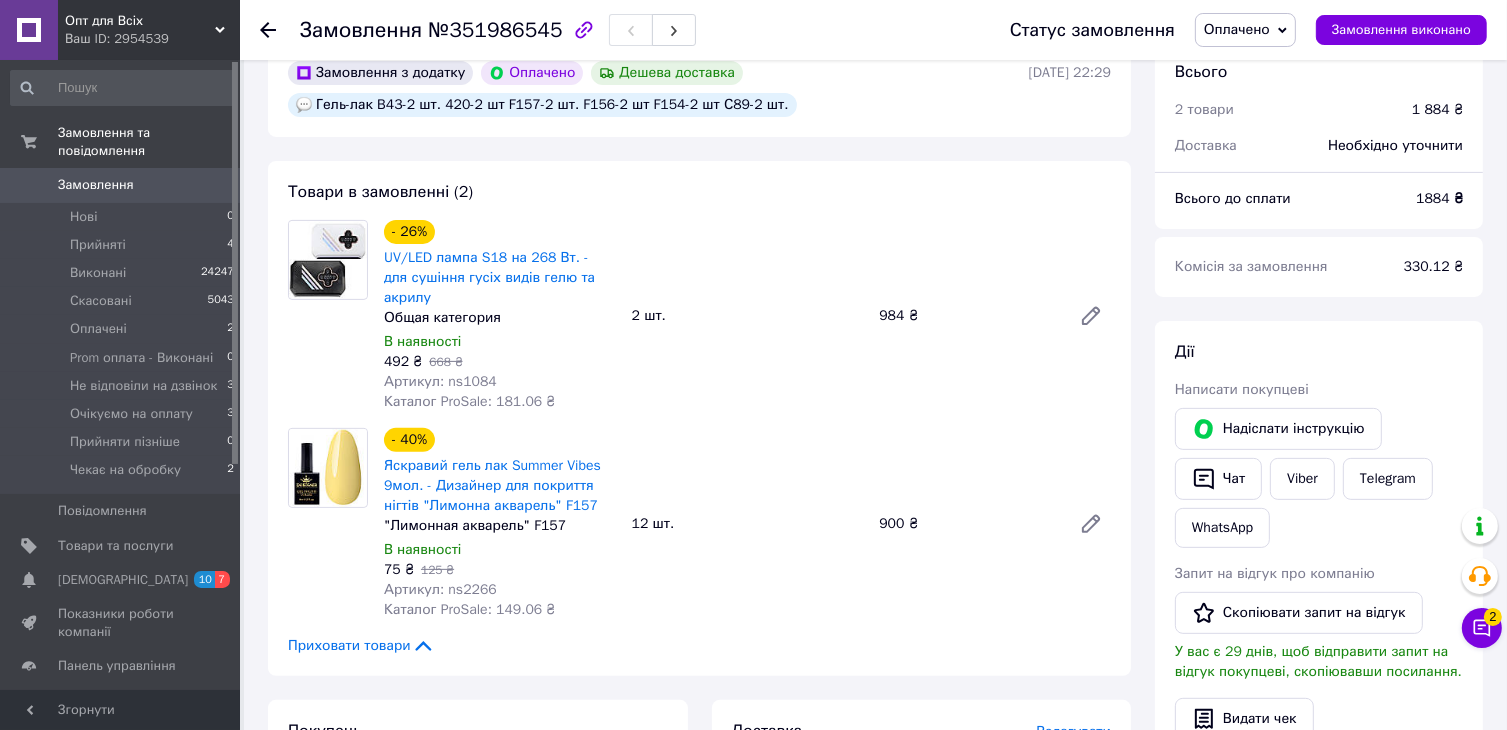 click on "Артикул: ns1084" at bounding box center (440, 381) 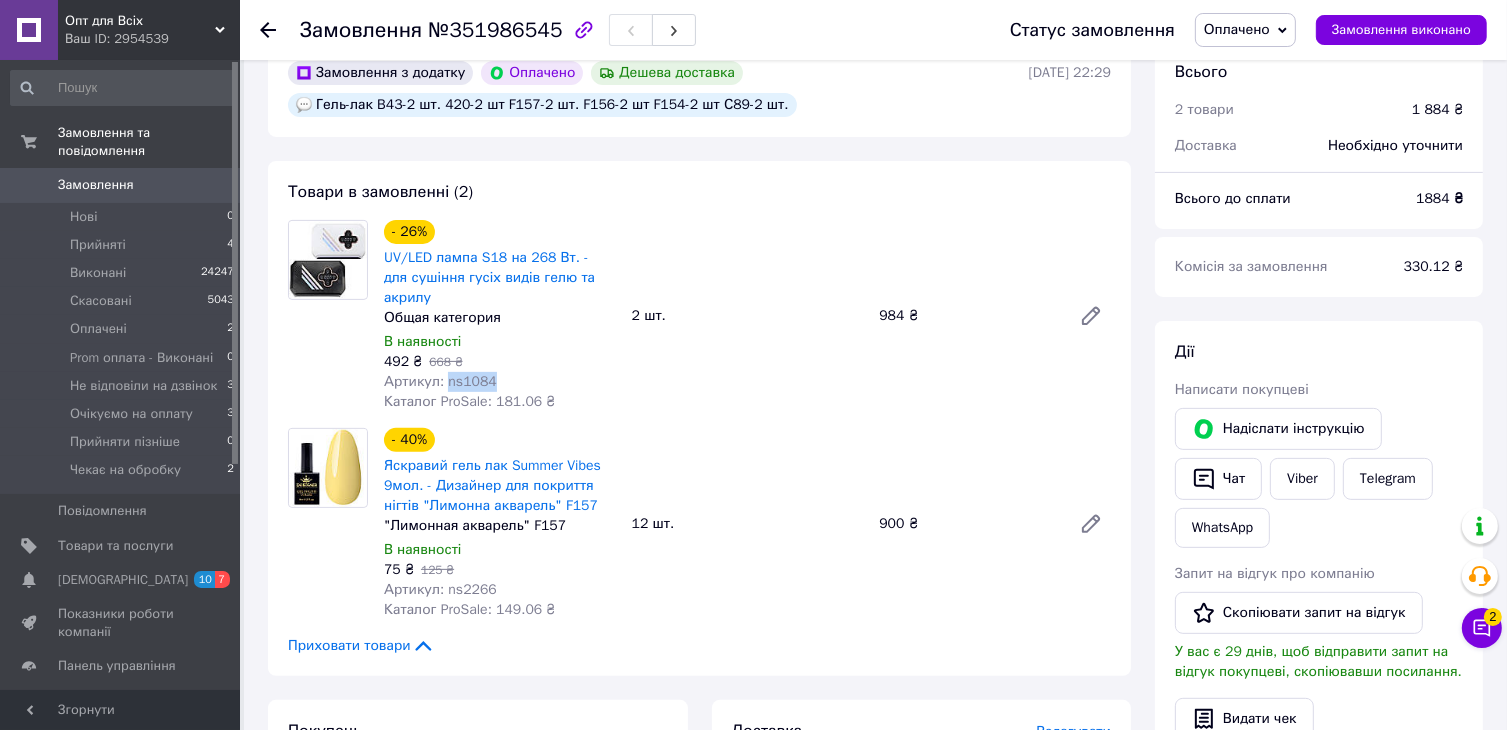 click on "Артикул: ns1084" at bounding box center [440, 381] 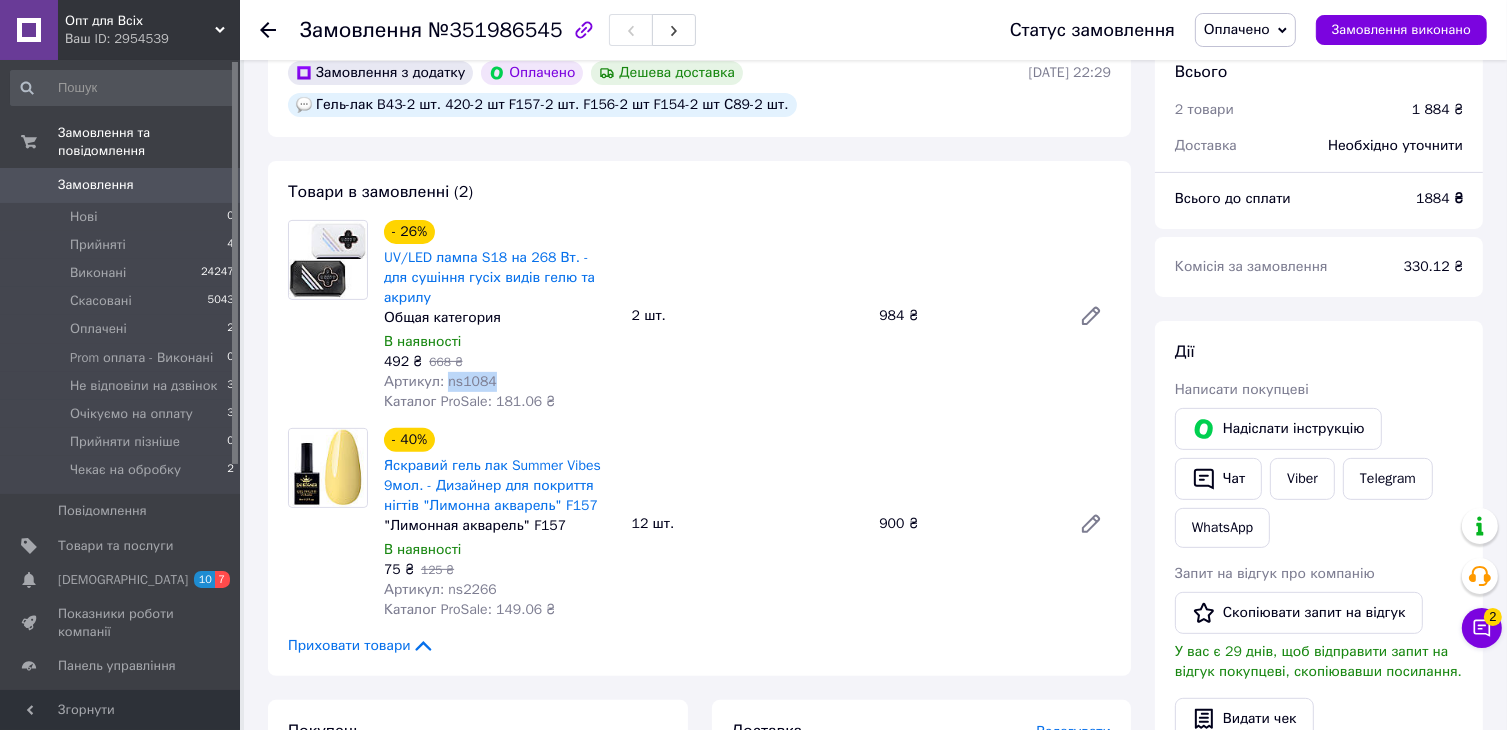 copy on "ns1084" 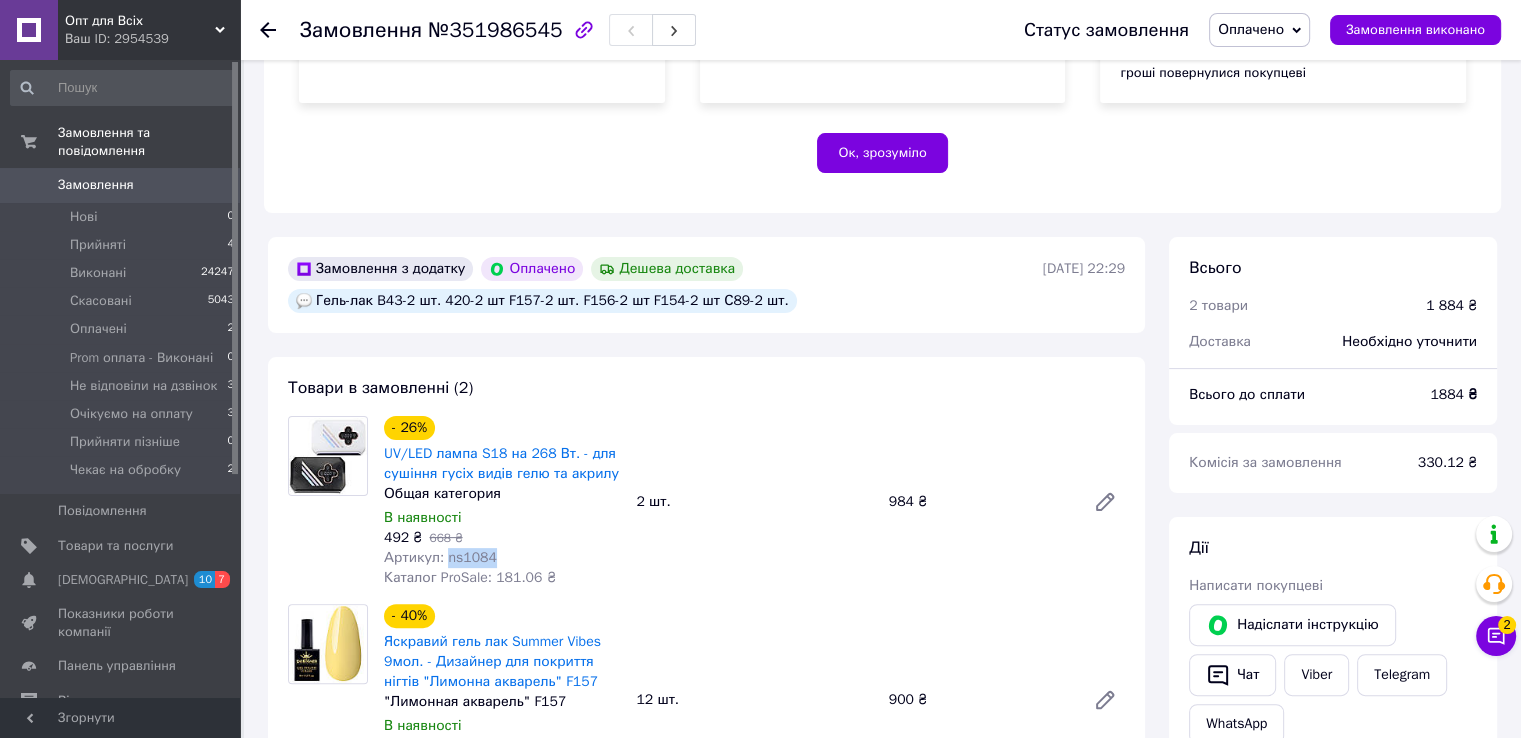 scroll, scrollTop: 600, scrollLeft: 0, axis: vertical 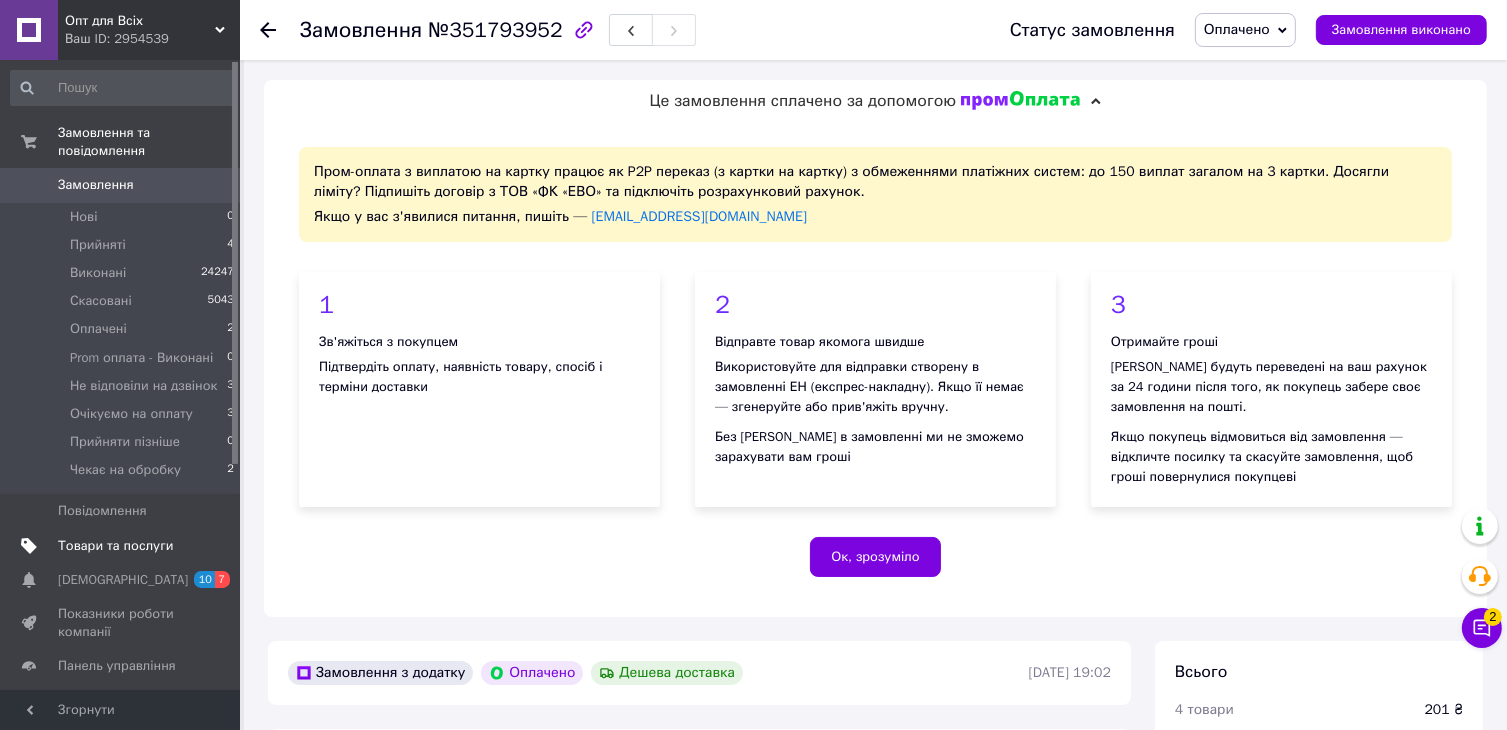 click on "Товари та послуги" at bounding box center [115, 546] 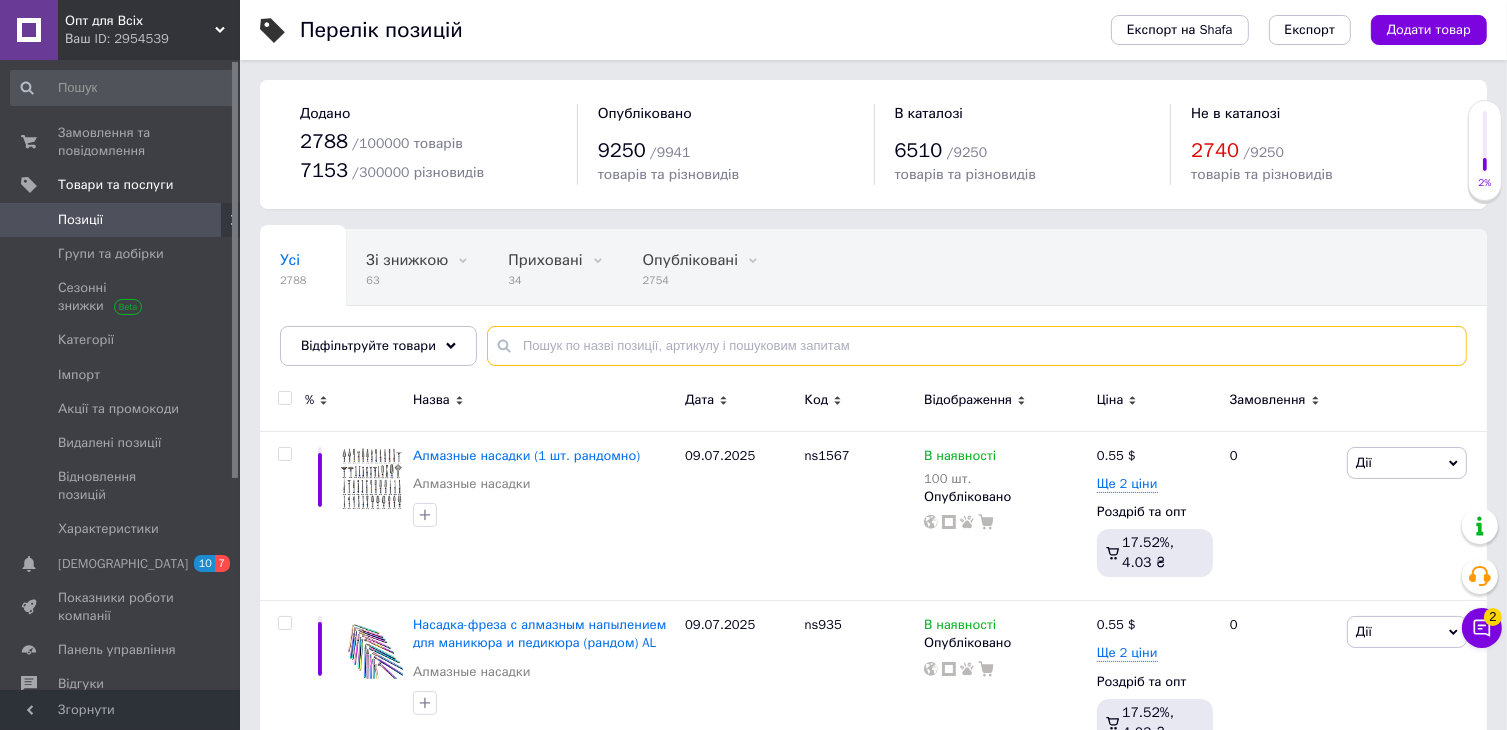 click at bounding box center (977, 346) 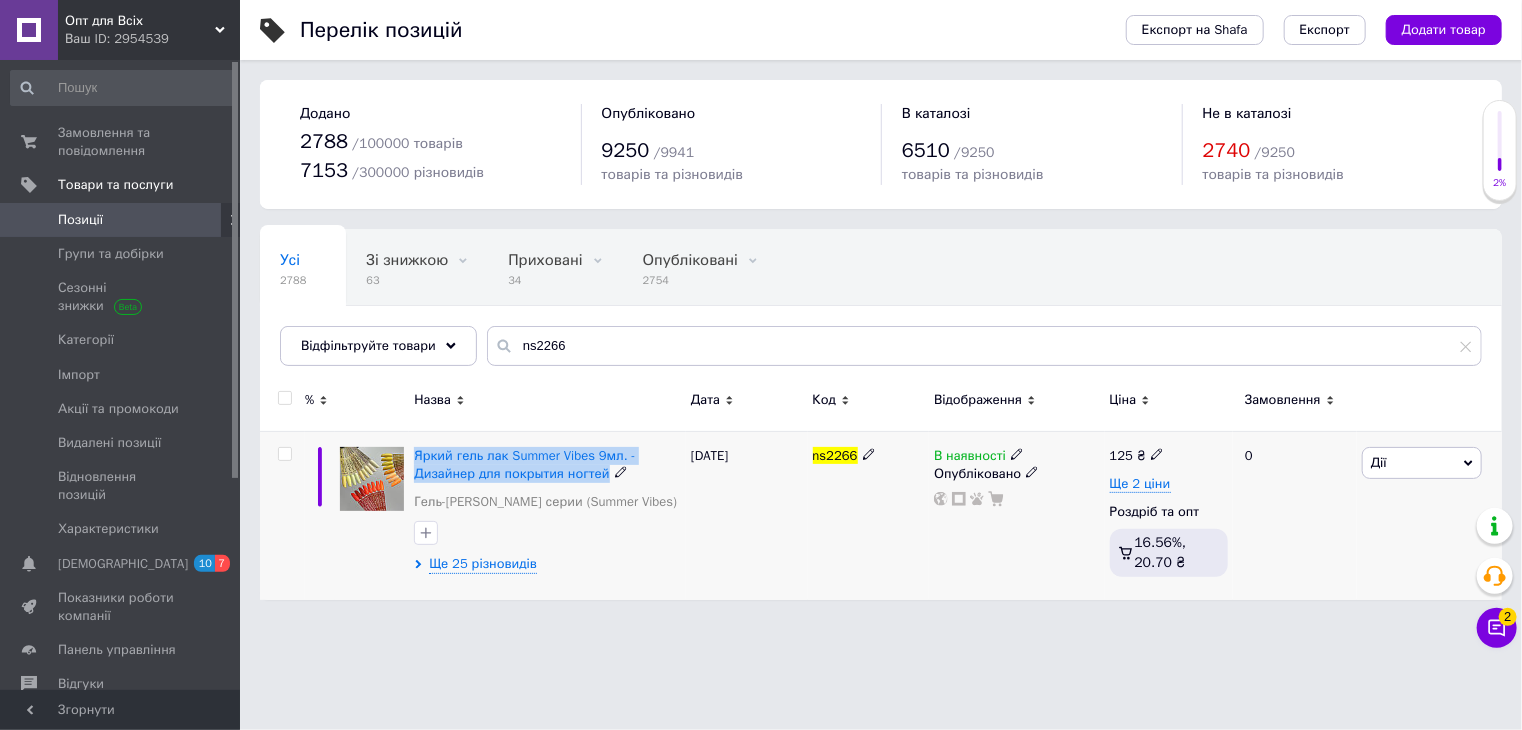 drag, startPoint x: 602, startPoint y: 467, endPoint x: 417, endPoint y: 444, distance: 186.42424 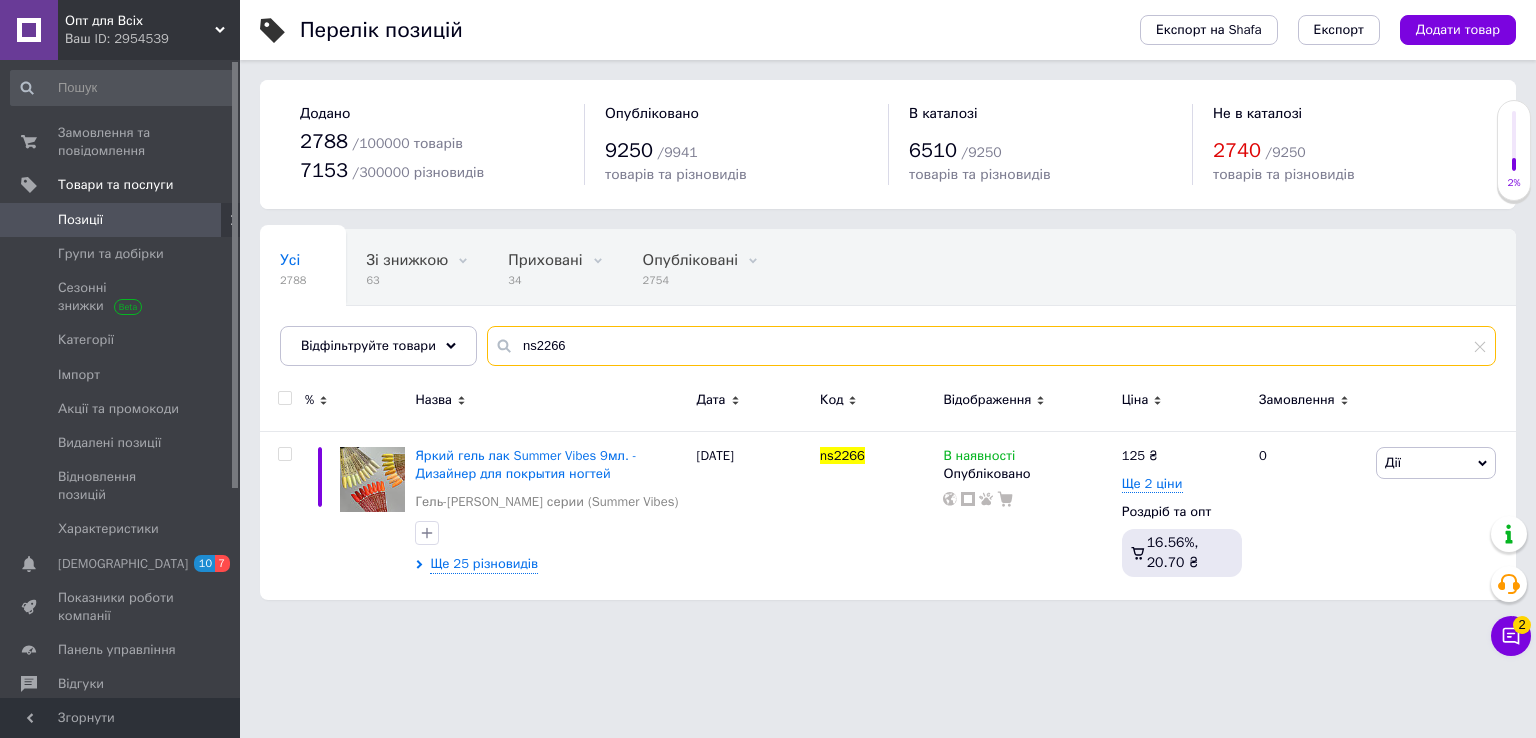 click on "ns2266" at bounding box center [991, 346] 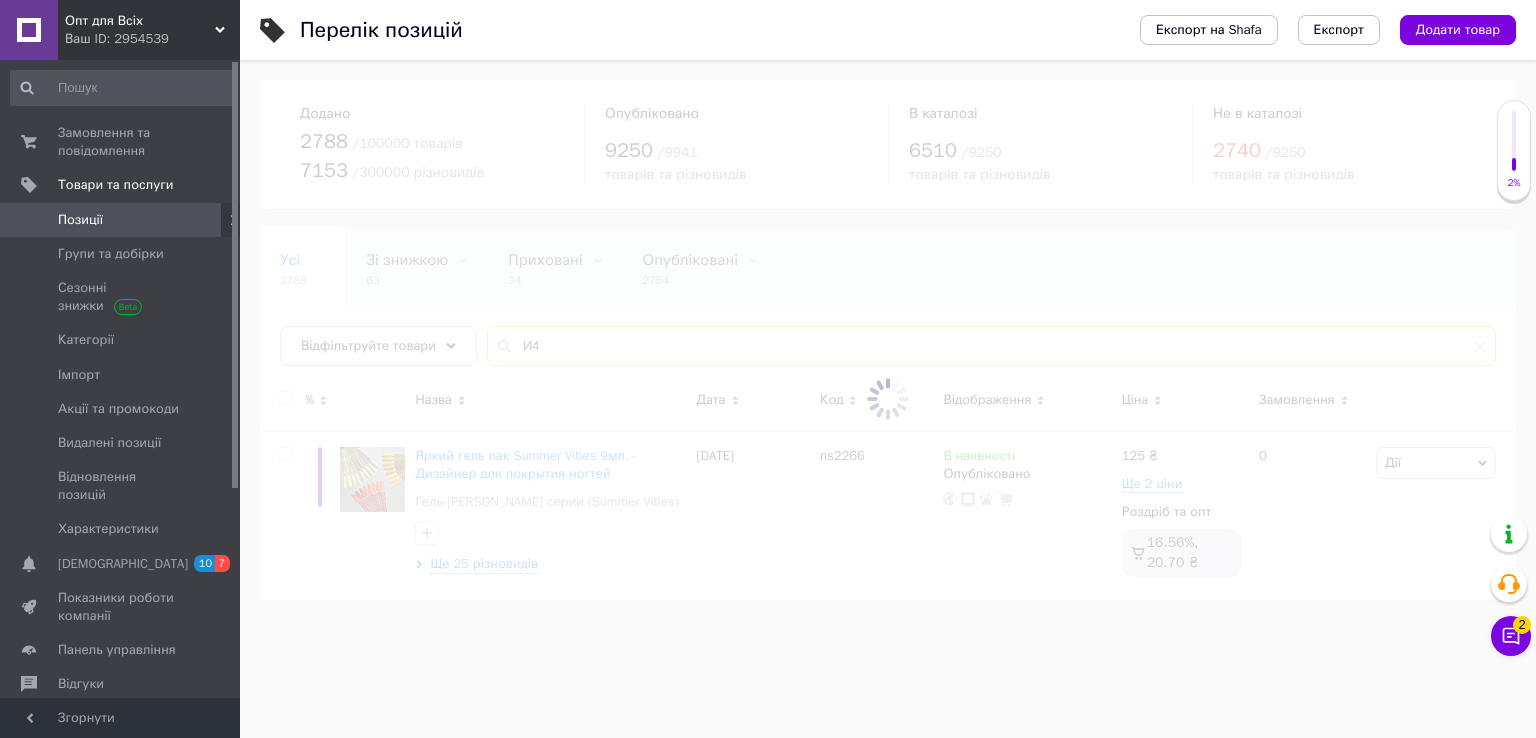 type on "И" 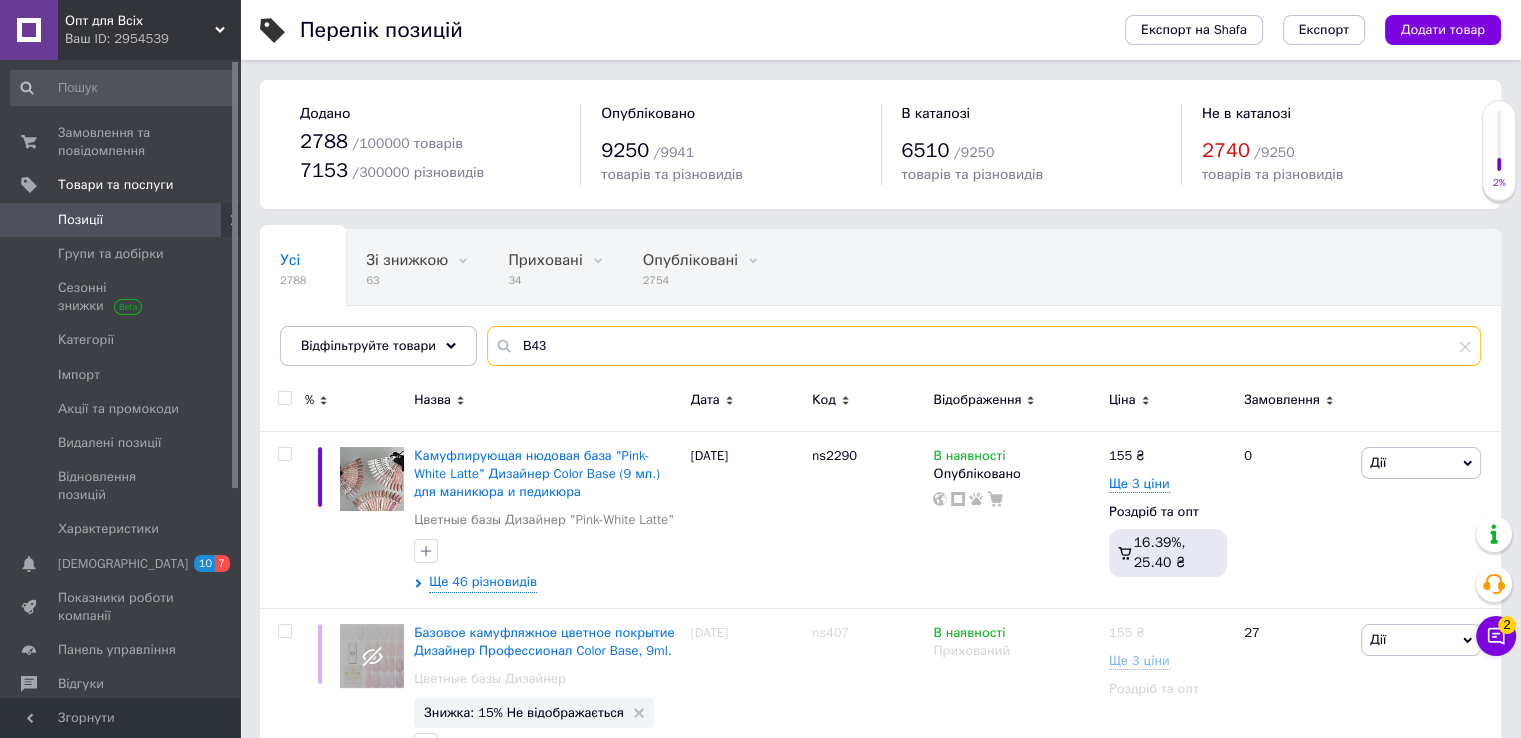 type on "B43" 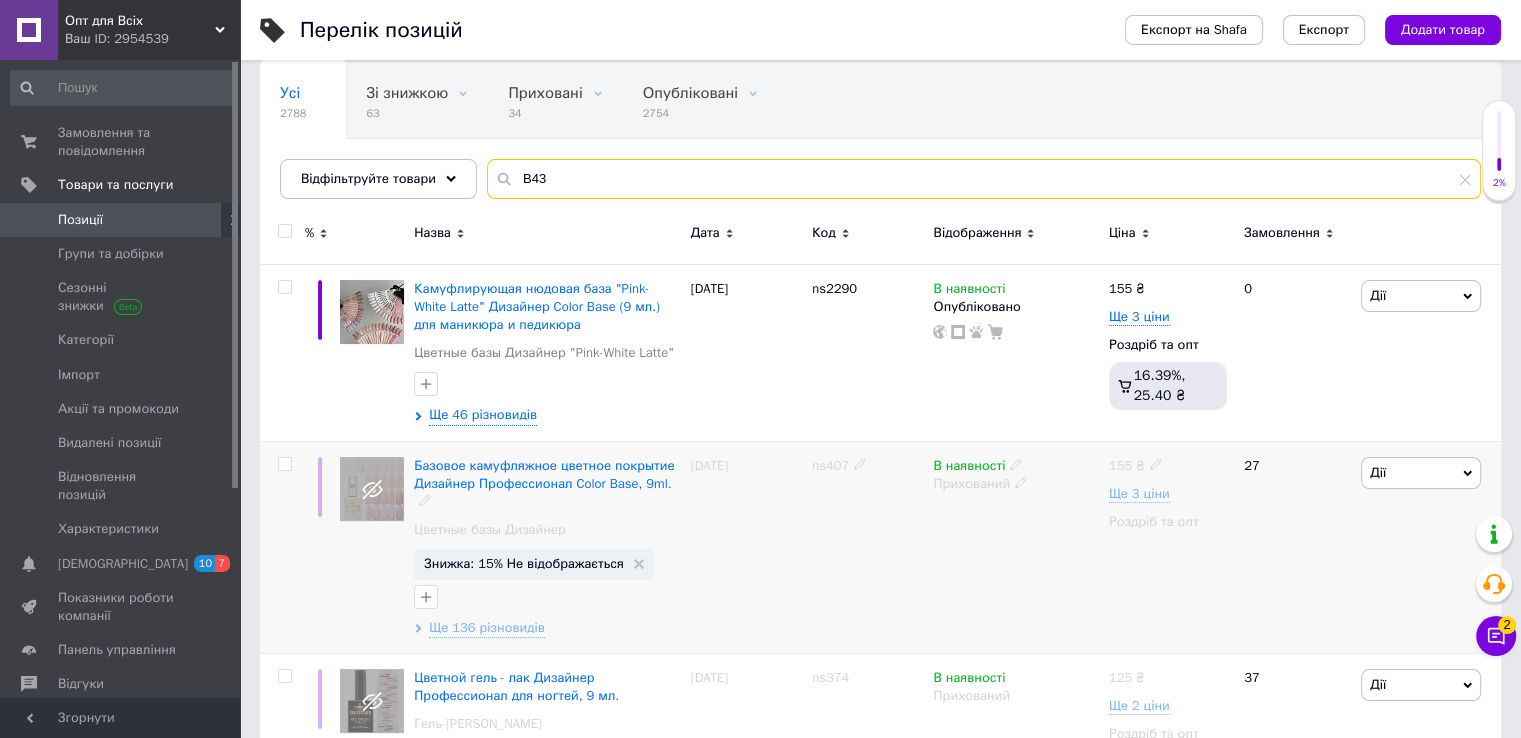 scroll, scrollTop: 200, scrollLeft: 0, axis: vertical 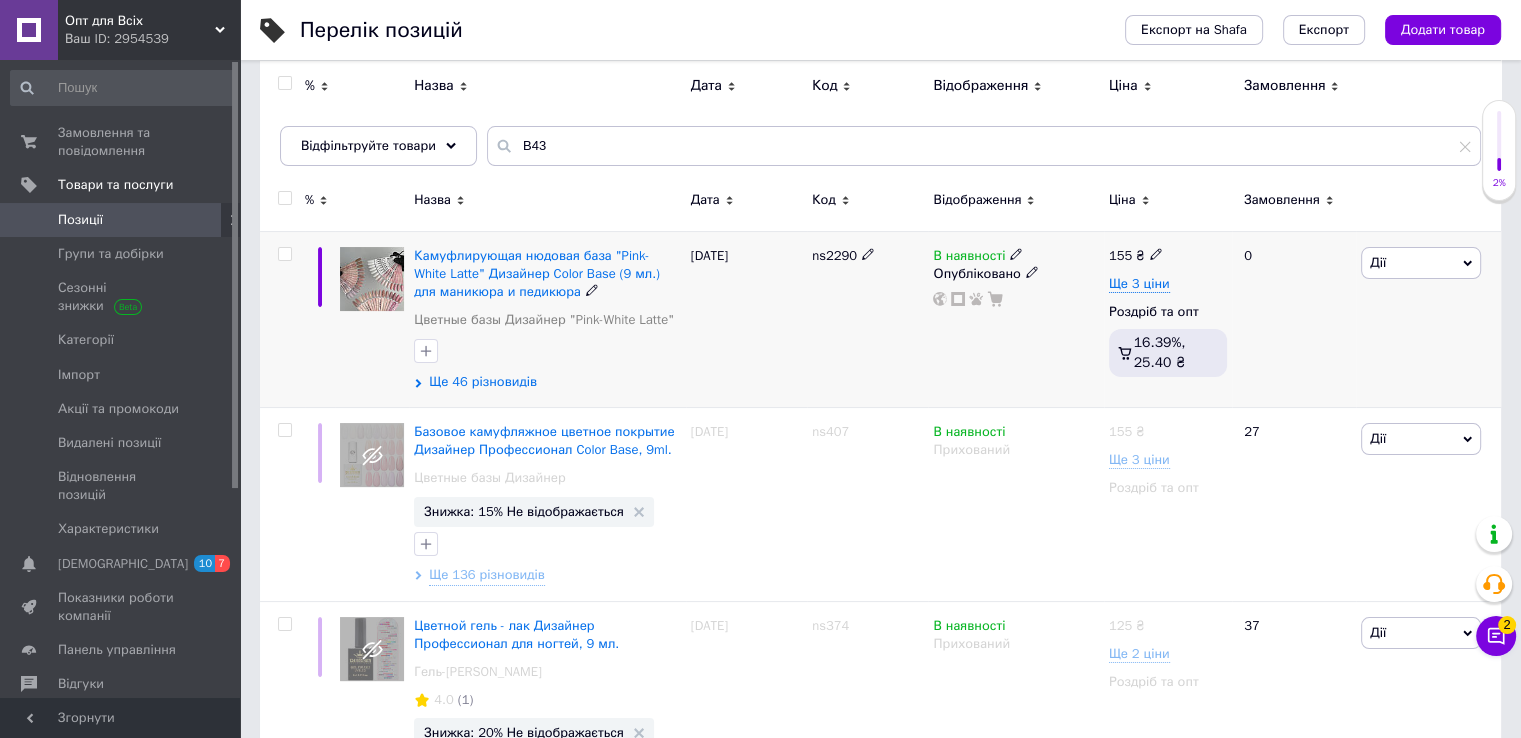 click on "Ще 46 різновидів" at bounding box center [483, 382] 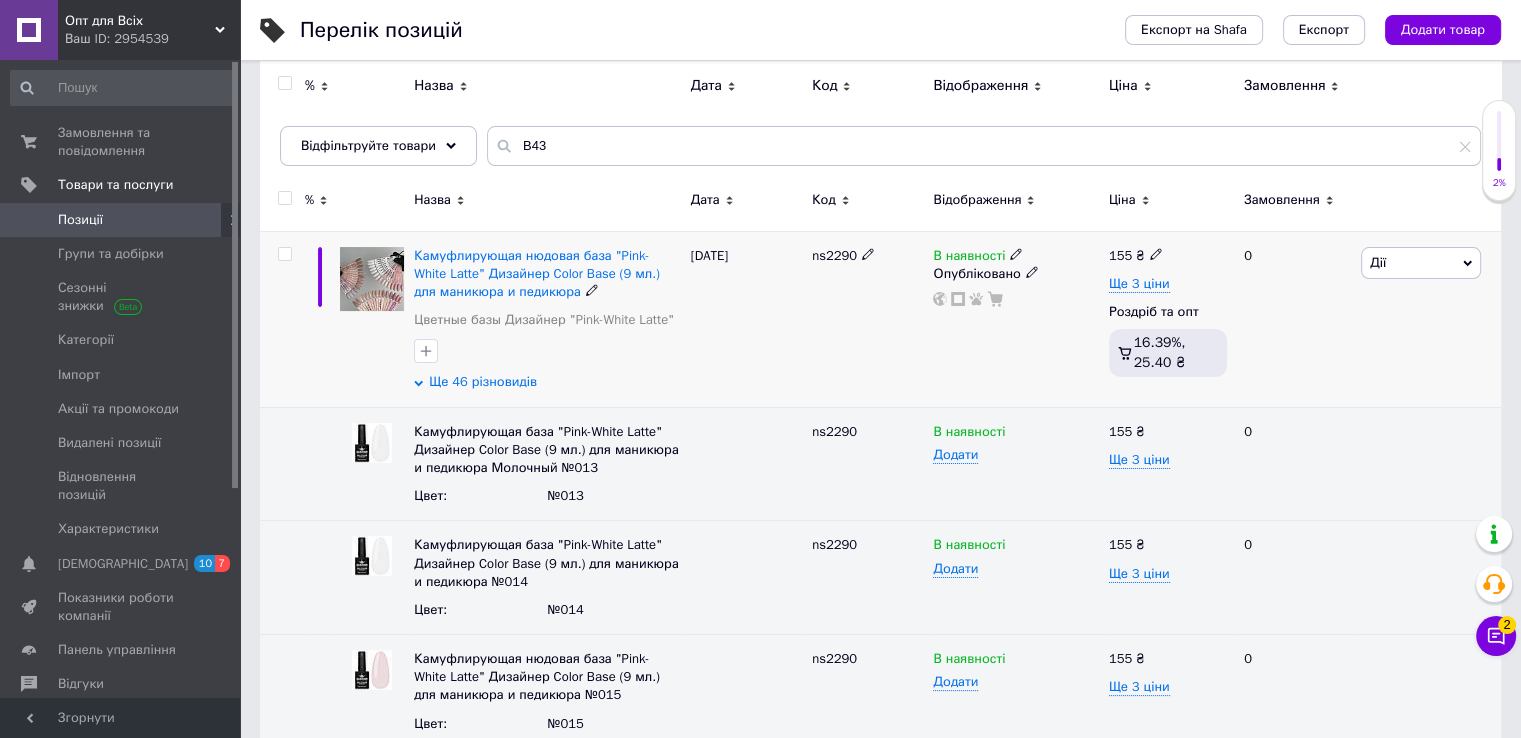 click on "Ще 46 різновидів" at bounding box center (483, 382) 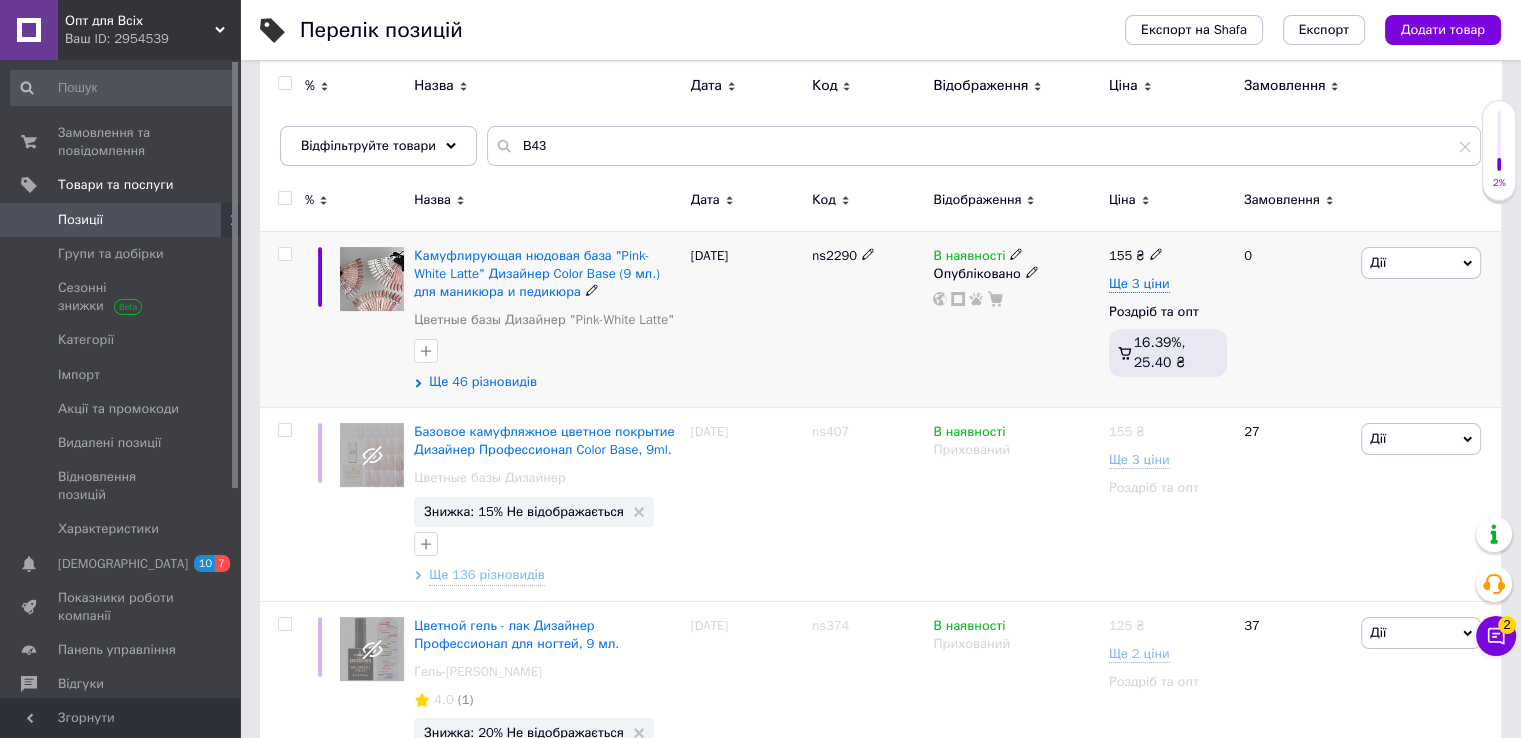 click on "Ще 46 різновидів" at bounding box center [483, 382] 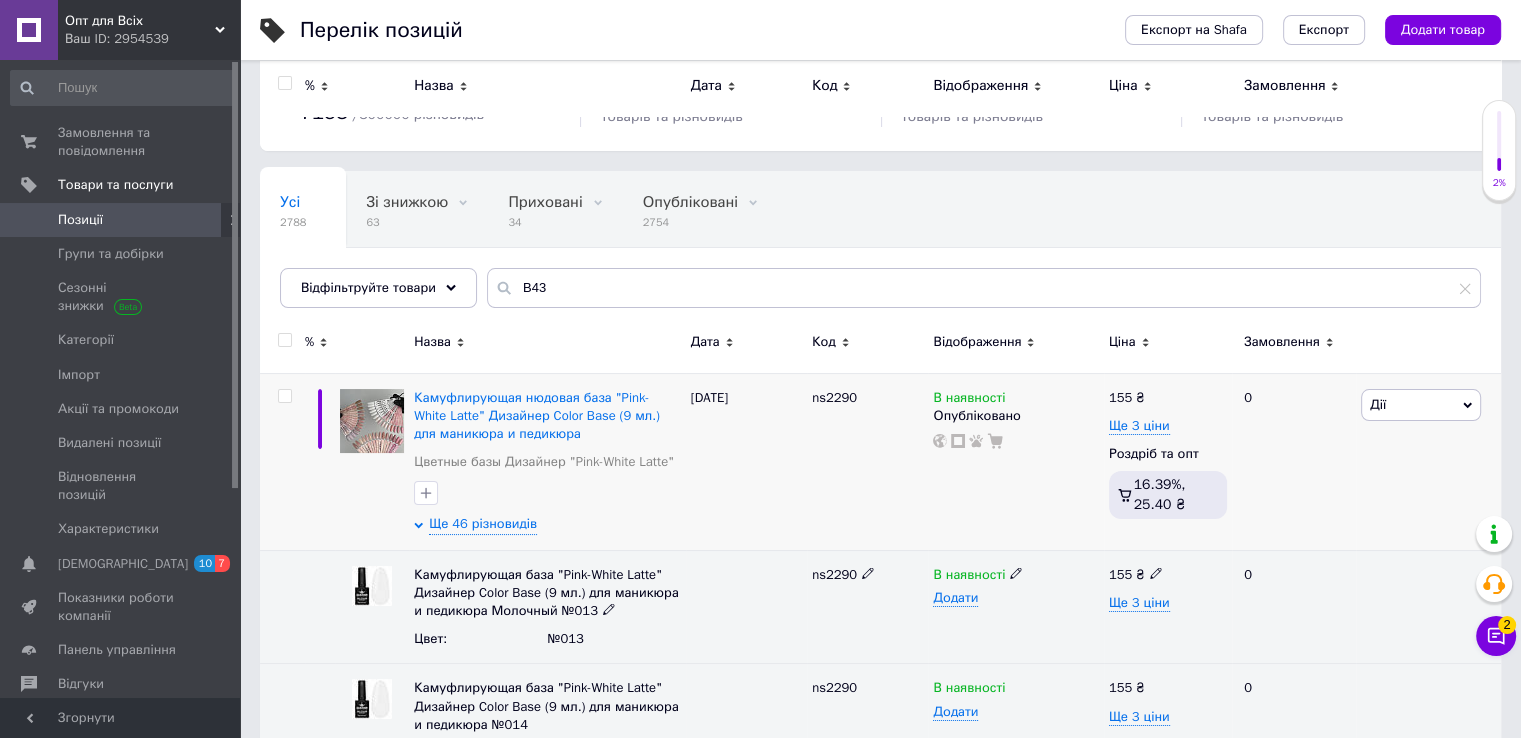 scroll, scrollTop: 0, scrollLeft: 0, axis: both 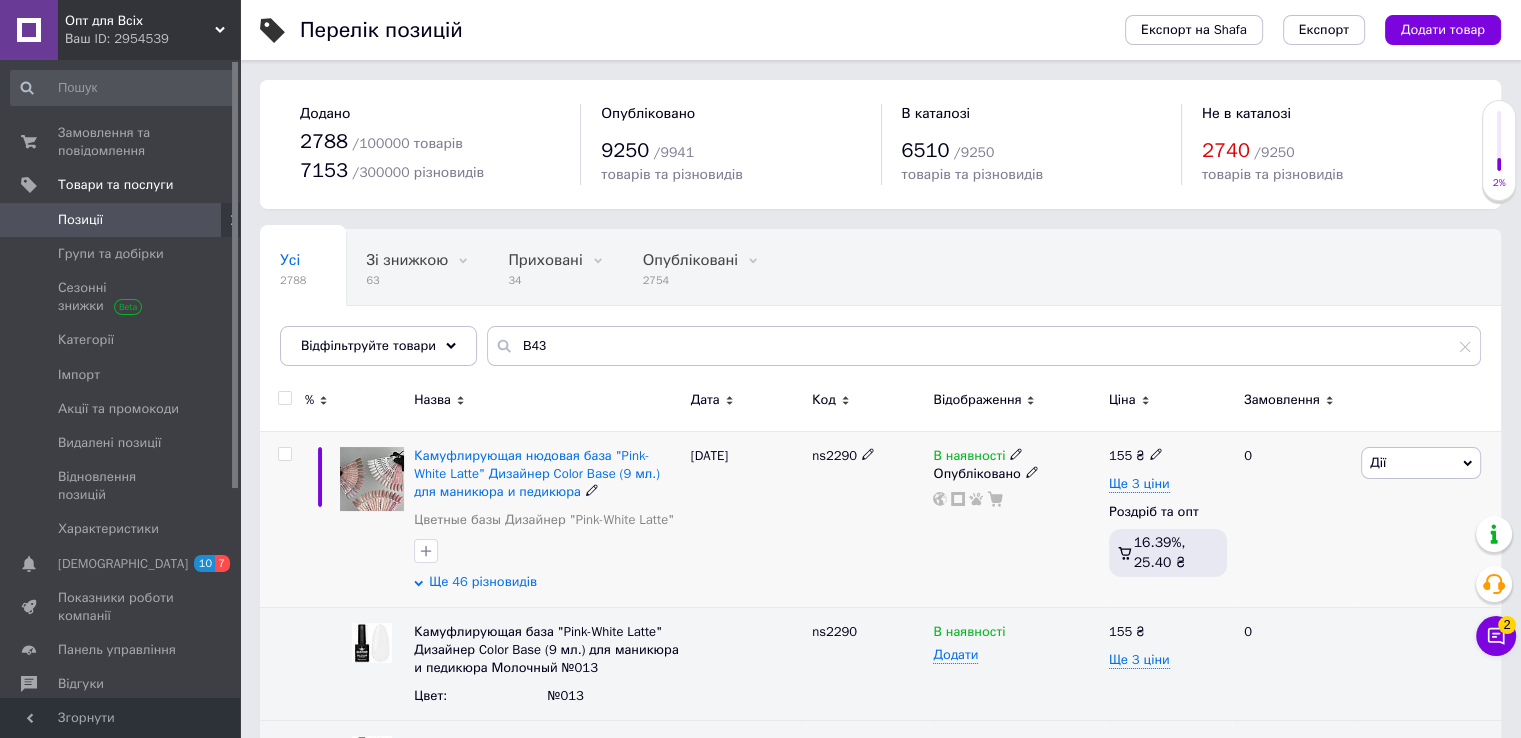 click on "Ще 46 різновидів" at bounding box center (483, 582) 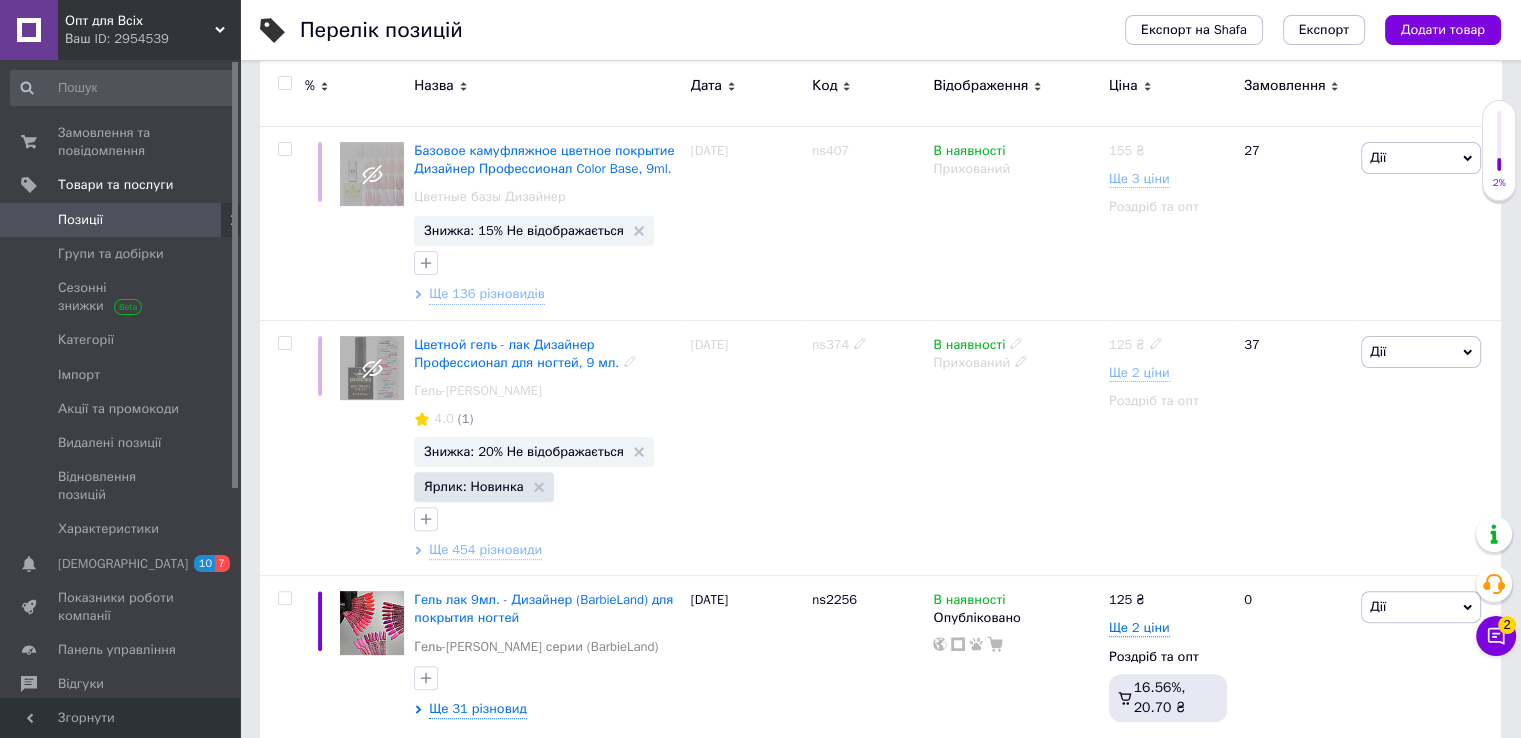 scroll, scrollTop: 800, scrollLeft: 0, axis: vertical 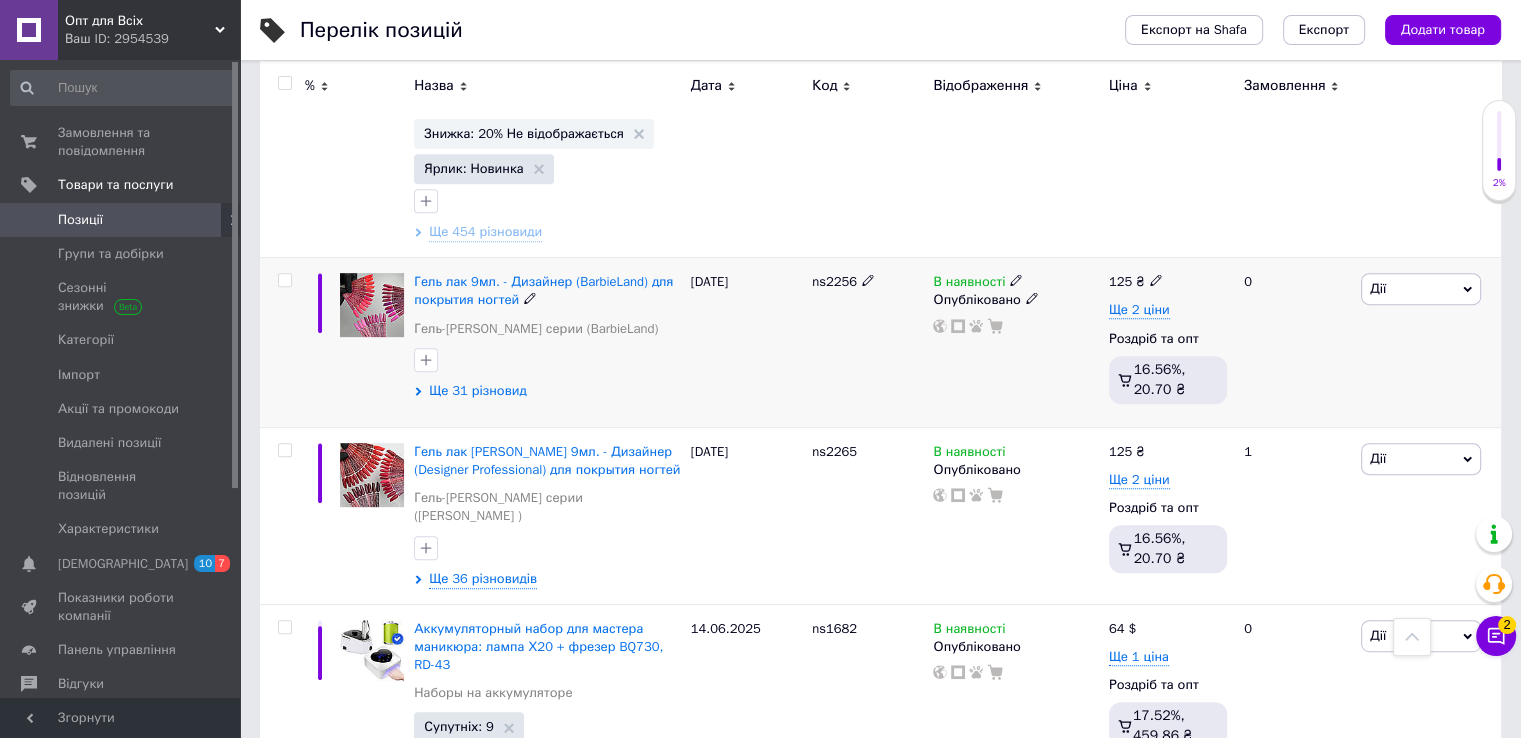 click on "Ще 31 різновид" at bounding box center (477, 391) 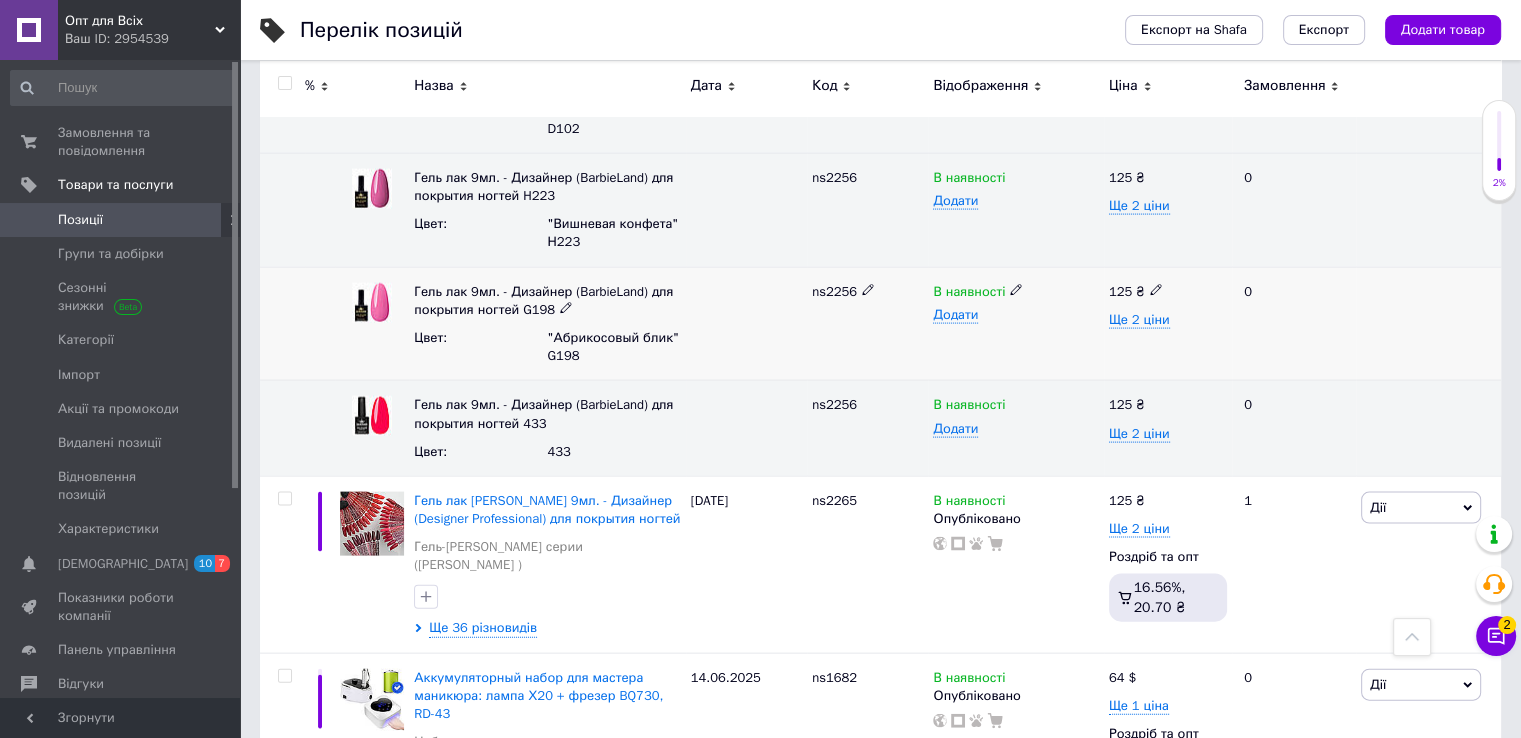scroll, scrollTop: 4200, scrollLeft: 0, axis: vertical 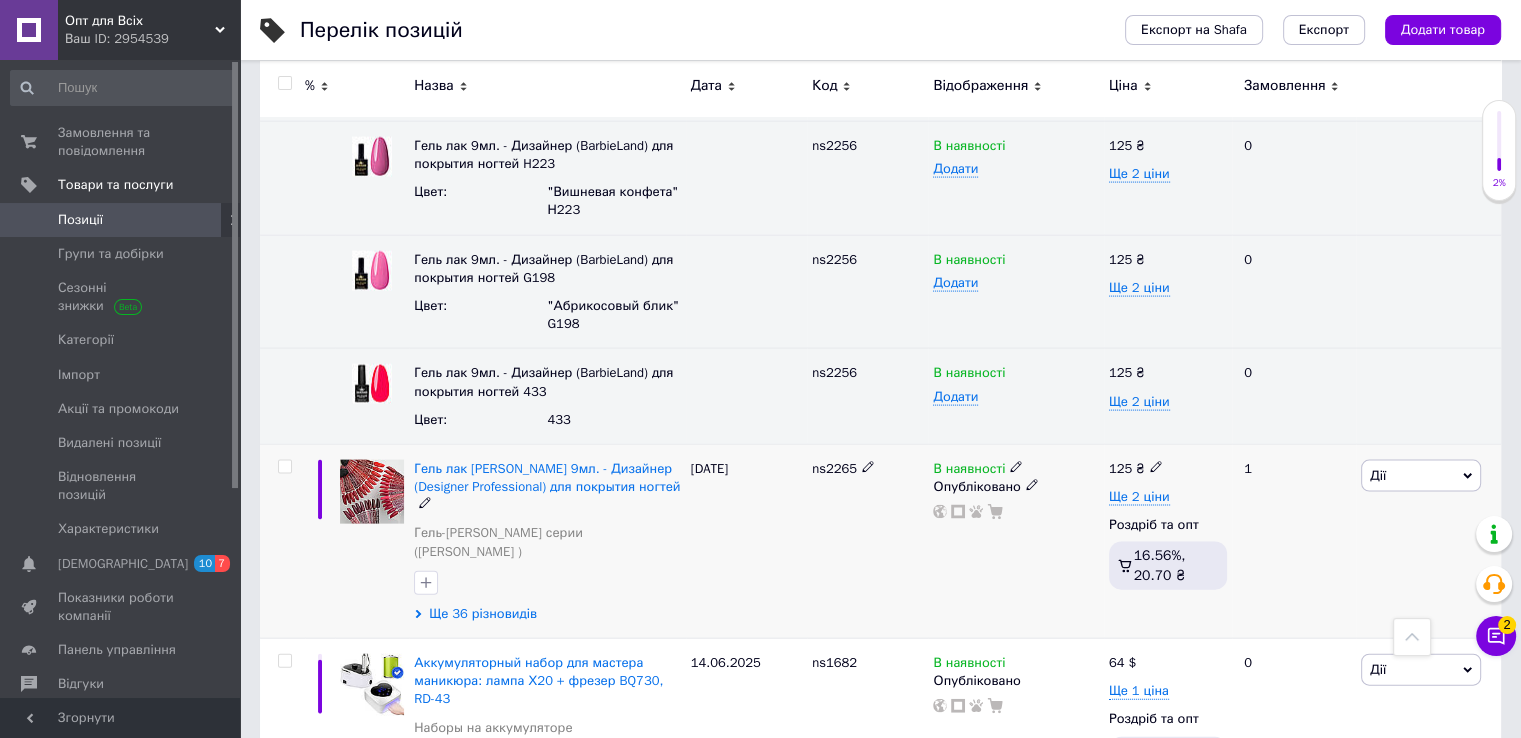click on "Ще 36 різновидів" at bounding box center [483, 614] 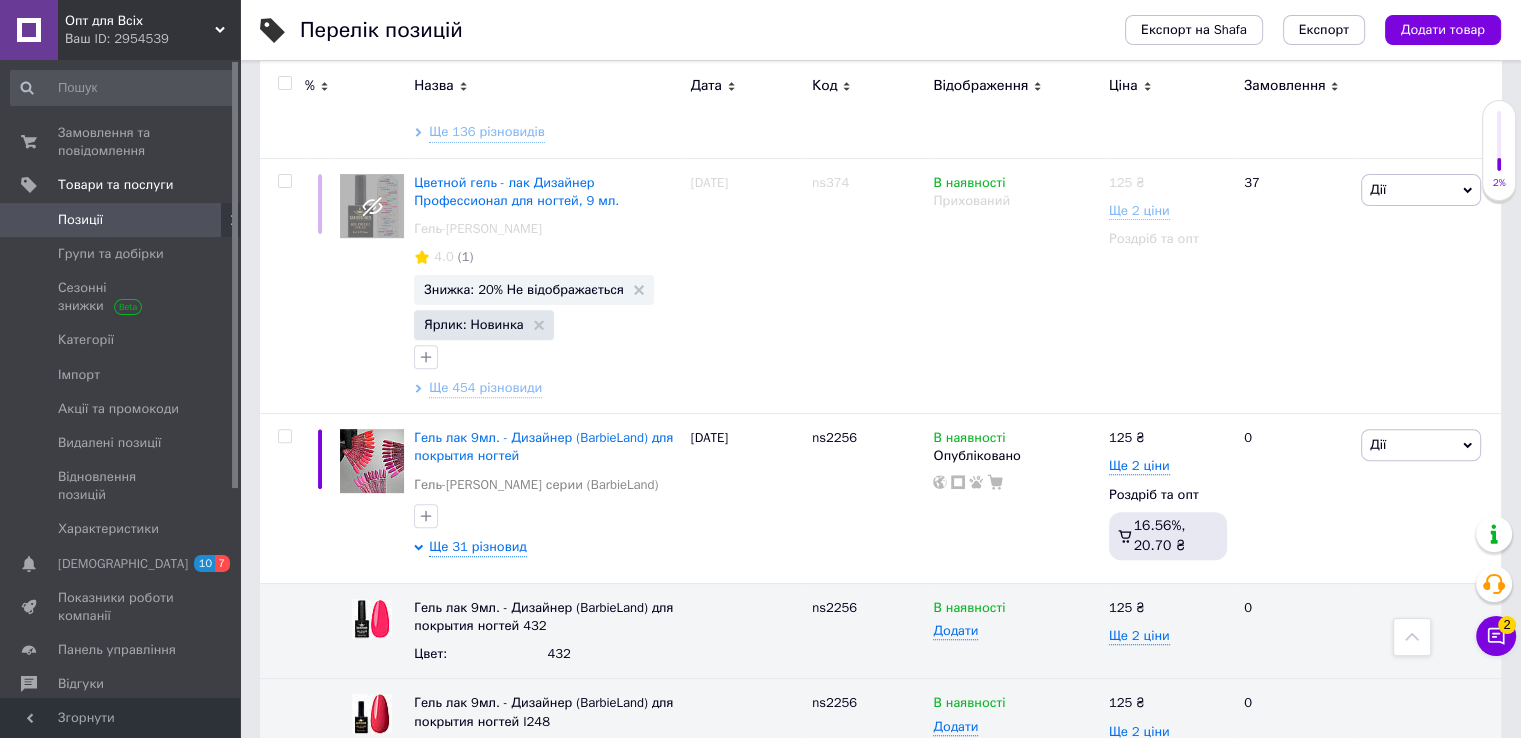 scroll, scrollTop: 0, scrollLeft: 0, axis: both 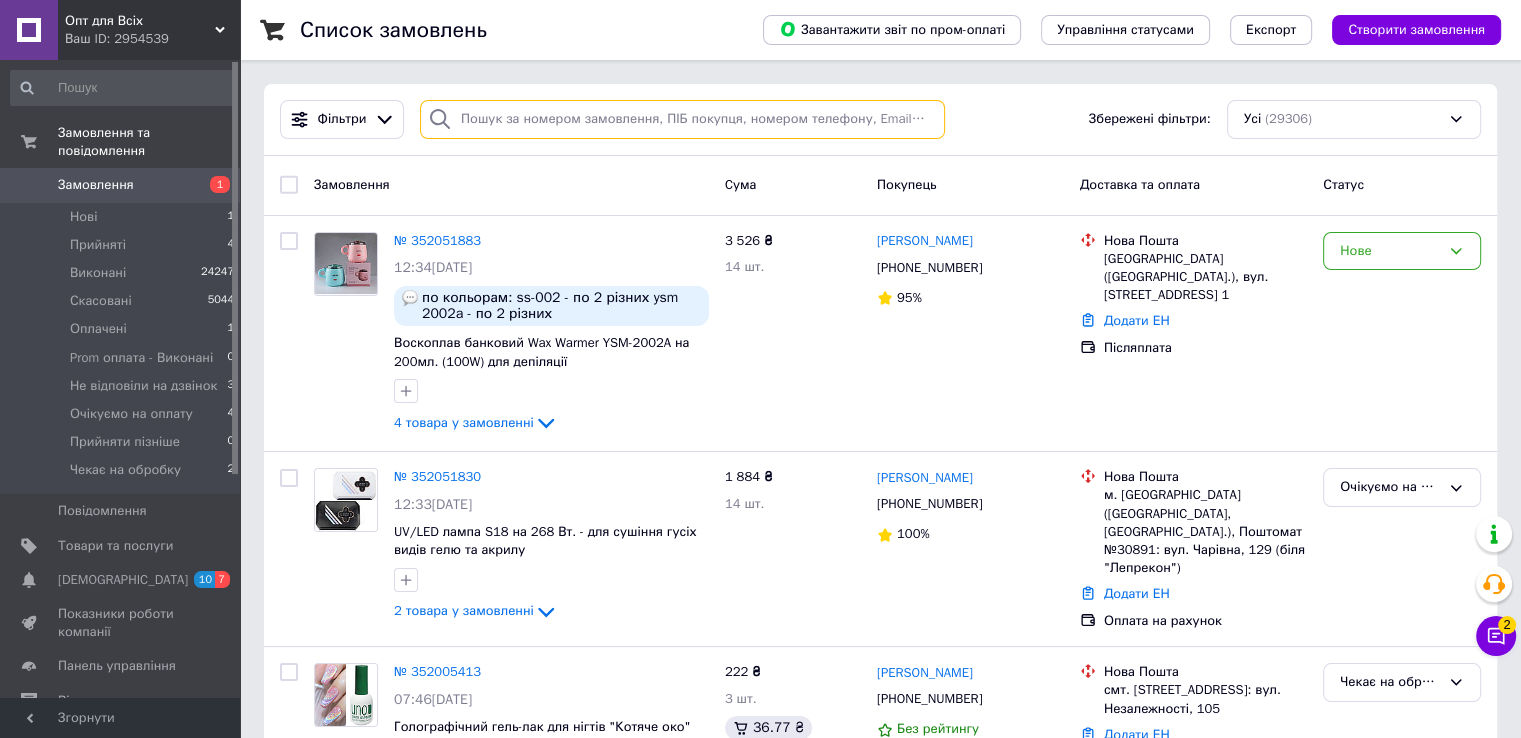 click at bounding box center [682, 119] 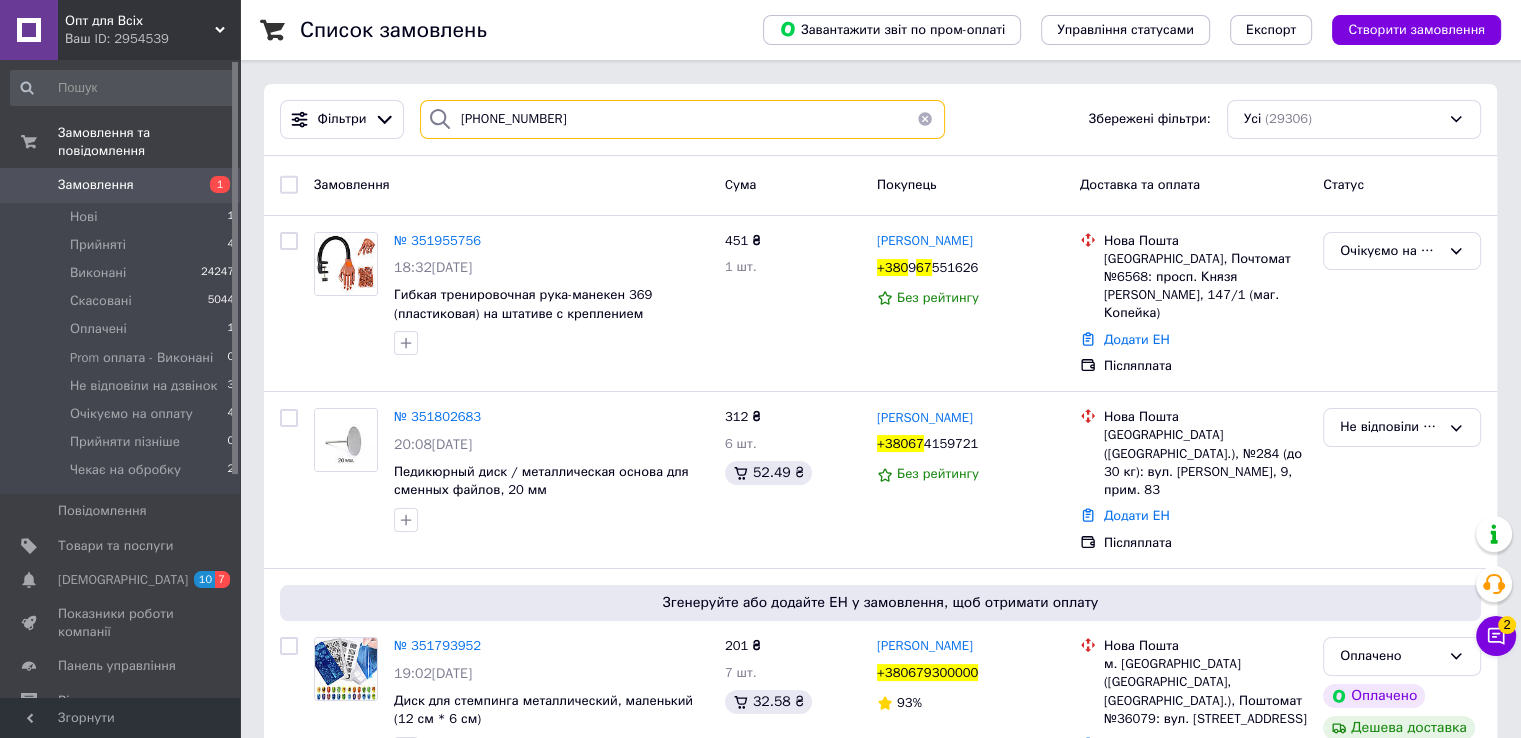 click on "[PHONE_NUMBER]" at bounding box center (682, 119) 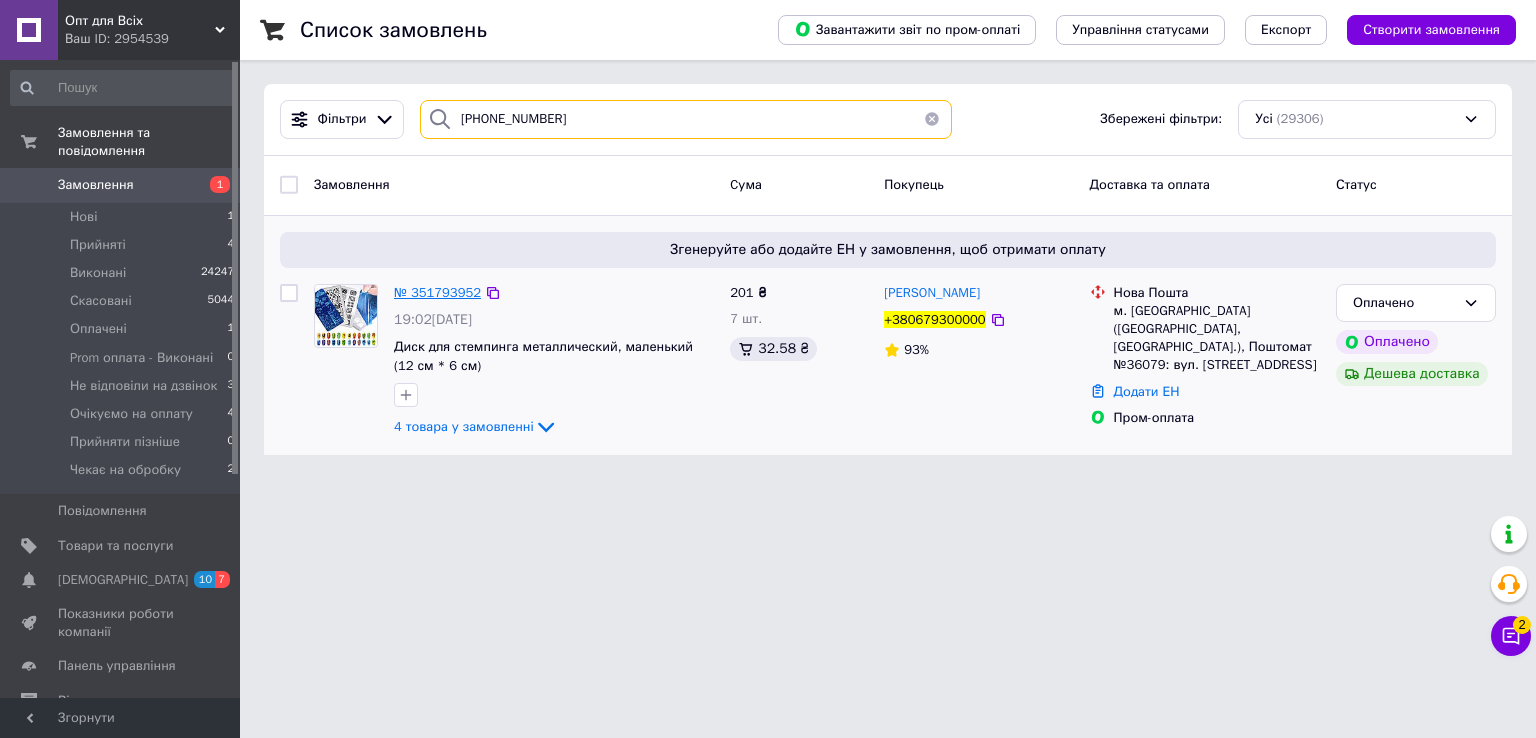 type on "[PHONE_NUMBER]" 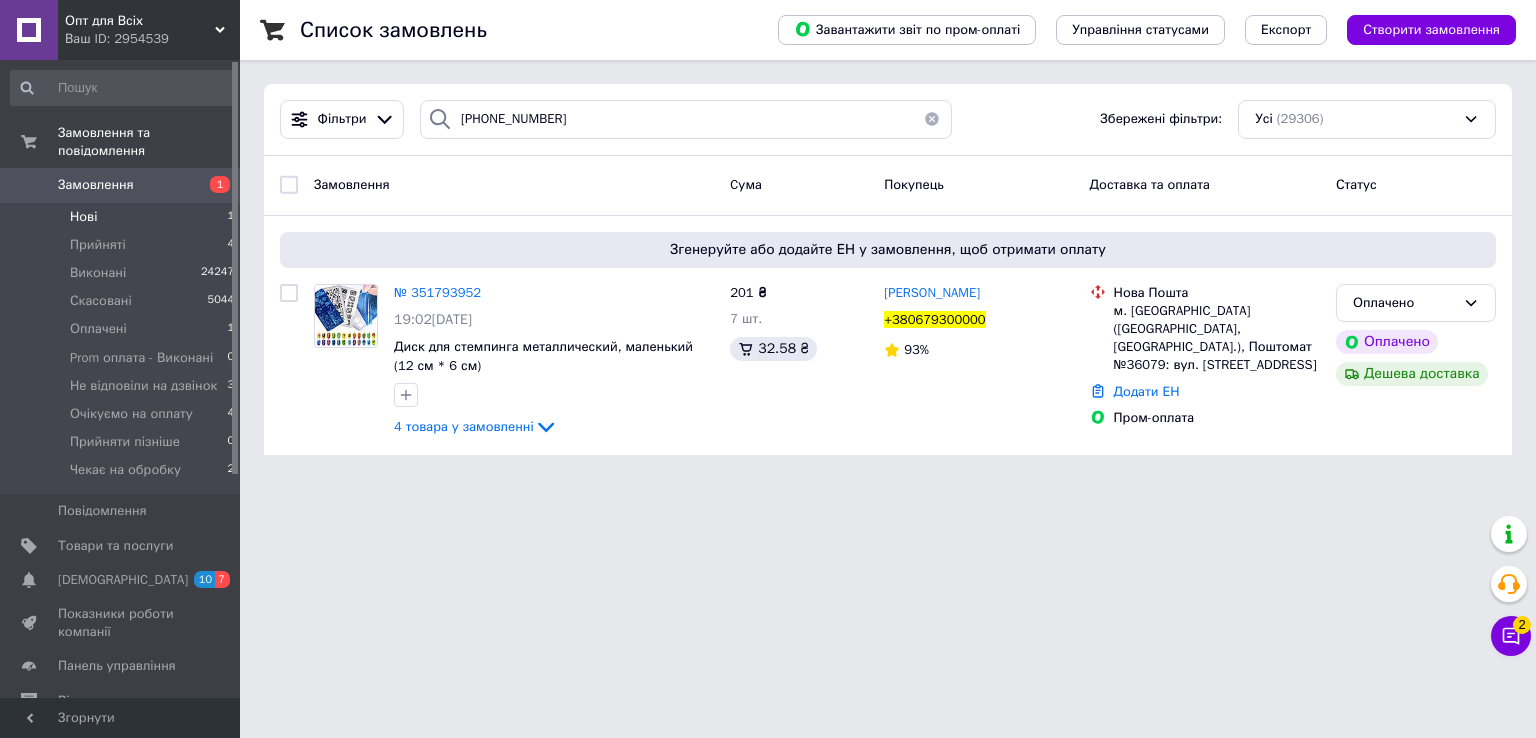 click on "Нові" at bounding box center [83, 217] 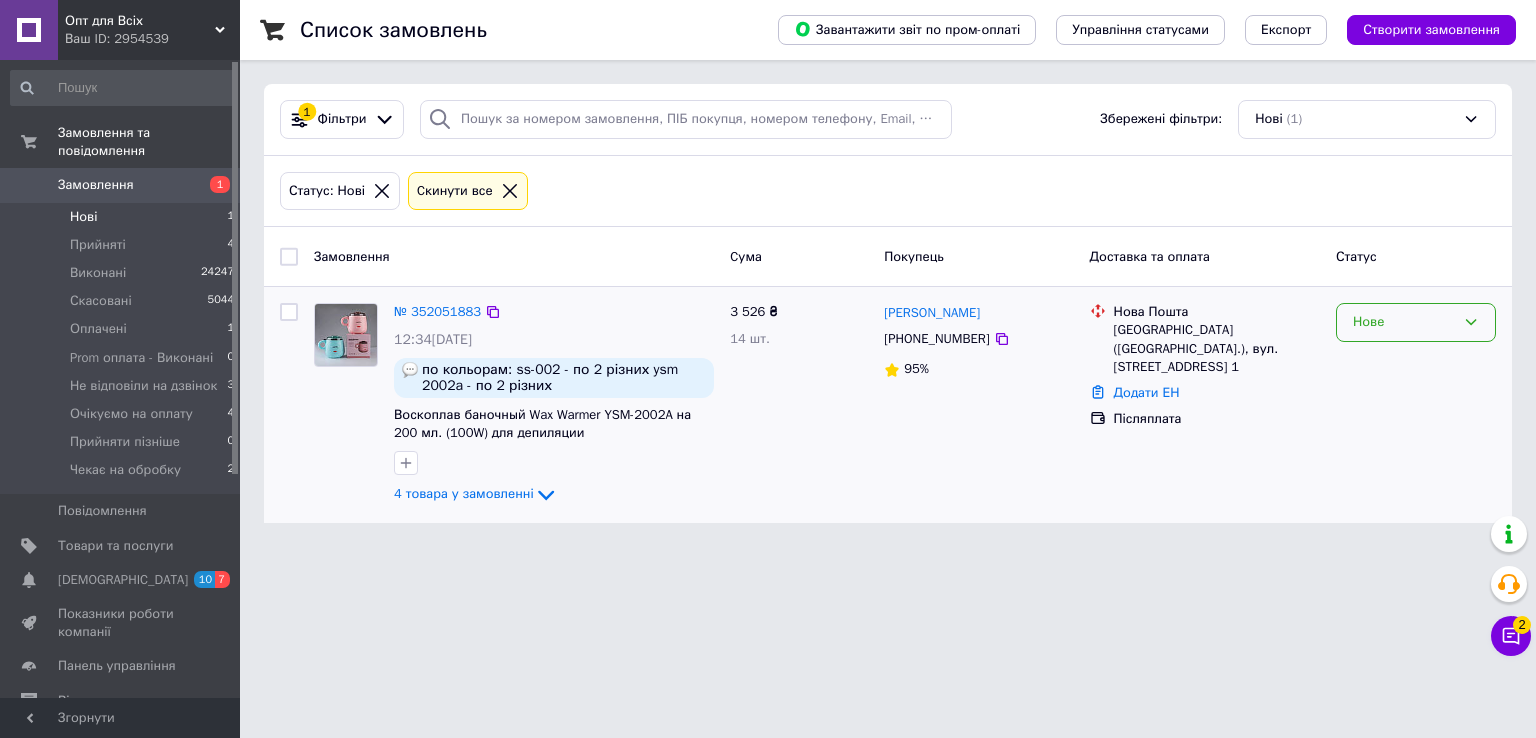 click on "Нове" at bounding box center (1416, 322) 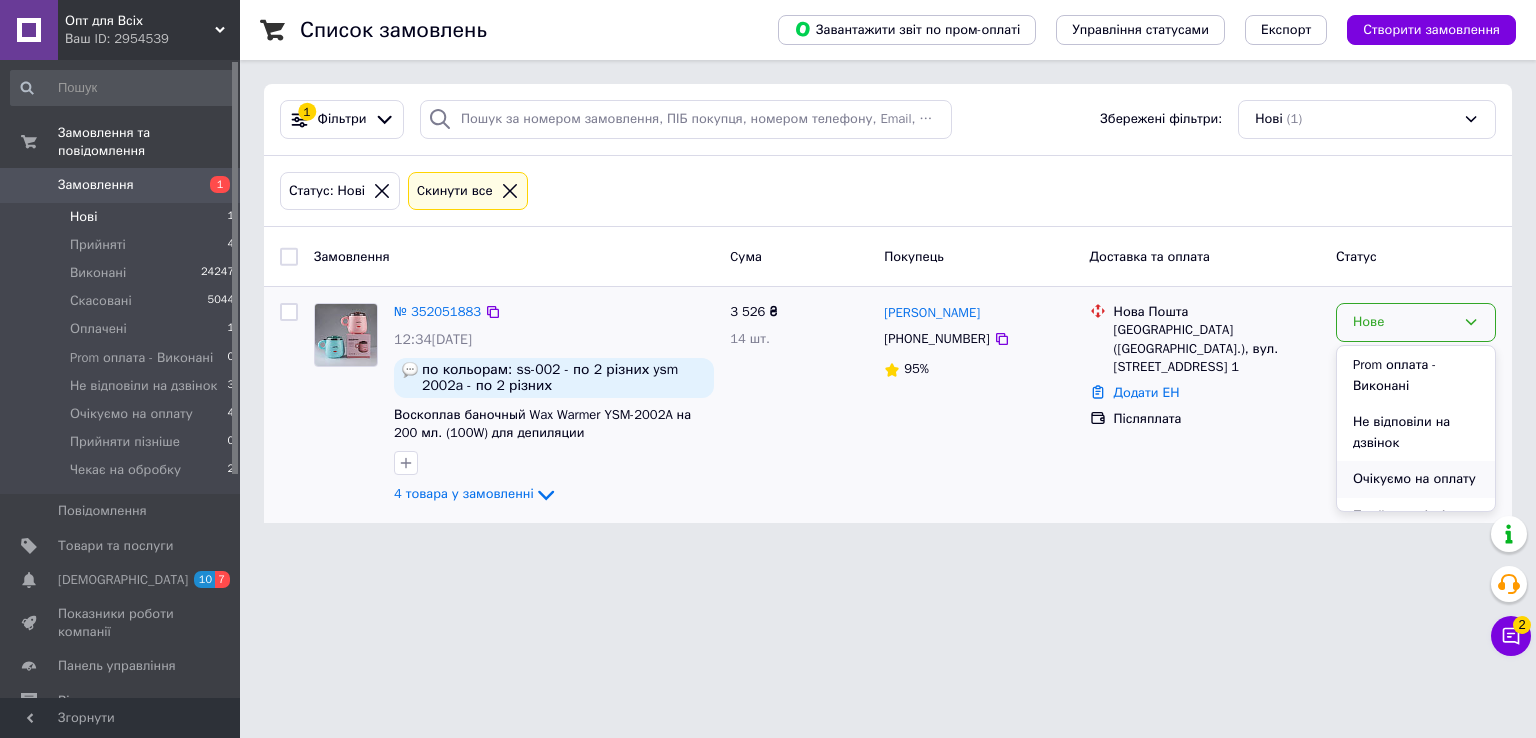 scroll, scrollTop: 204, scrollLeft: 0, axis: vertical 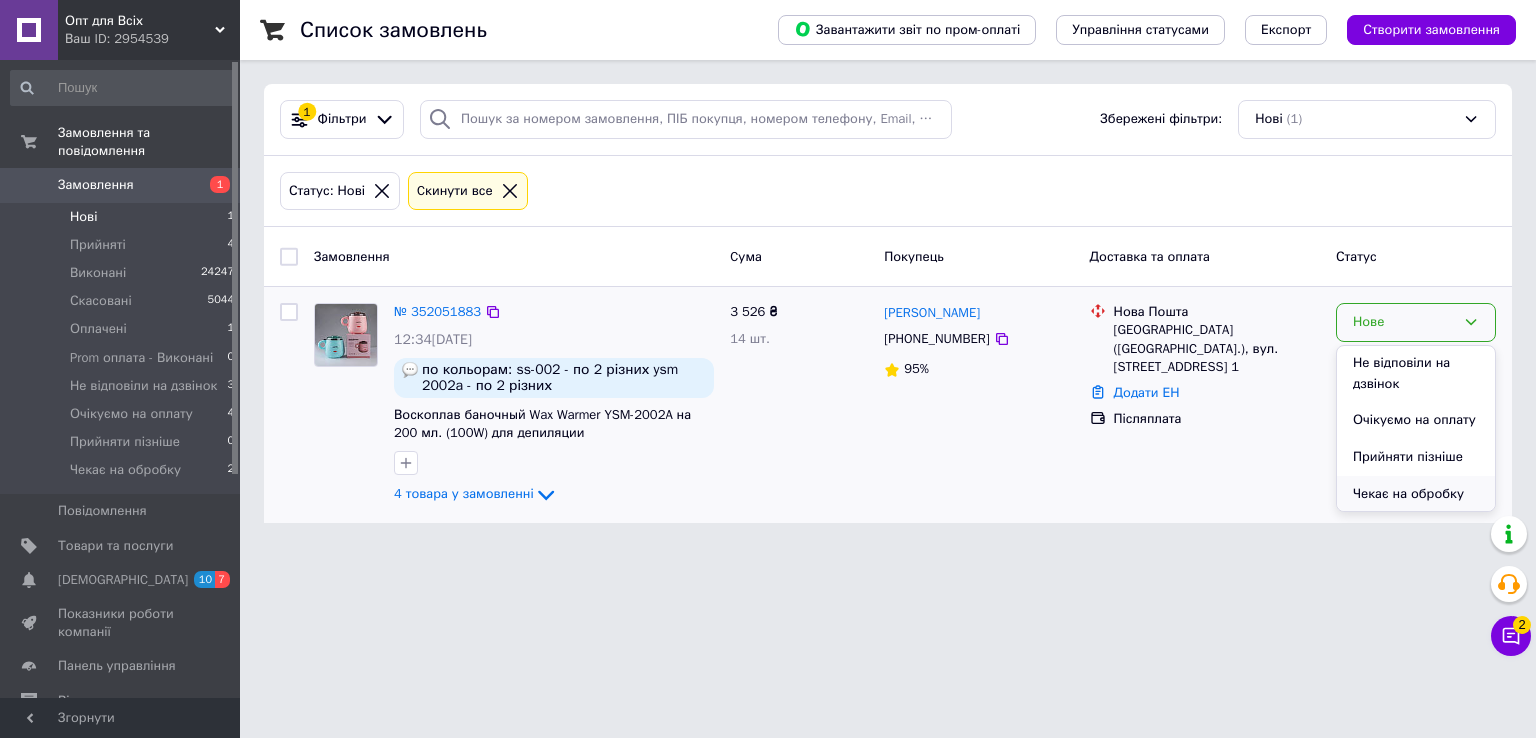 click on "Чекає на обробку" at bounding box center [1416, 494] 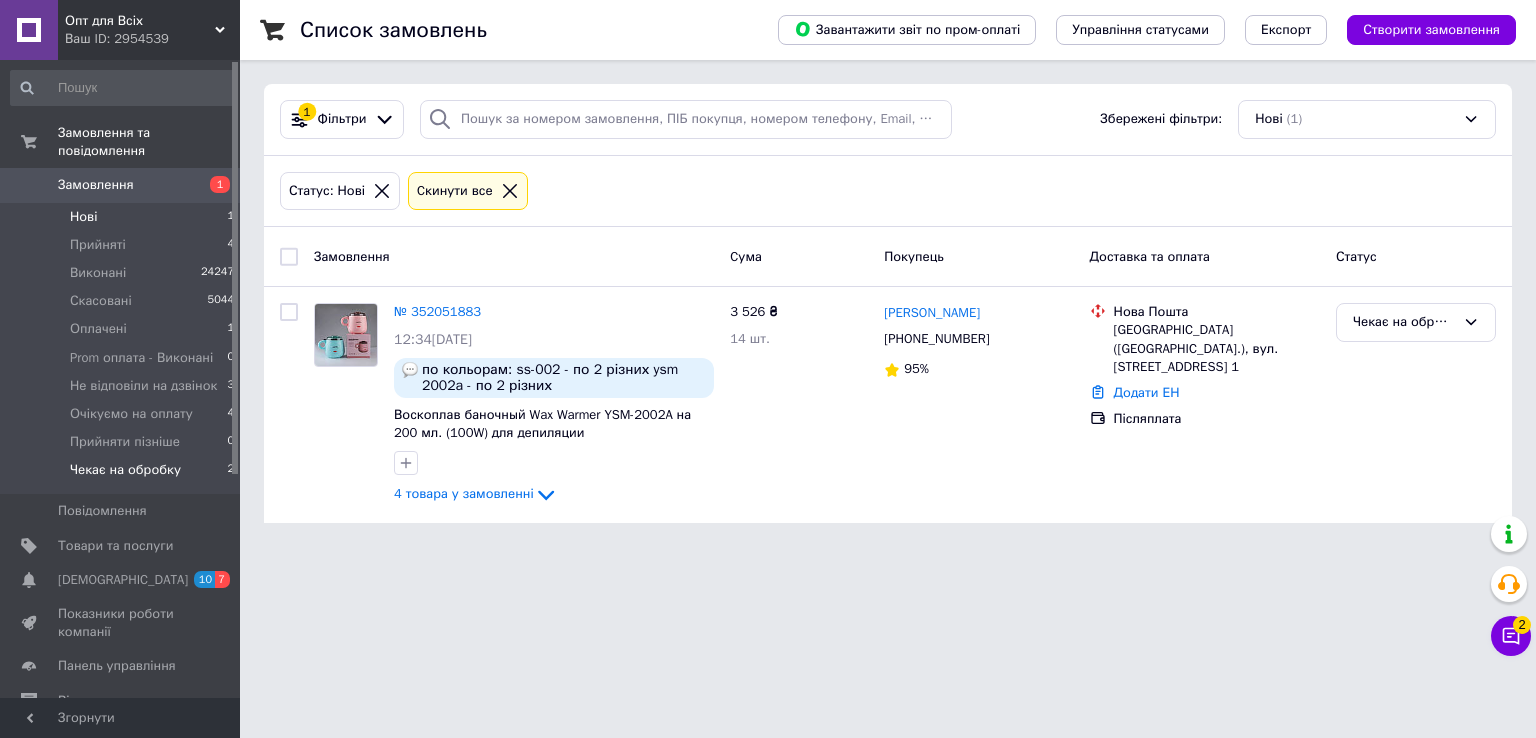 click on "Чекає на обробку" at bounding box center [125, 470] 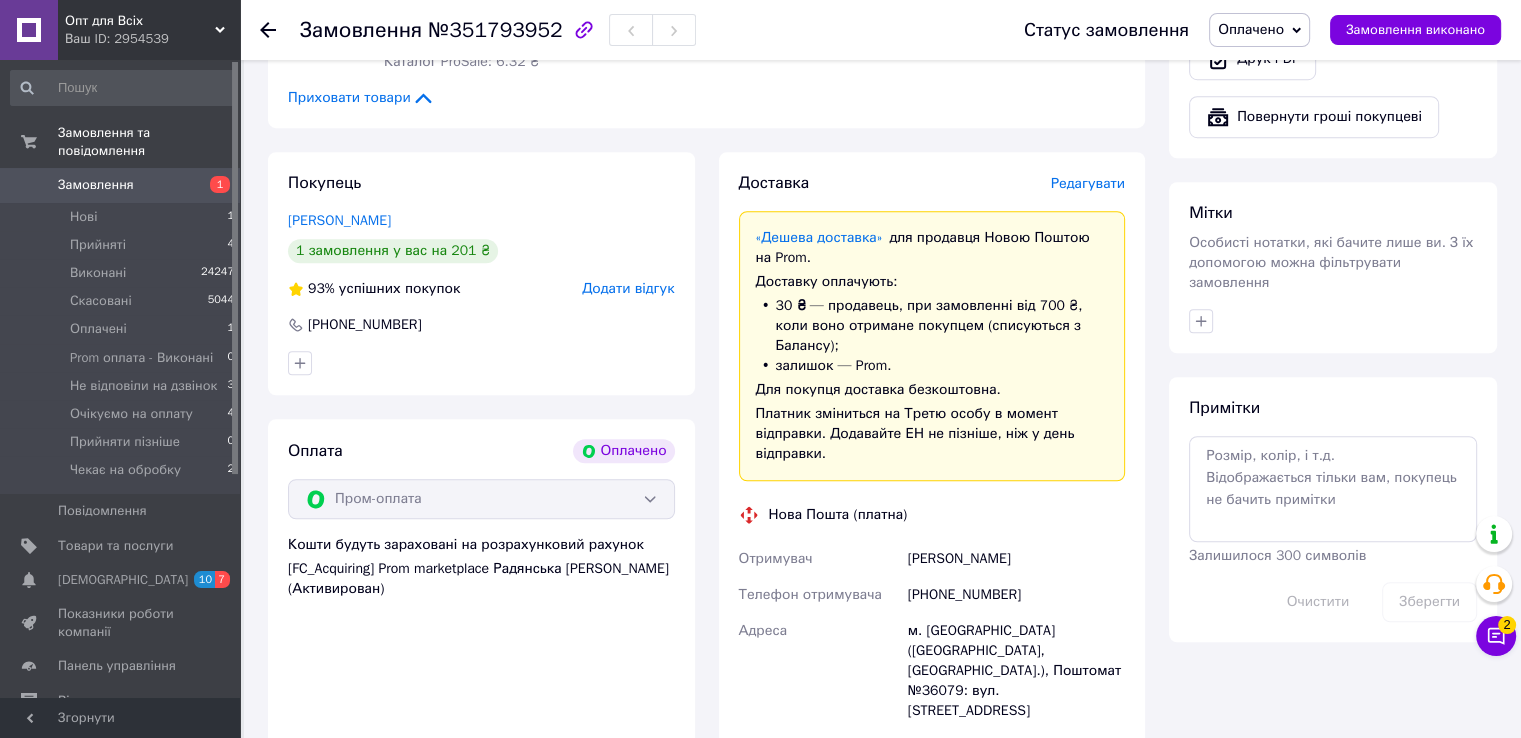 scroll, scrollTop: 1400, scrollLeft: 0, axis: vertical 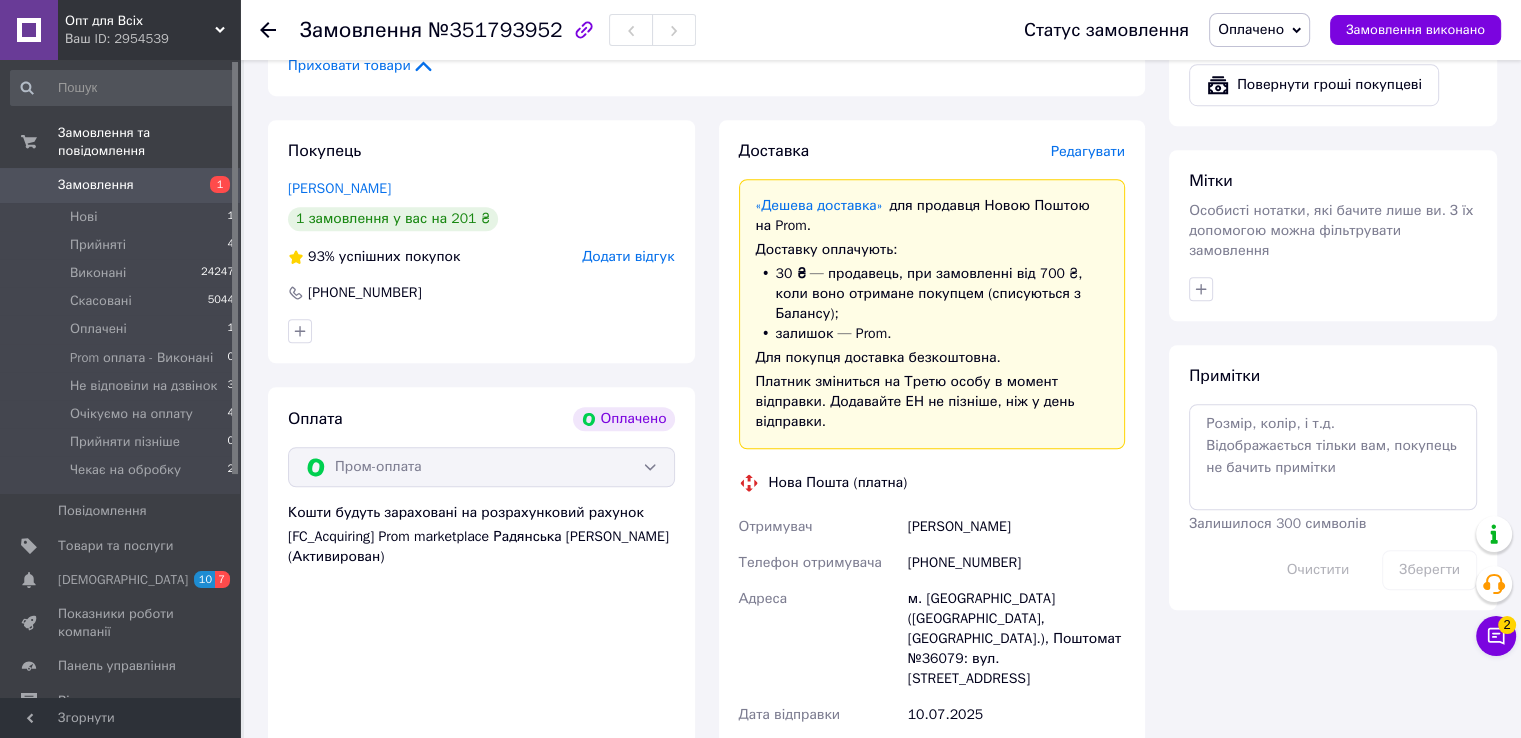 click on "Оплачено" at bounding box center (1251, 29) 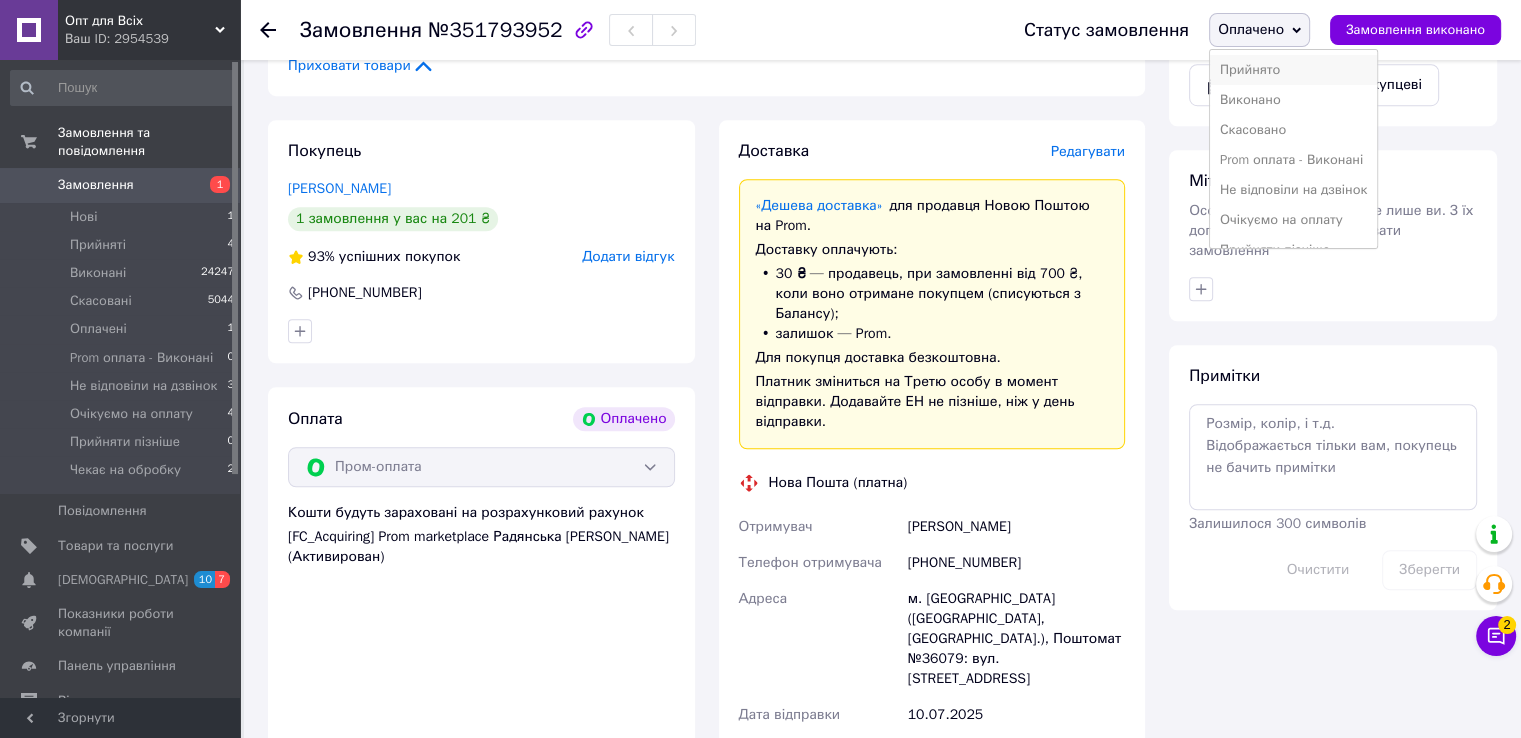 click on "Прийнято" at bounding box center (1293, 70) 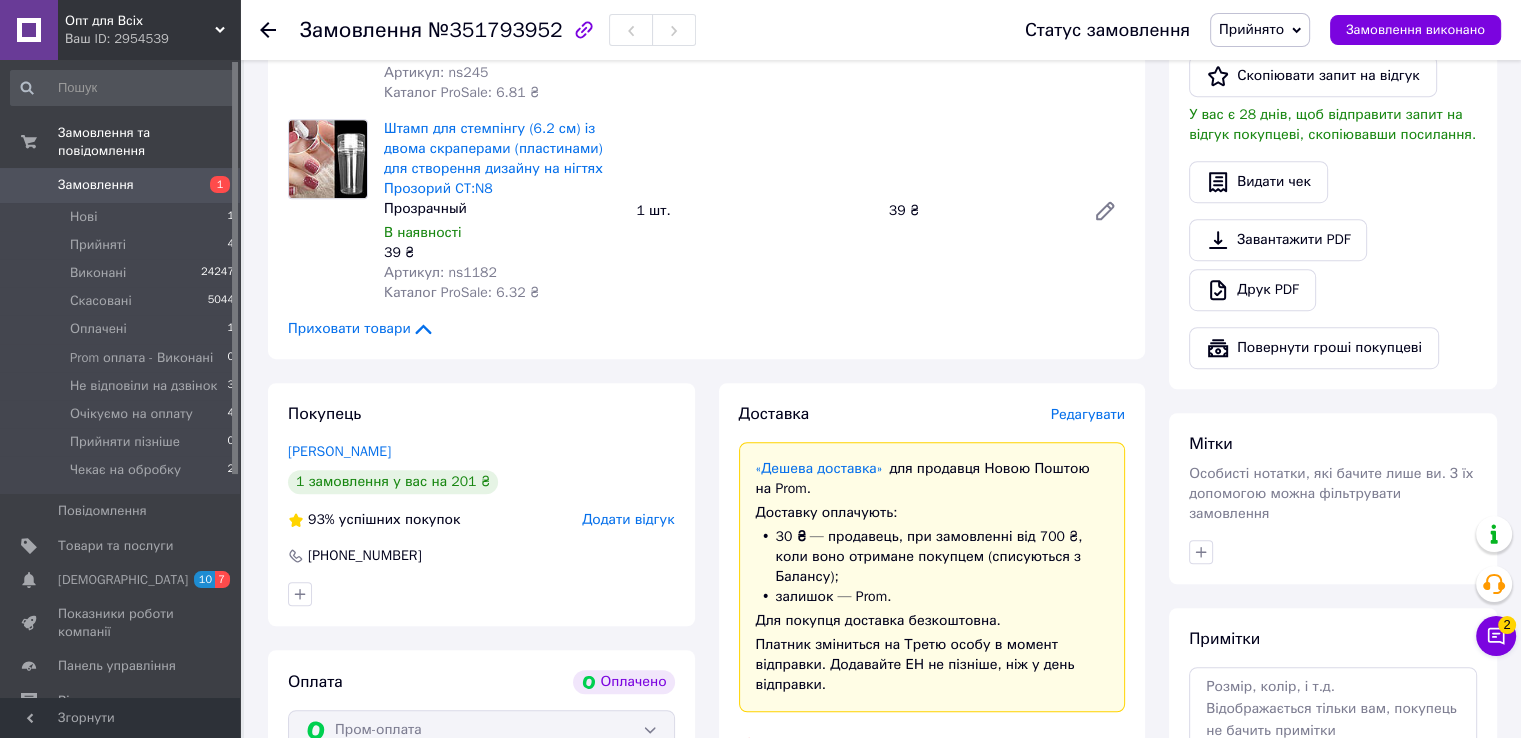 scroll, scrollTop: 1200, scrollLeft: 0, axis: vertical 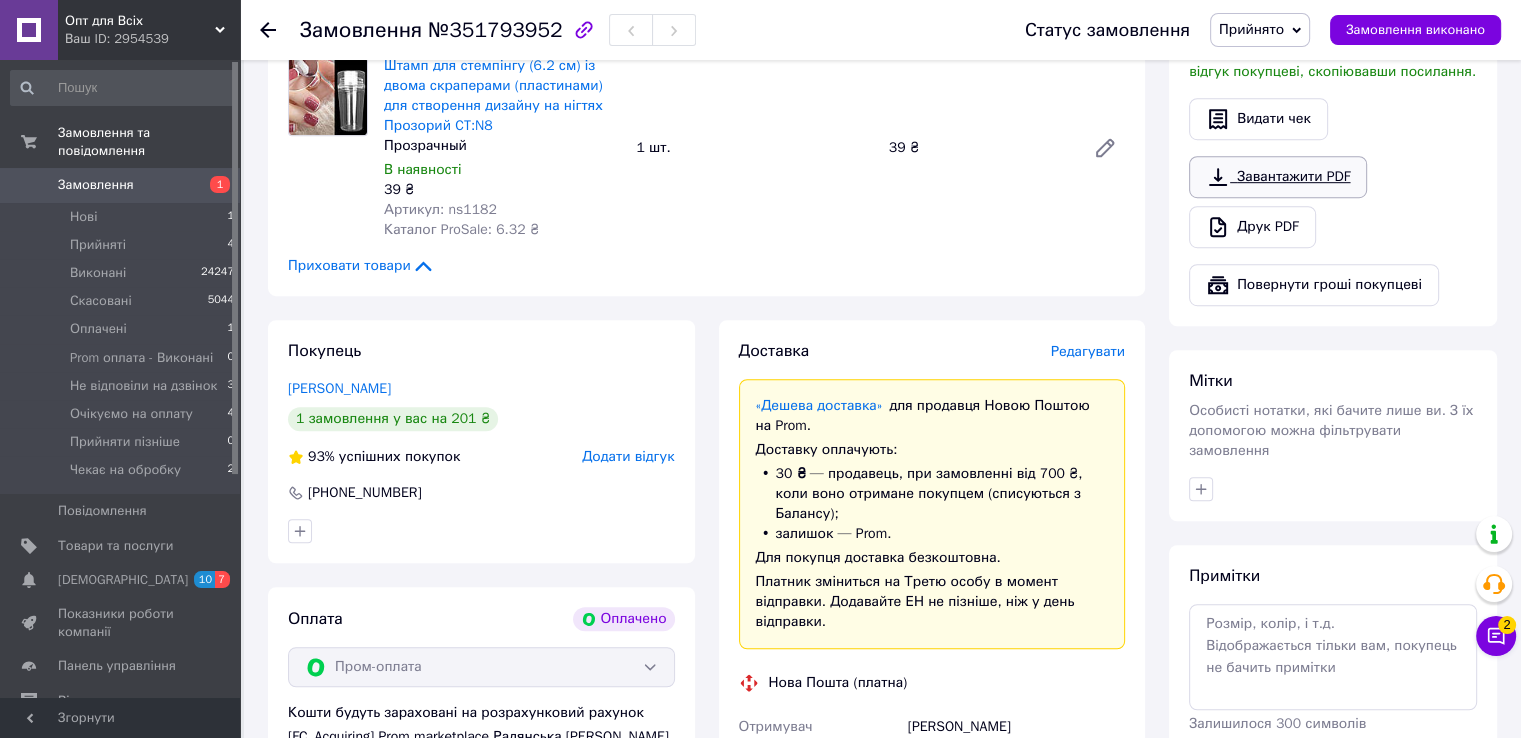 click on "Завантажити PDF" at bounding box center (1278, 177) 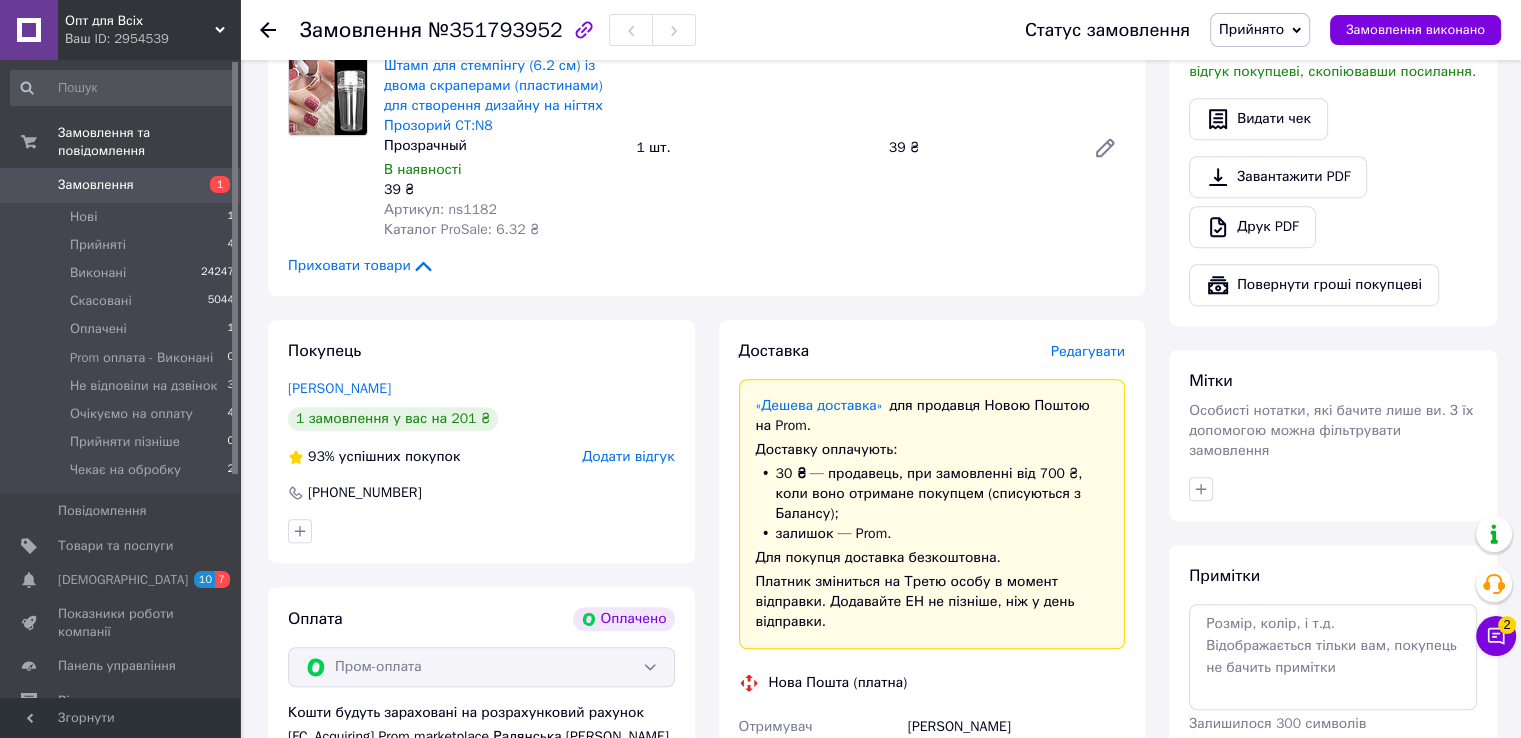 scroll, scrollTop: 200, scrollLeft: 0, axis: vertical 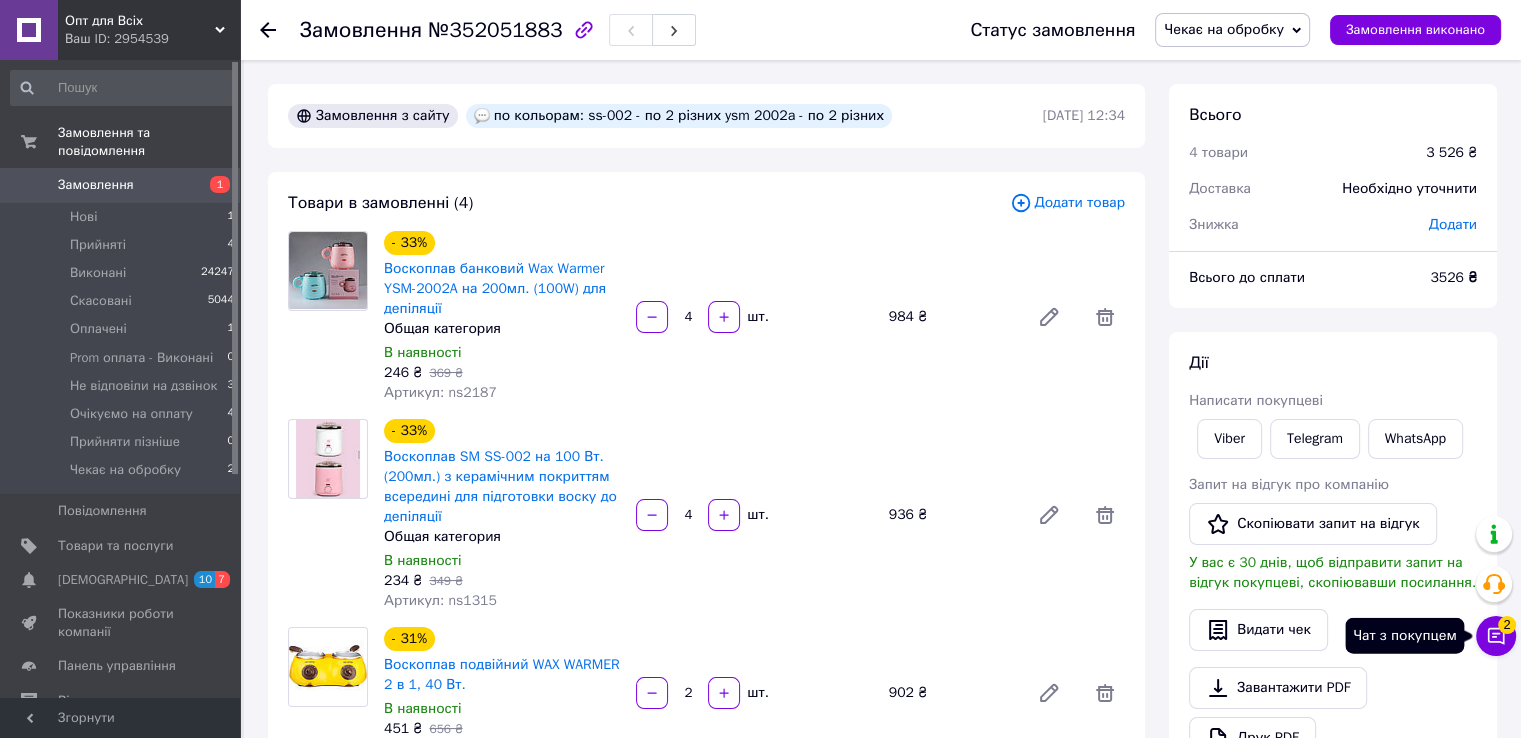 click 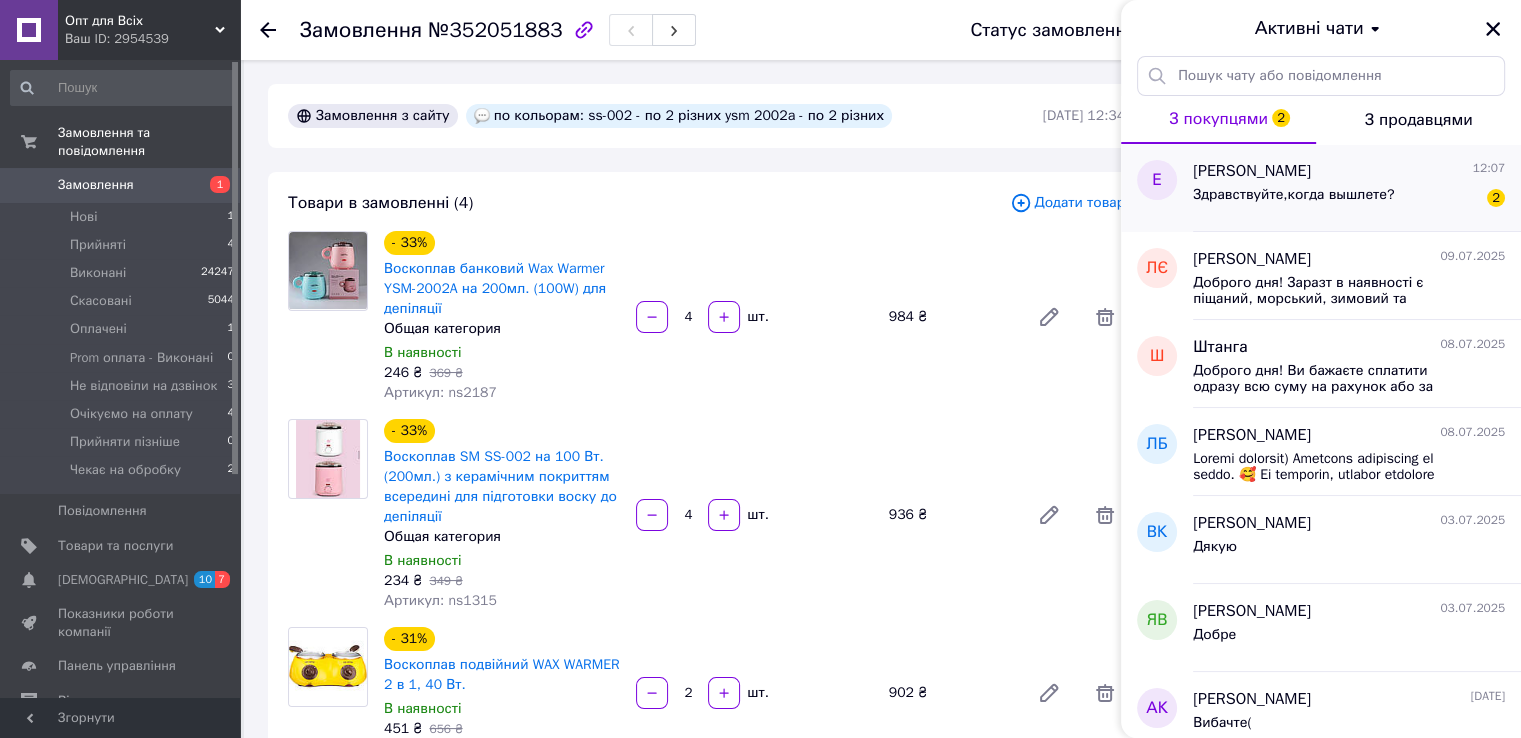click on "Здравствуйте,когда вышлете? 2" at bounding box center (1349, 199) 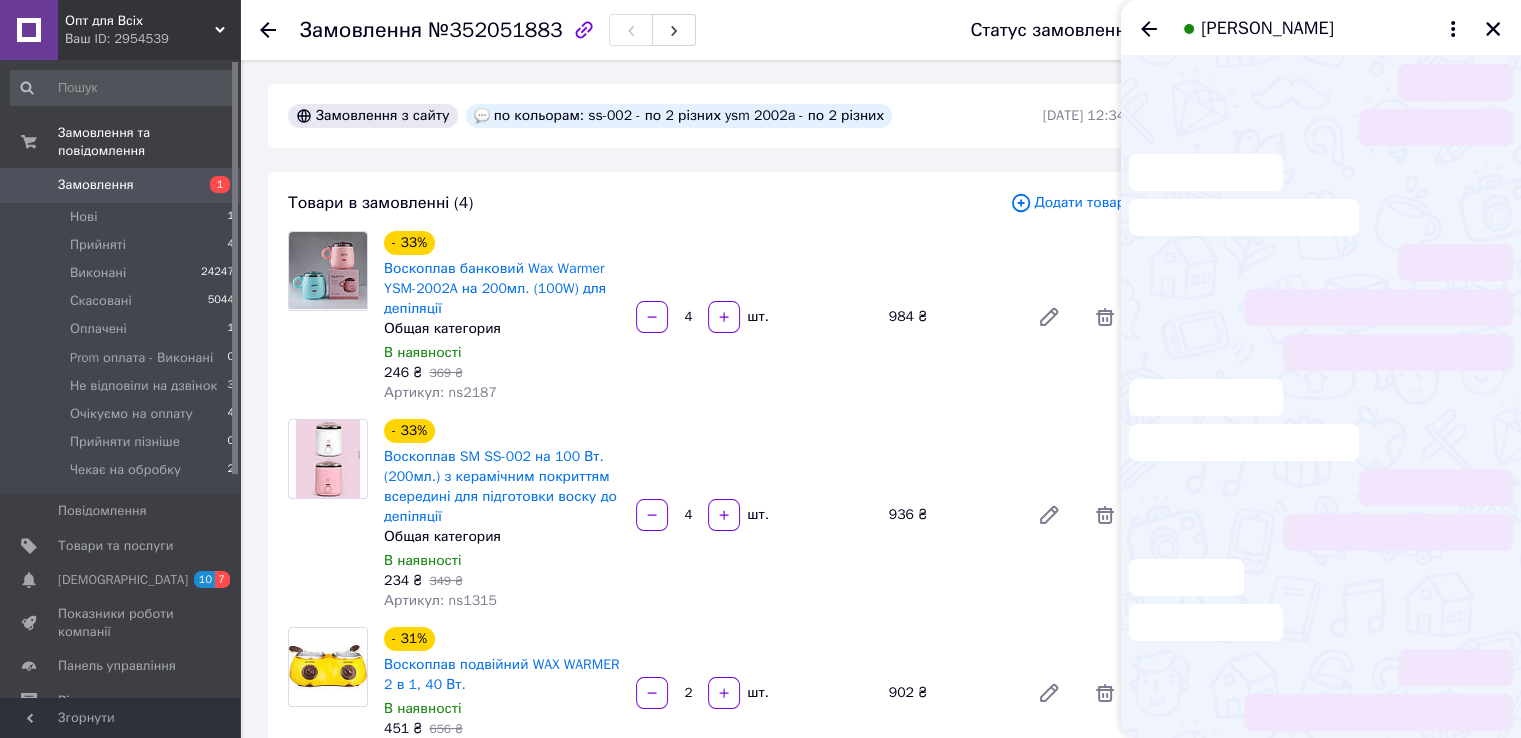 scroll, scrollTop: 787, scrollLeft: 0, axis: vertical 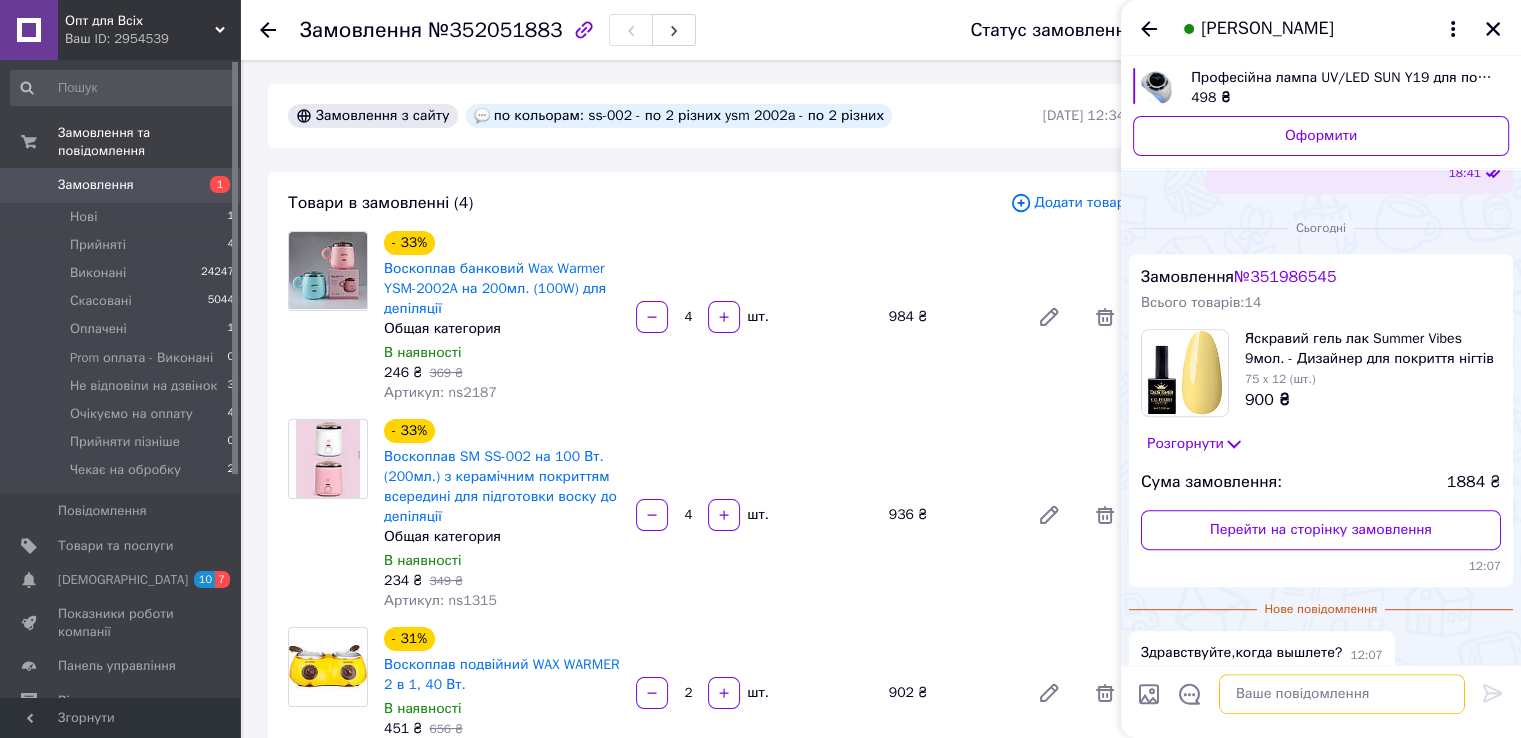click at bounding box center [1342, 694] 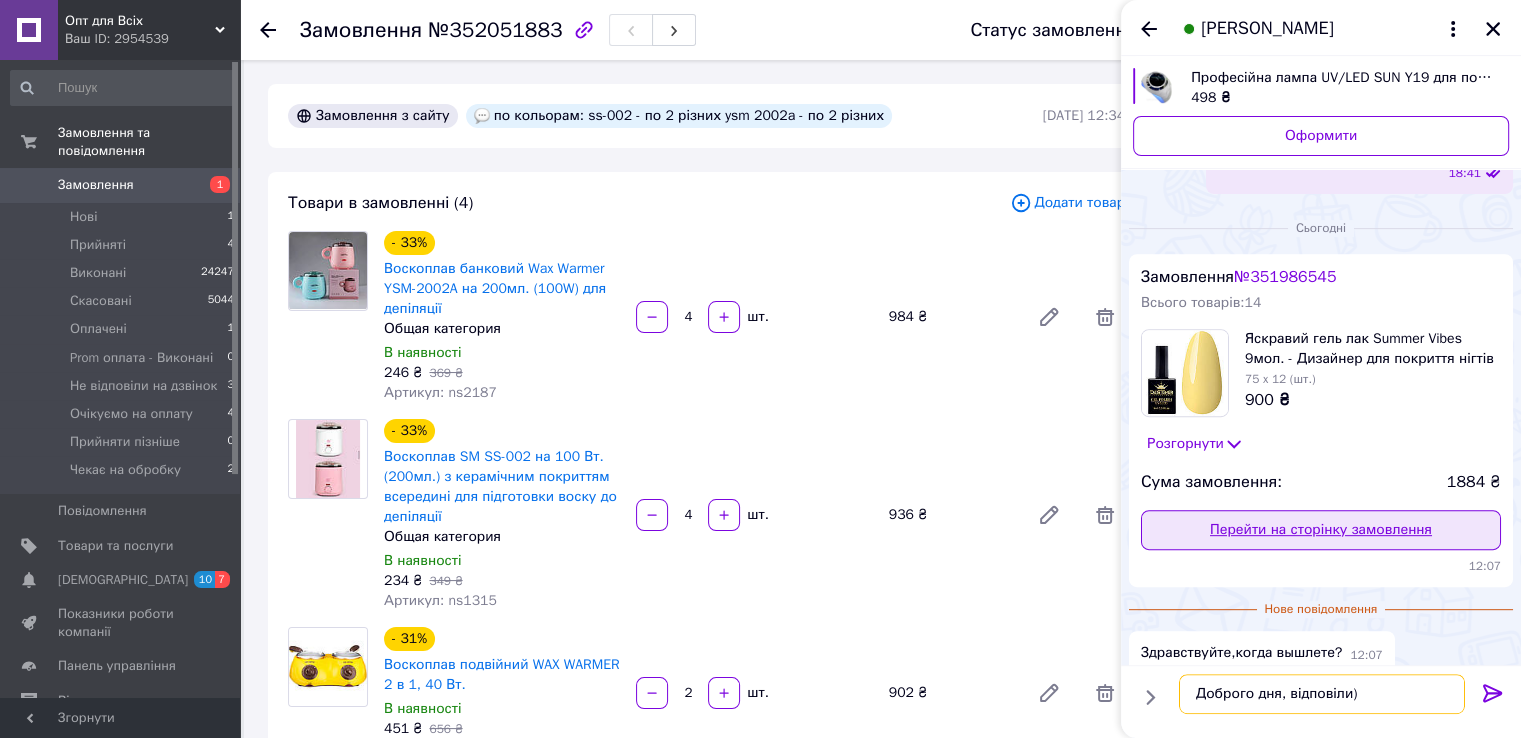 type on "Доброго дня, відповіли)" 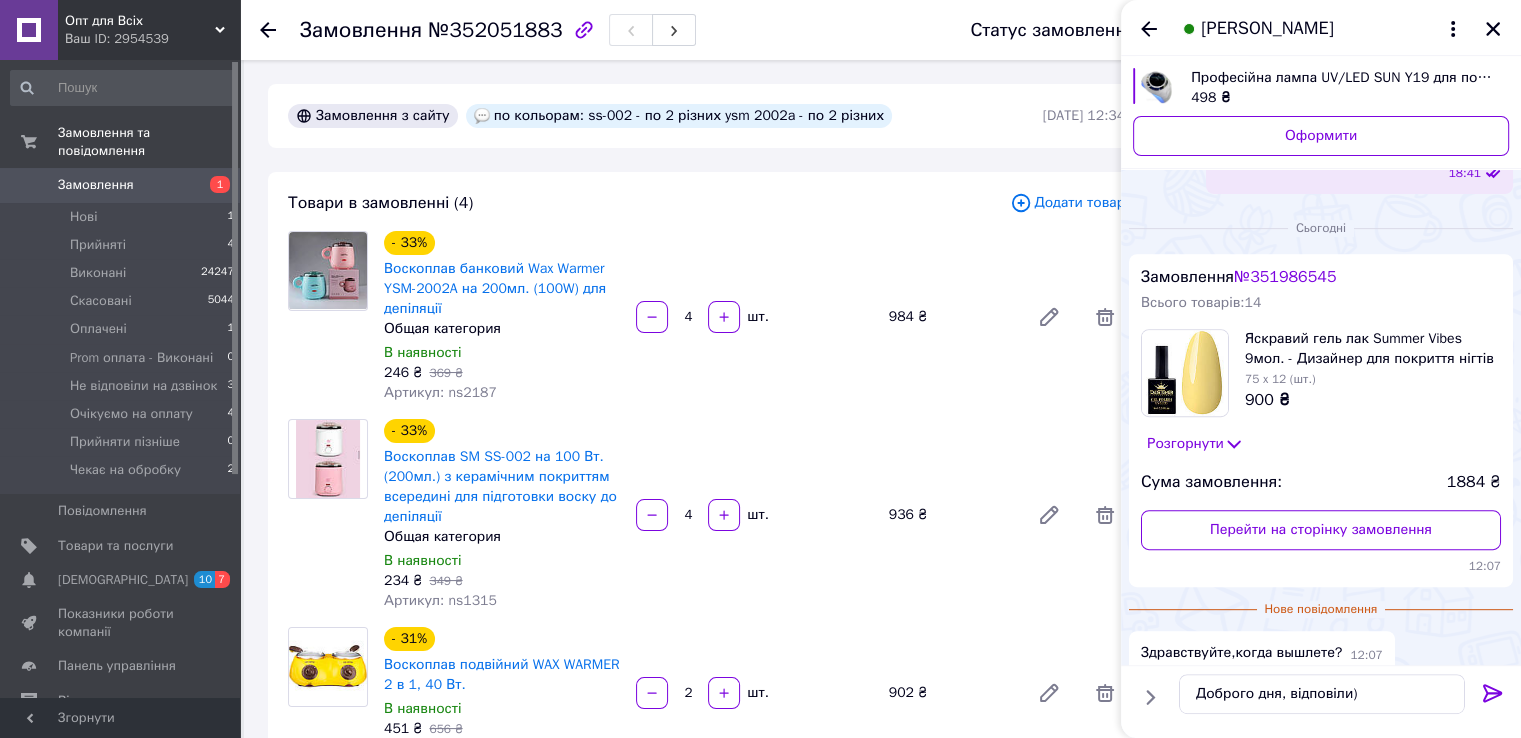 click 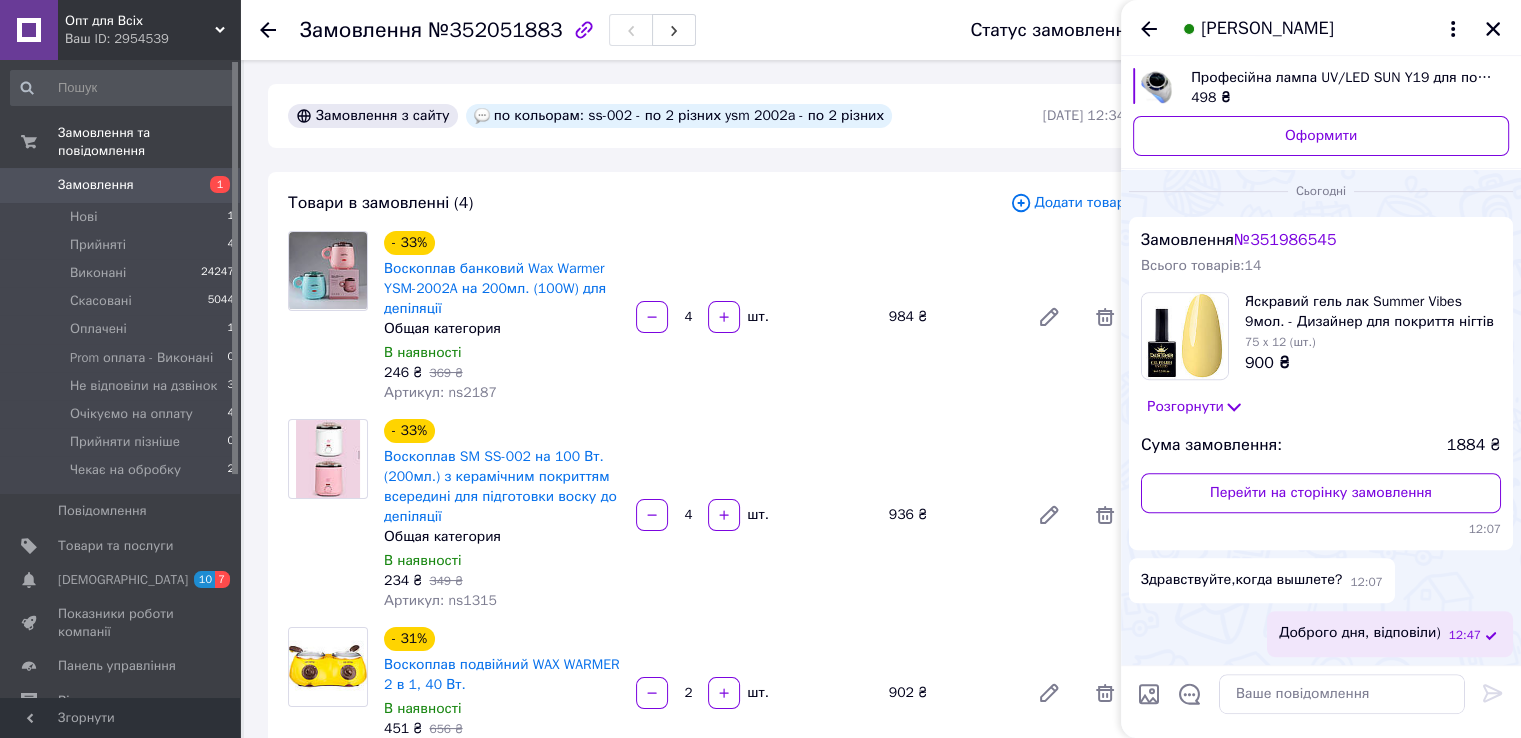 scroll, scrollTop: 701, scrollLeft: 0, axis: vertical 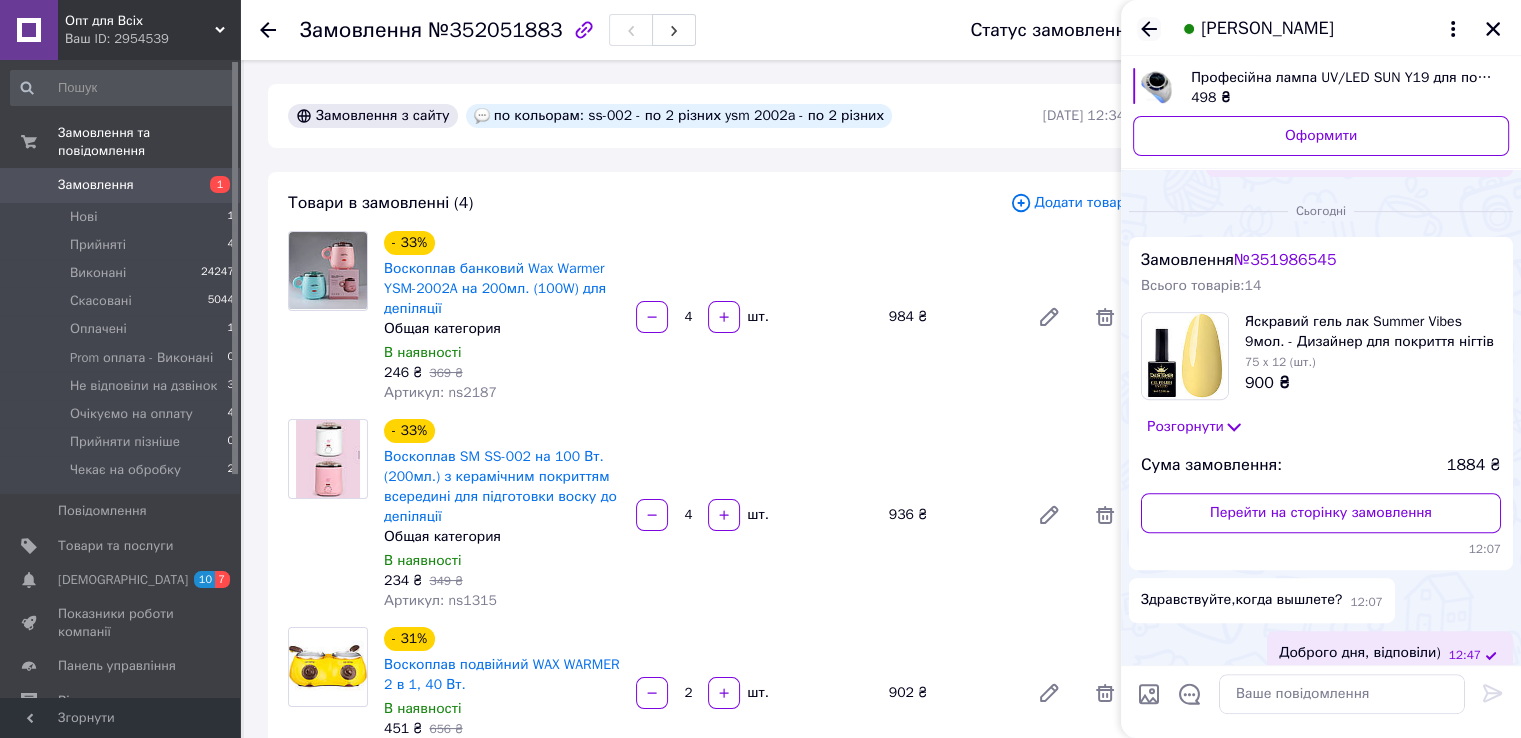 click 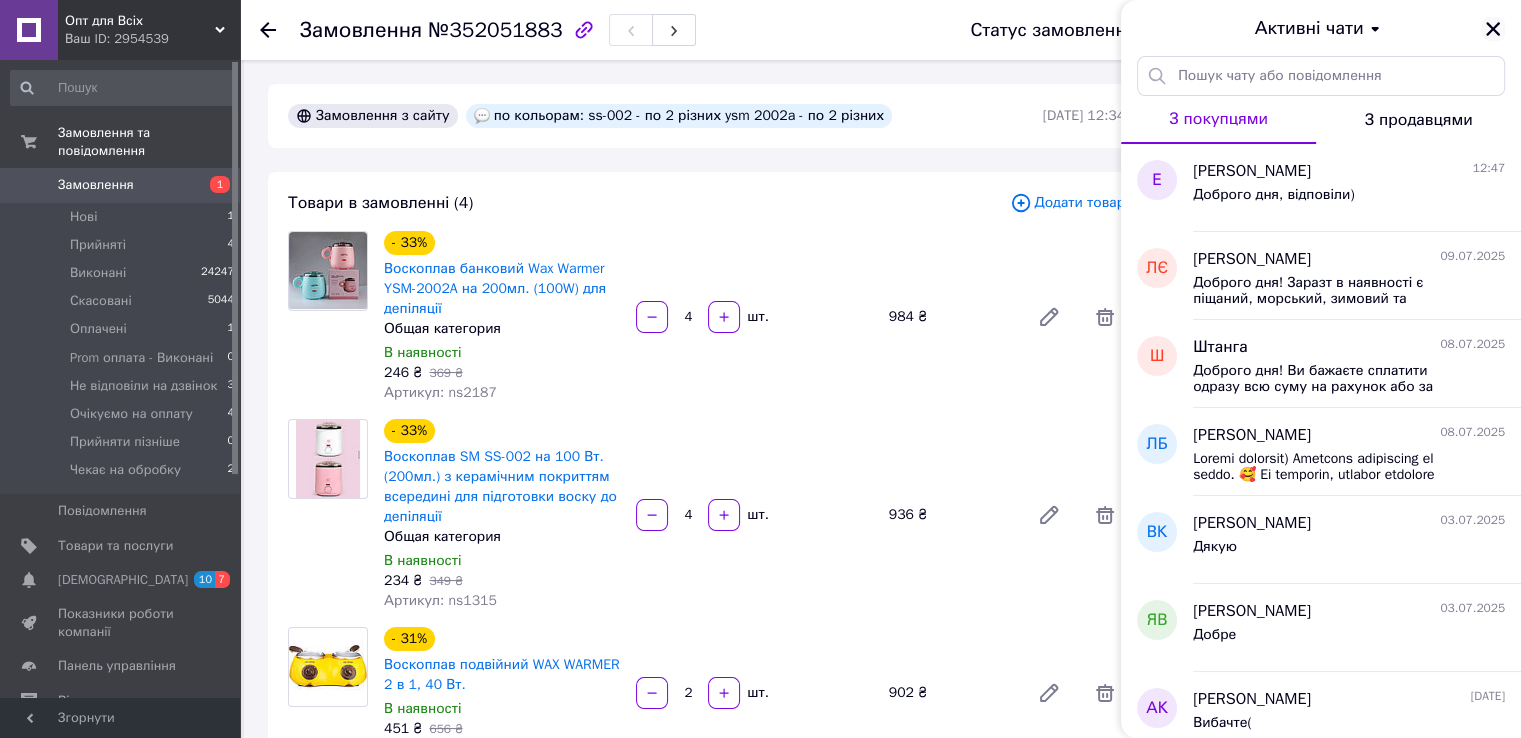 click 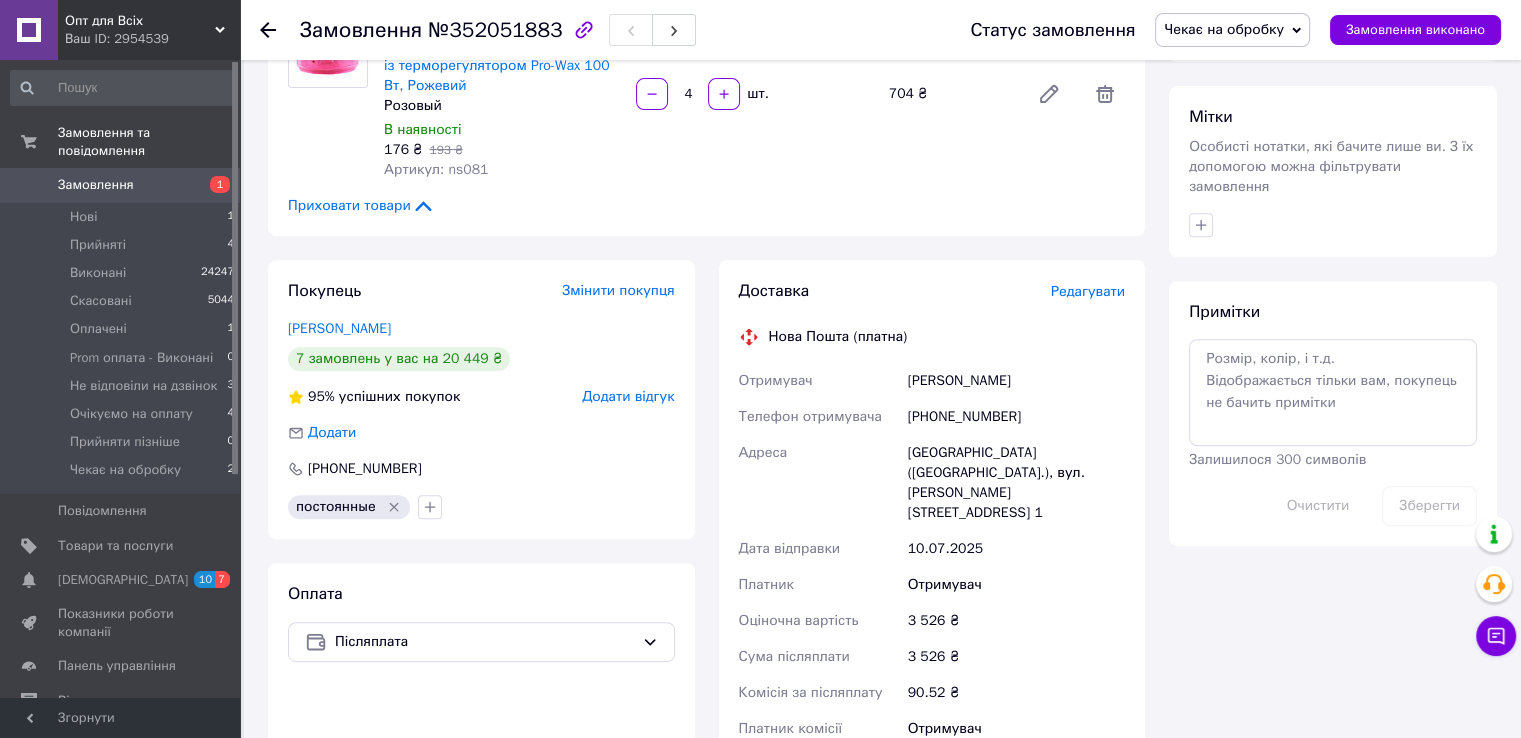 scroll, scrollTop: 800, scrollLeft: 0, axis: vertical 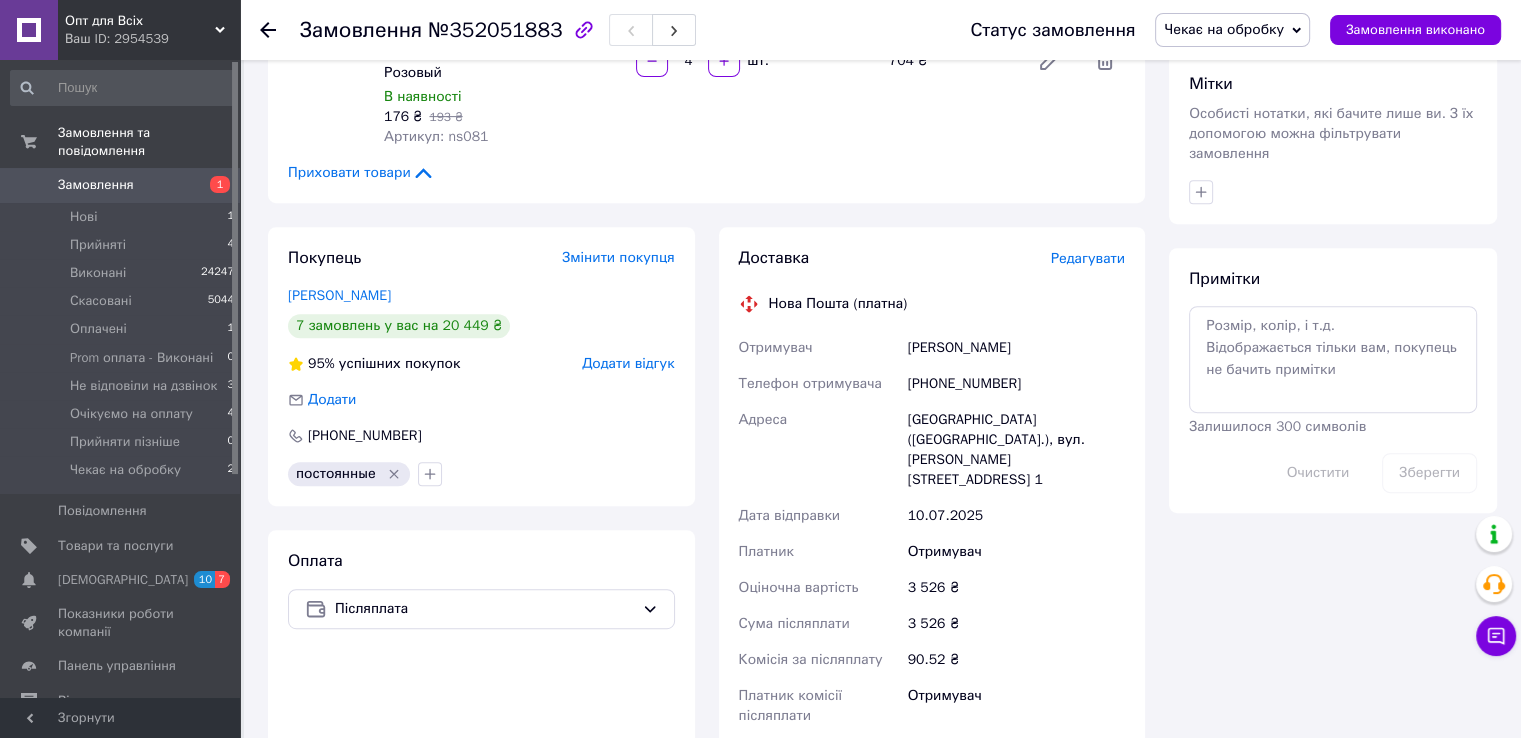 click on "[PHONE_NUMBER]" at bounding box center [1016, 384] 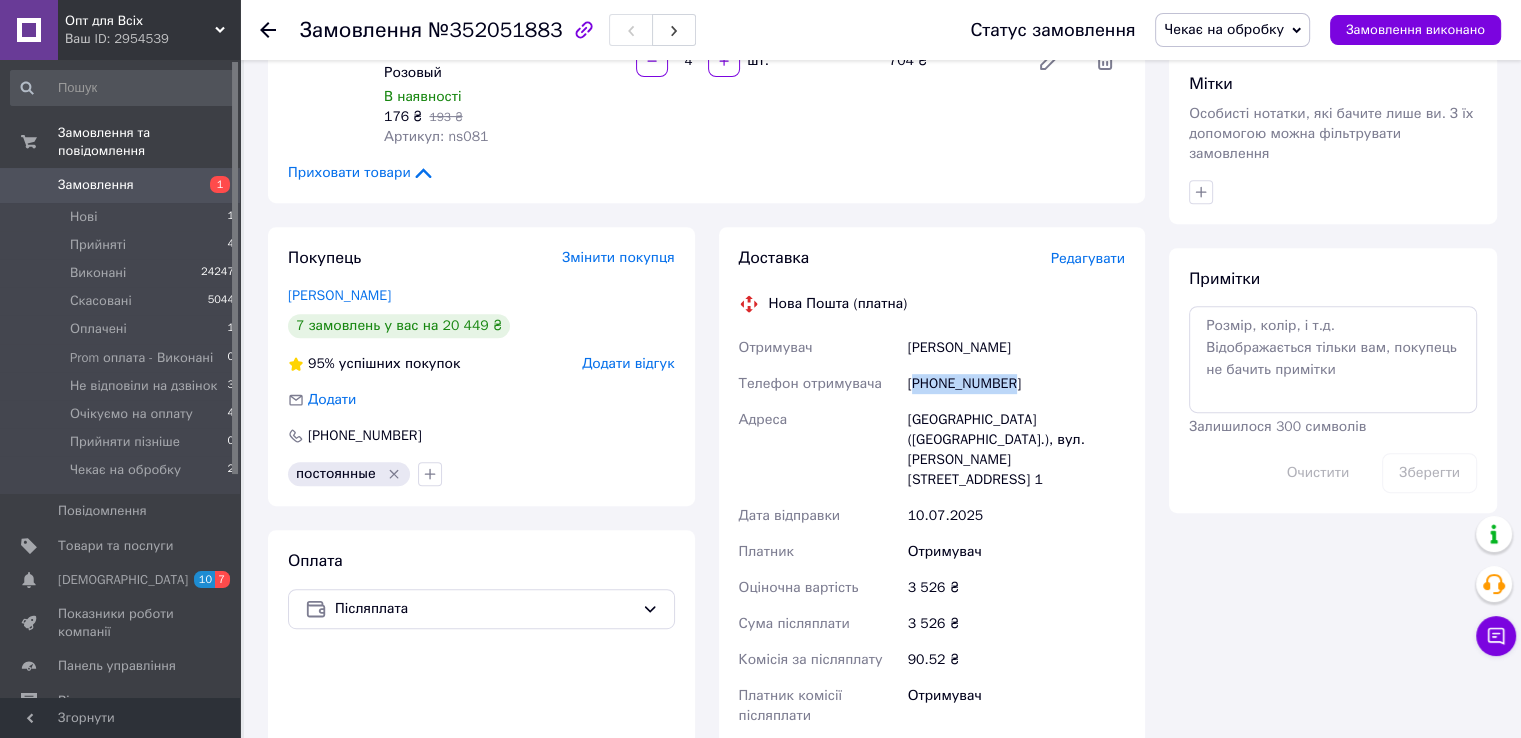 click on "[PHONE_NUMBER]" at bounding box center [1016, 384] 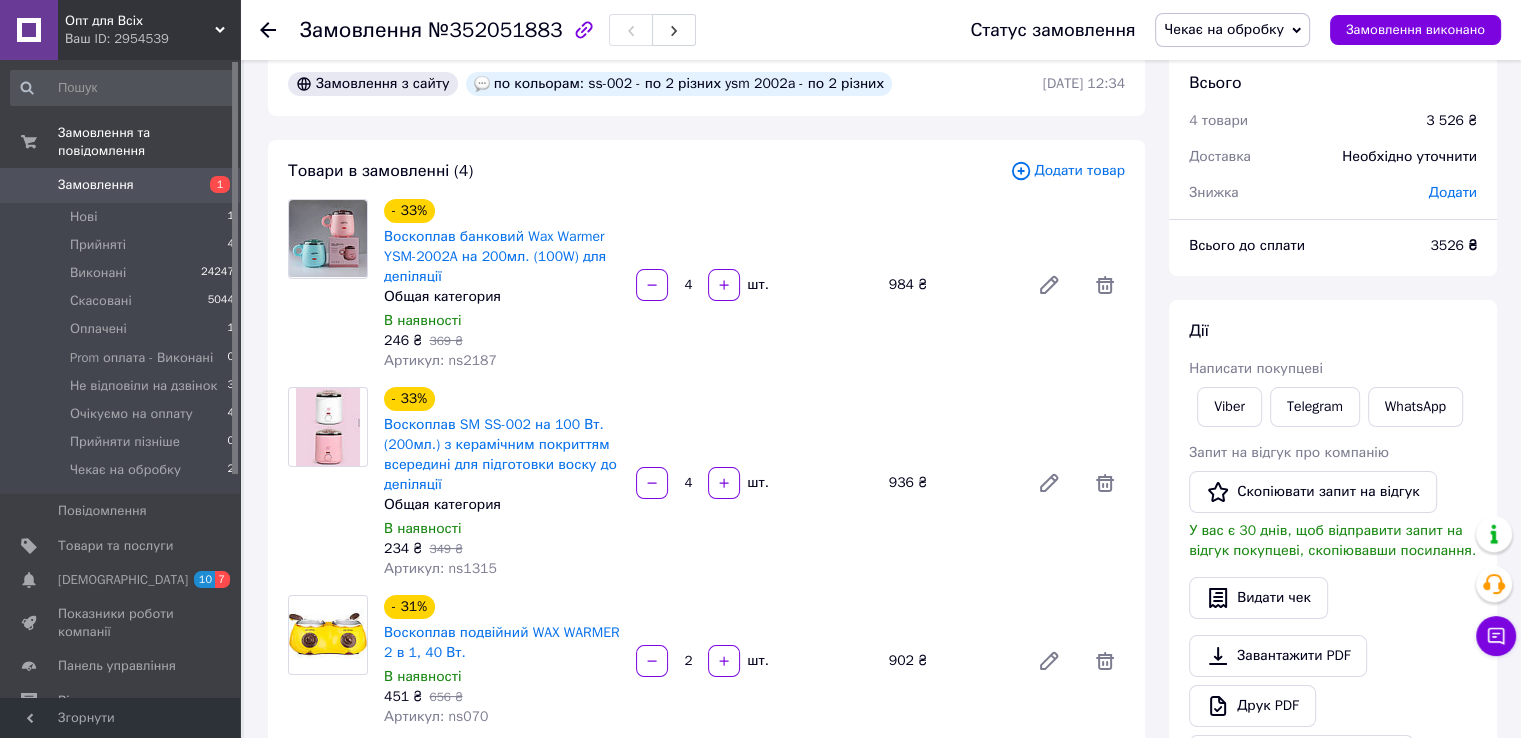 scroll, scrollTop: 0, scrollLeft: 0, axis: both 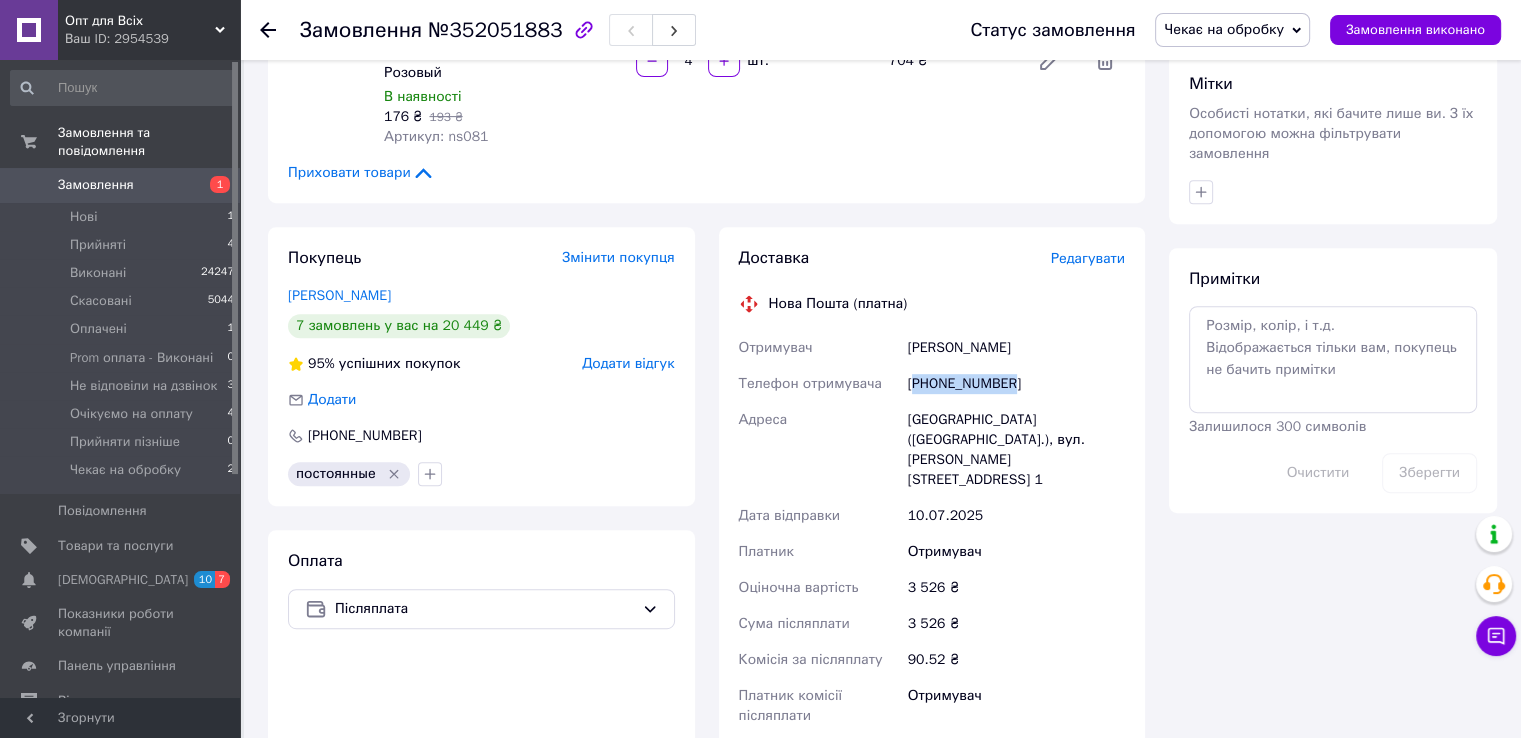 copy on "380968827171" 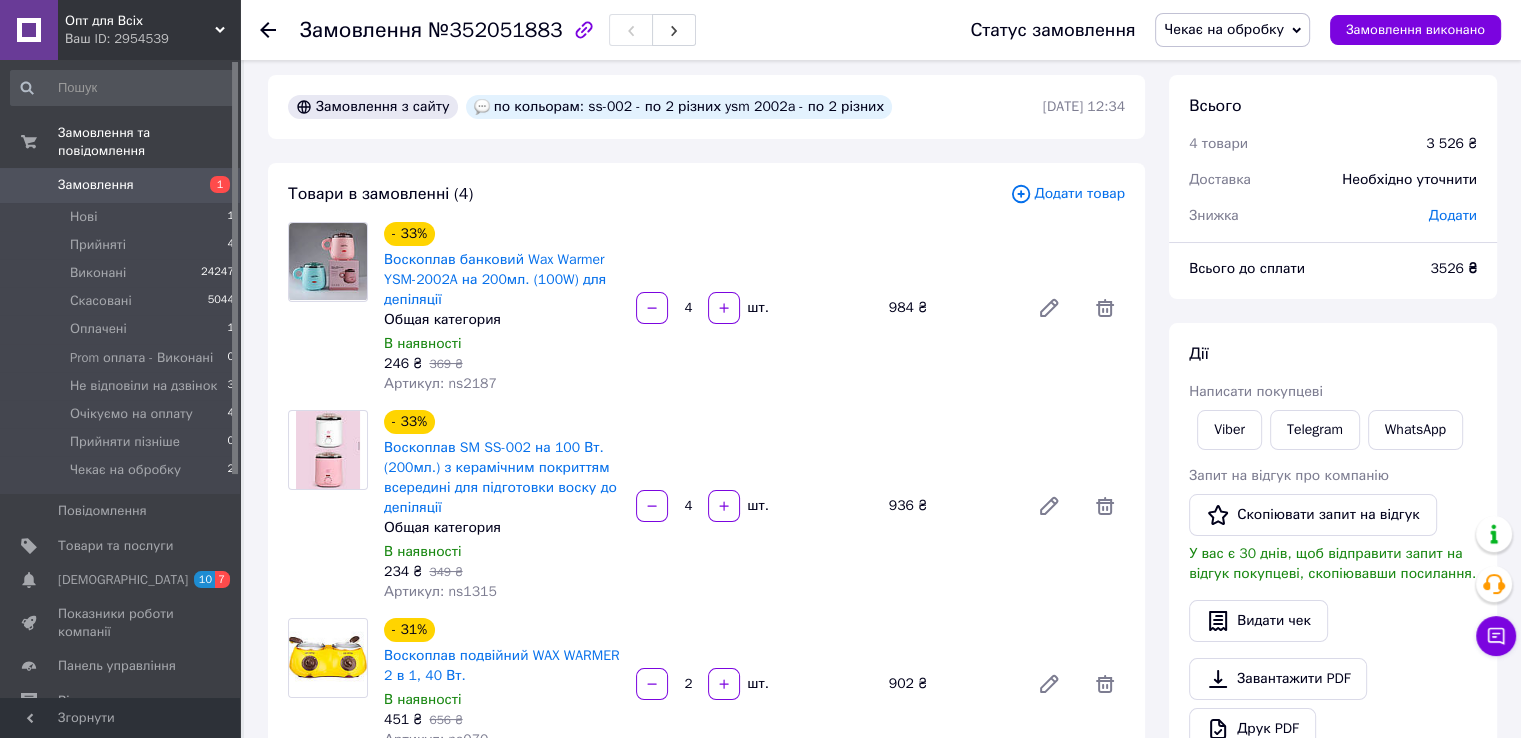 scroll, scrollTop: 0, scrollLeft: 0, axis: both 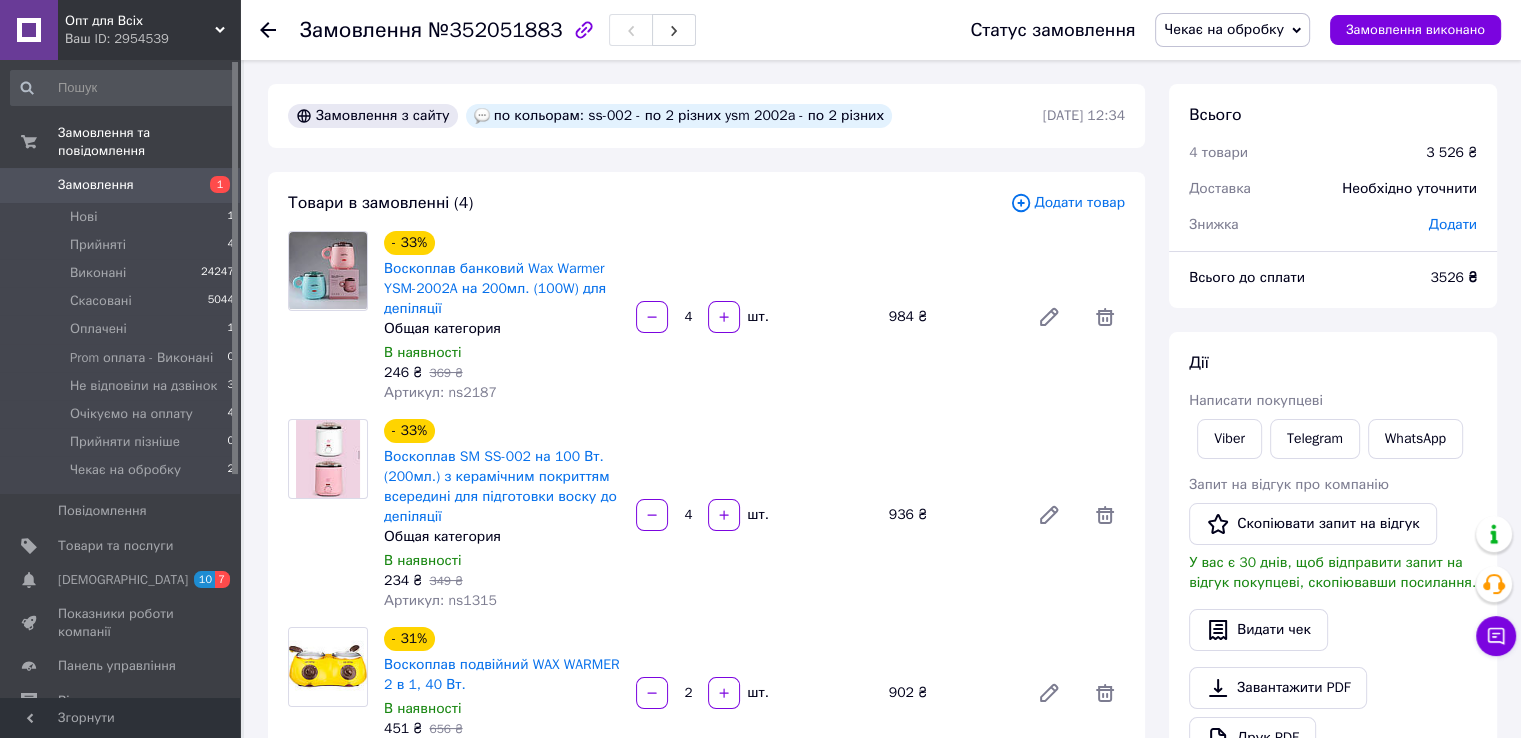 click on "Чекає на обробку" at bounding box center (1224, 29) 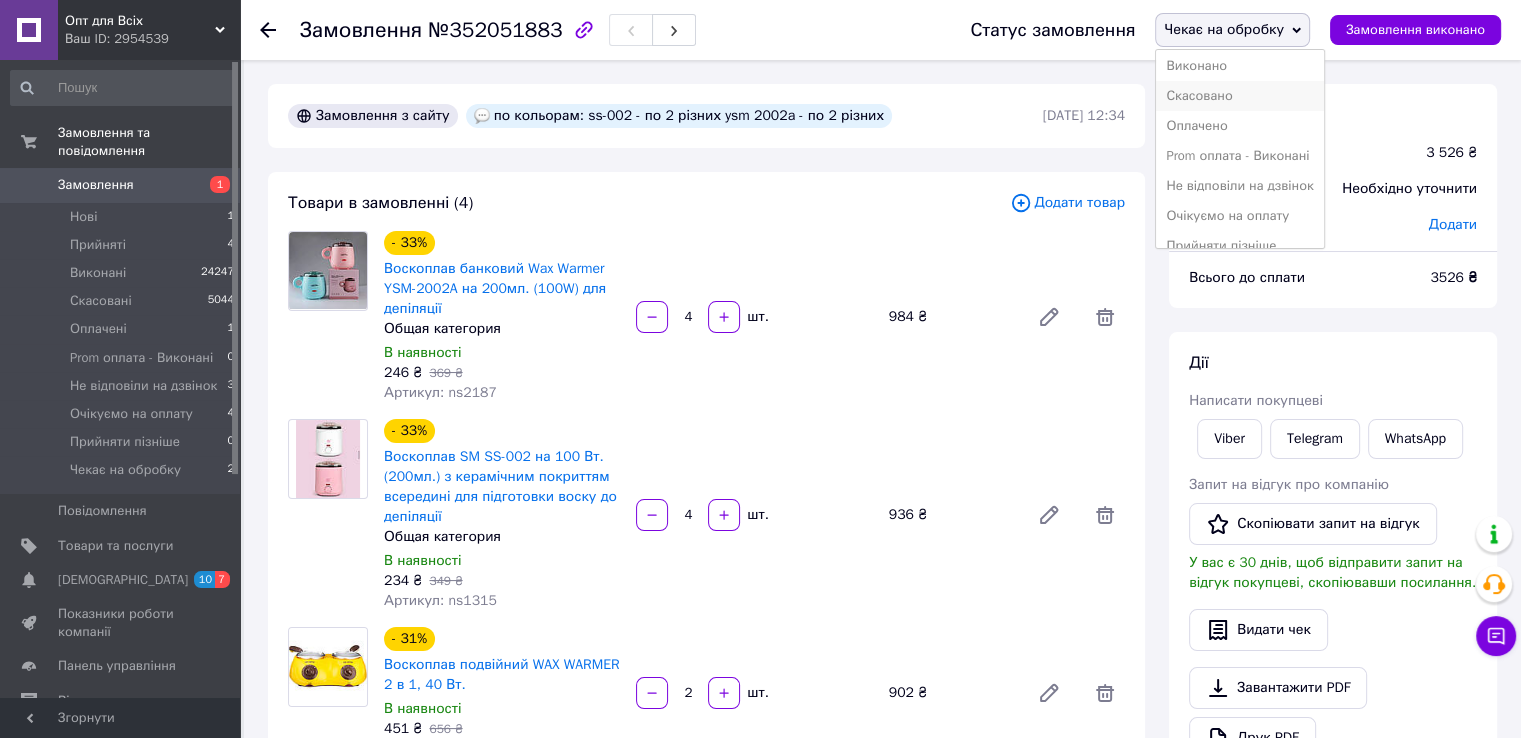 scroll, scrollTop: 52, scrollLeft: 0, axis: vertical 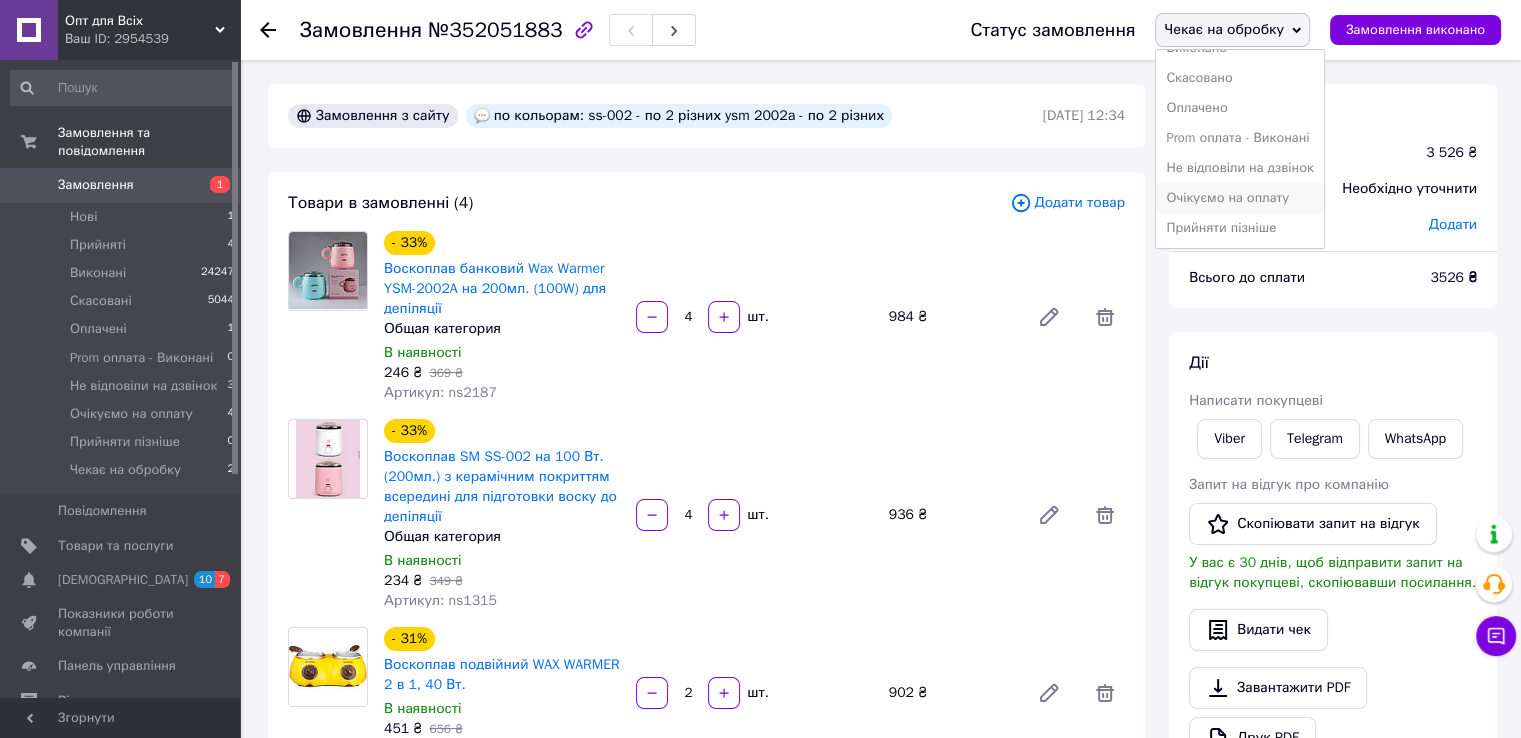 click on "Очікуємо на оплату" at bounding box center (1239, 198) 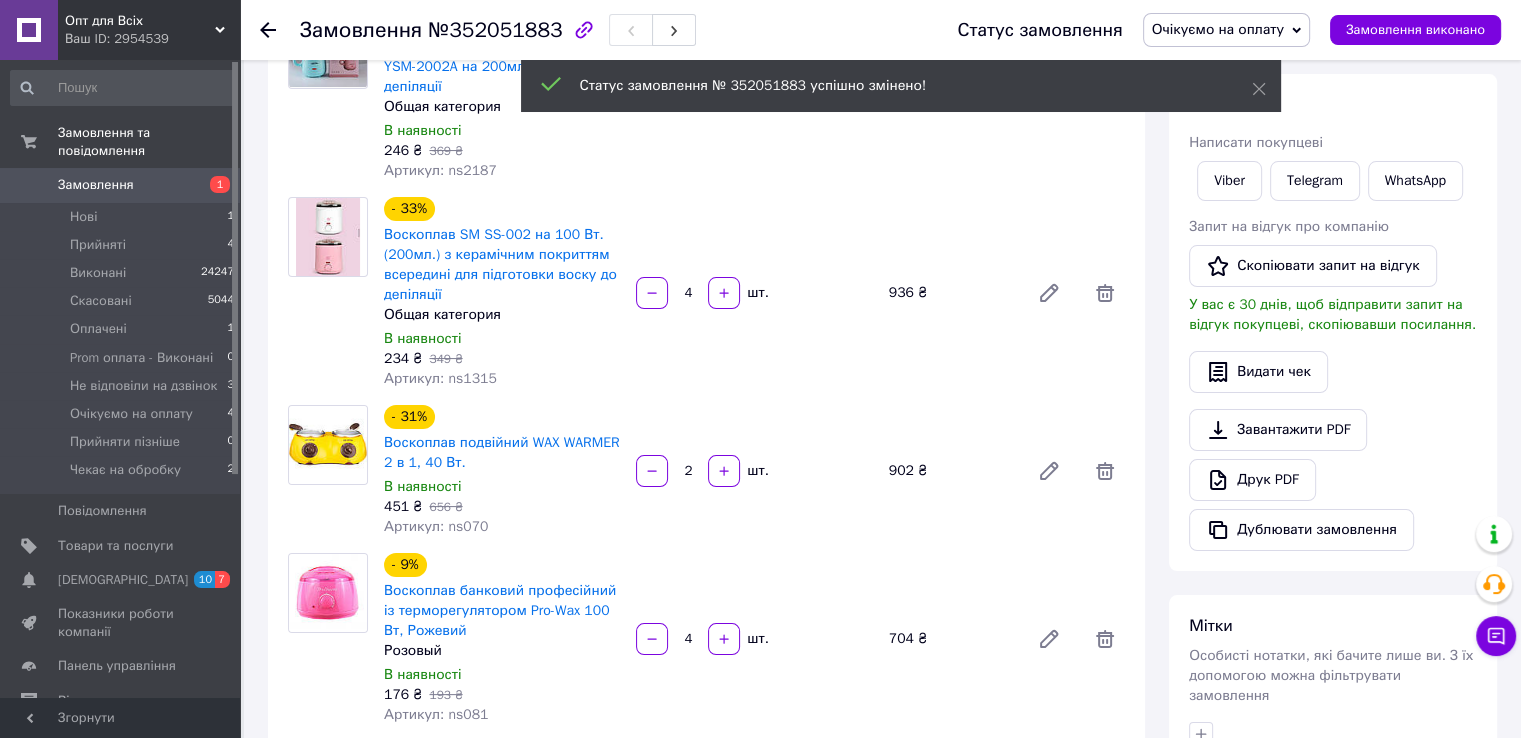 scroll, scrollTop: 400, scrollLeft: 0, axis: vertical 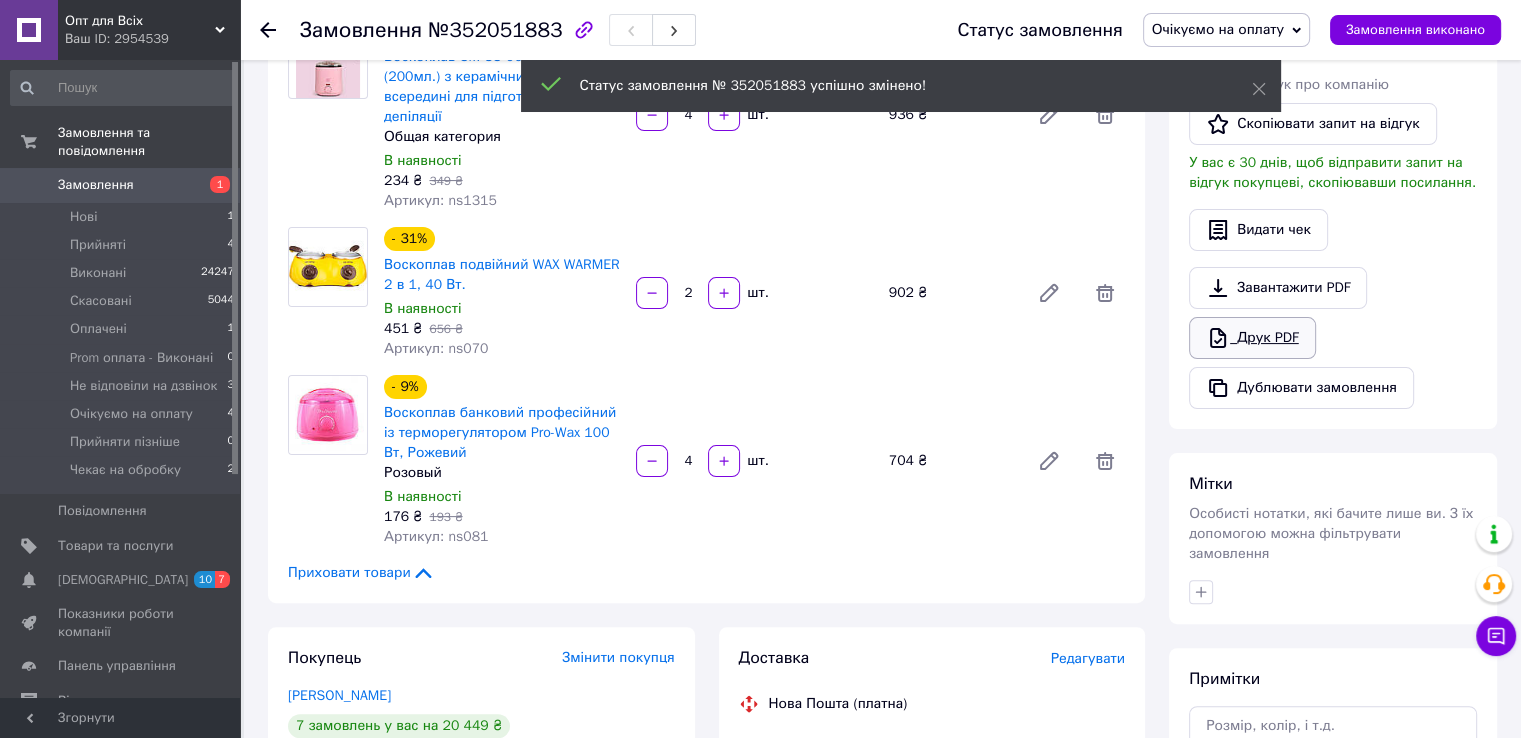 click on "Друк PDF" at bounding box center (1252, 338) 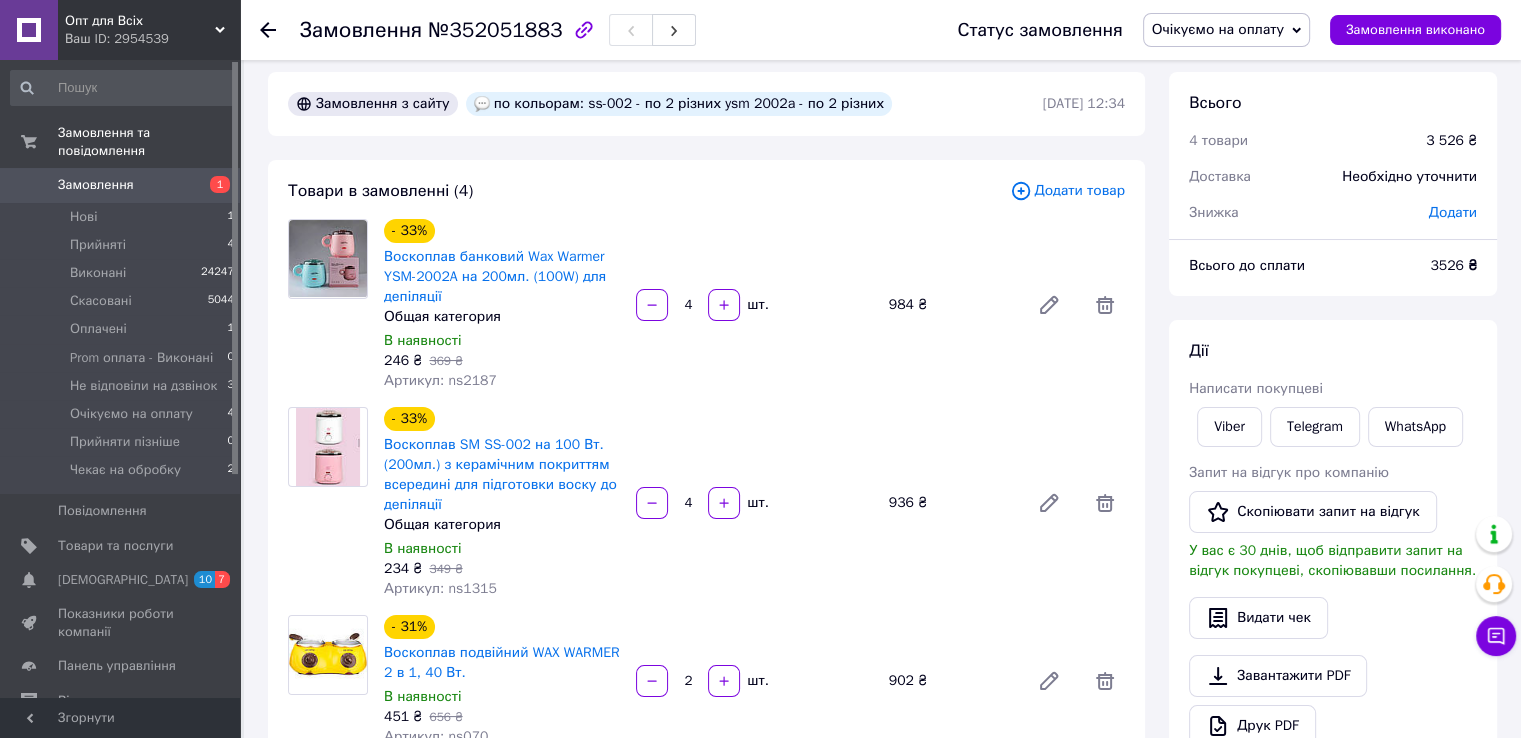 scroll, scrollTop: 0, scrollLeft: 0, axis: both 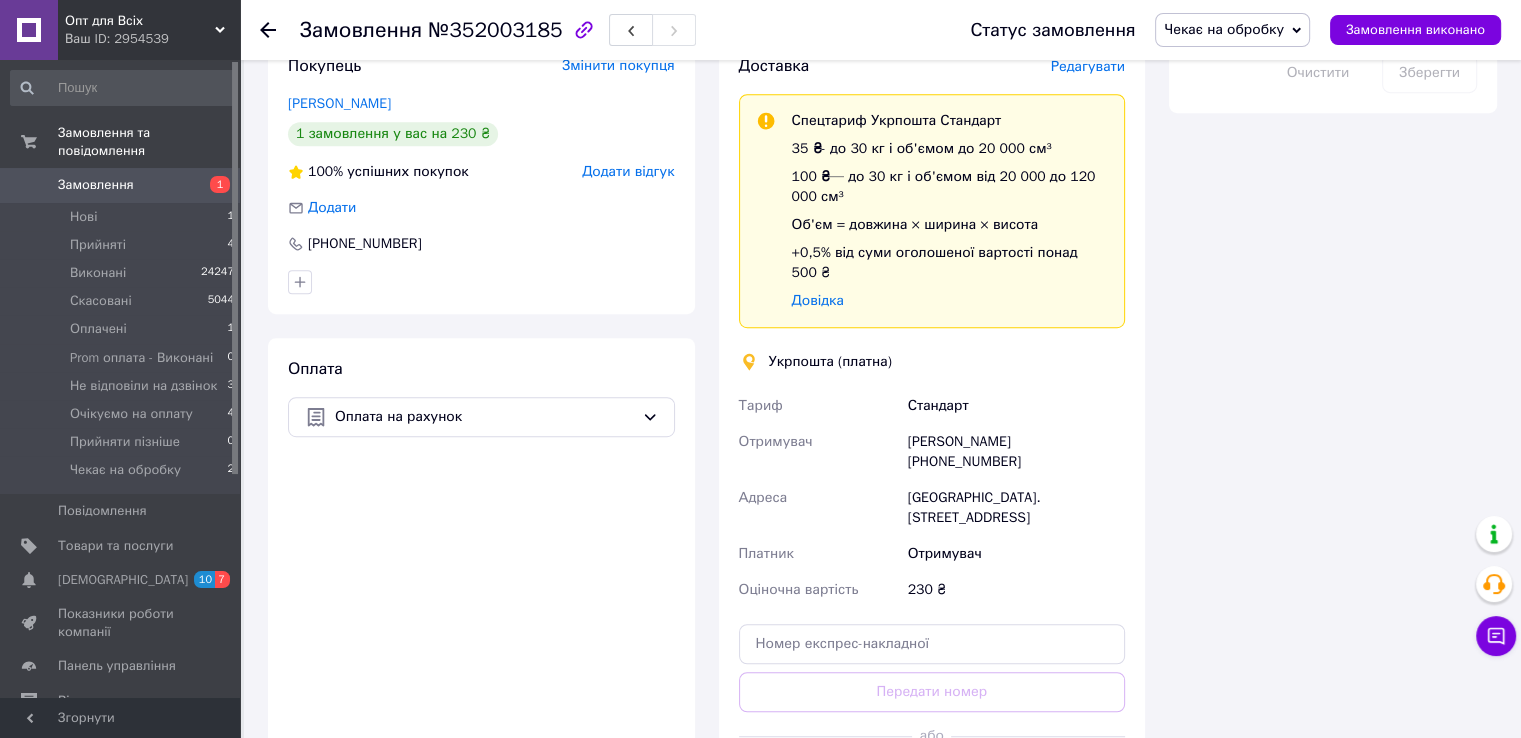 click on "Татьяна Шкурат +380665182934" at bounding box center [1016, 452] 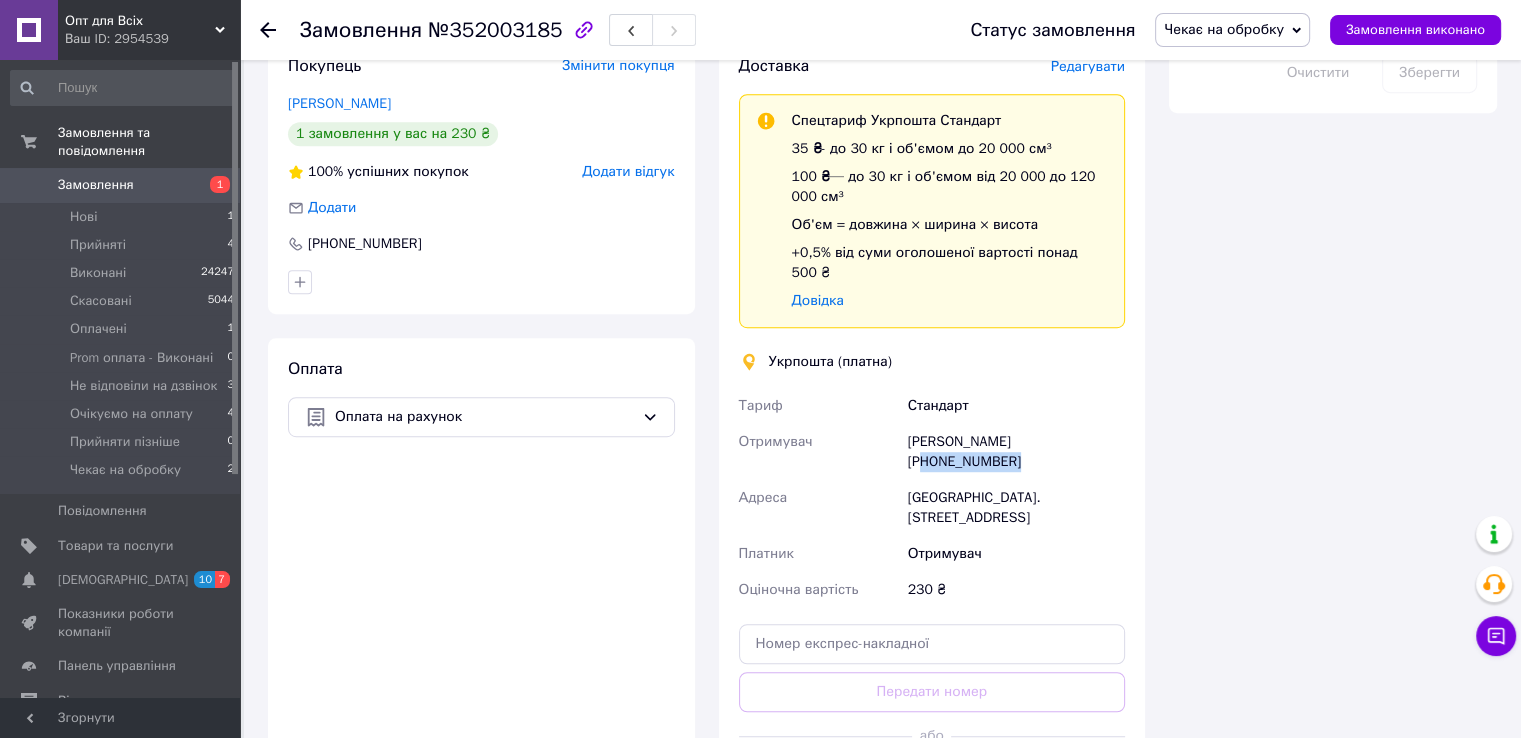 click on "Татьяна Шкурат +380665182934" at bounding box center (1016, 452) 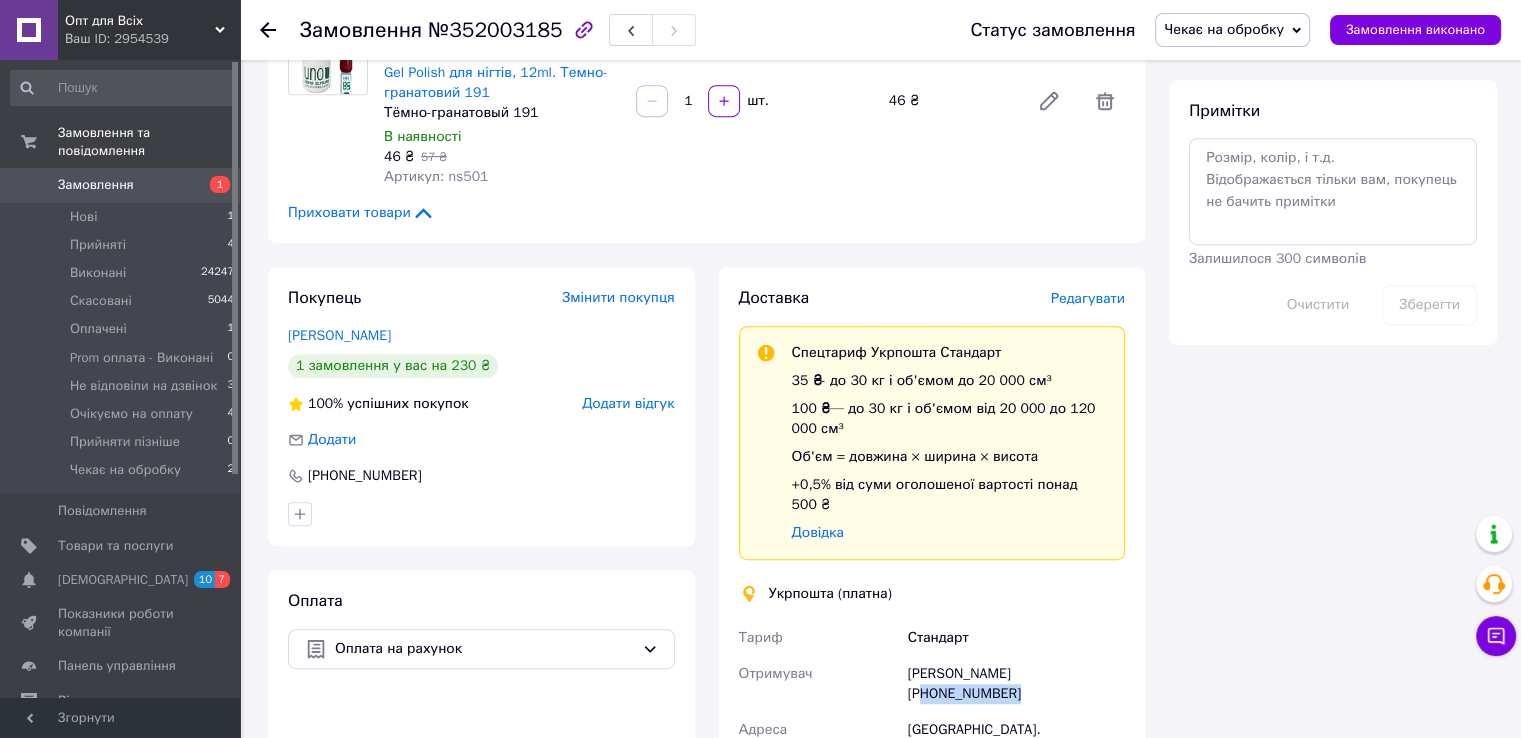scroll, scrollTop: 1000, scrollLeft: 0, axis: vertical 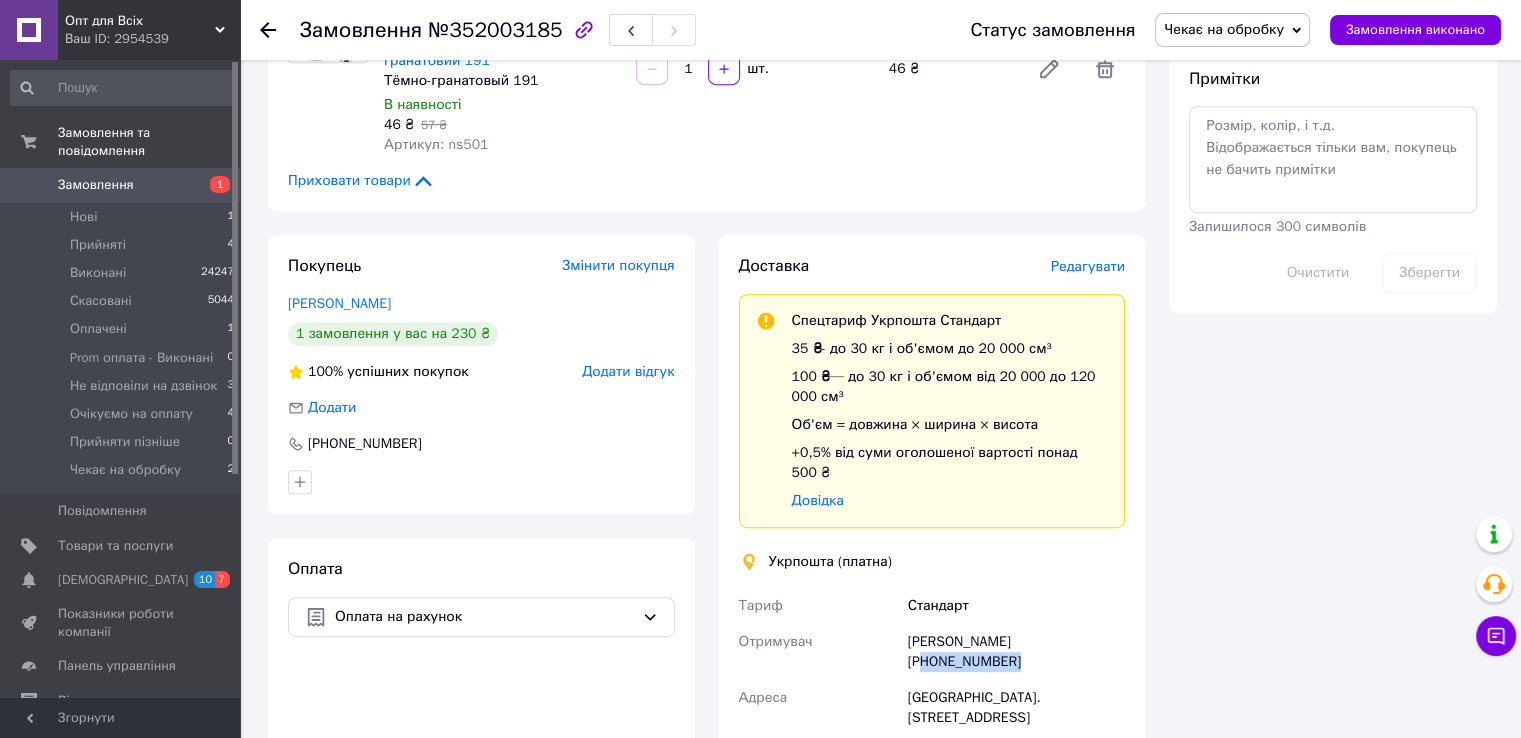 copy on "380665182934" 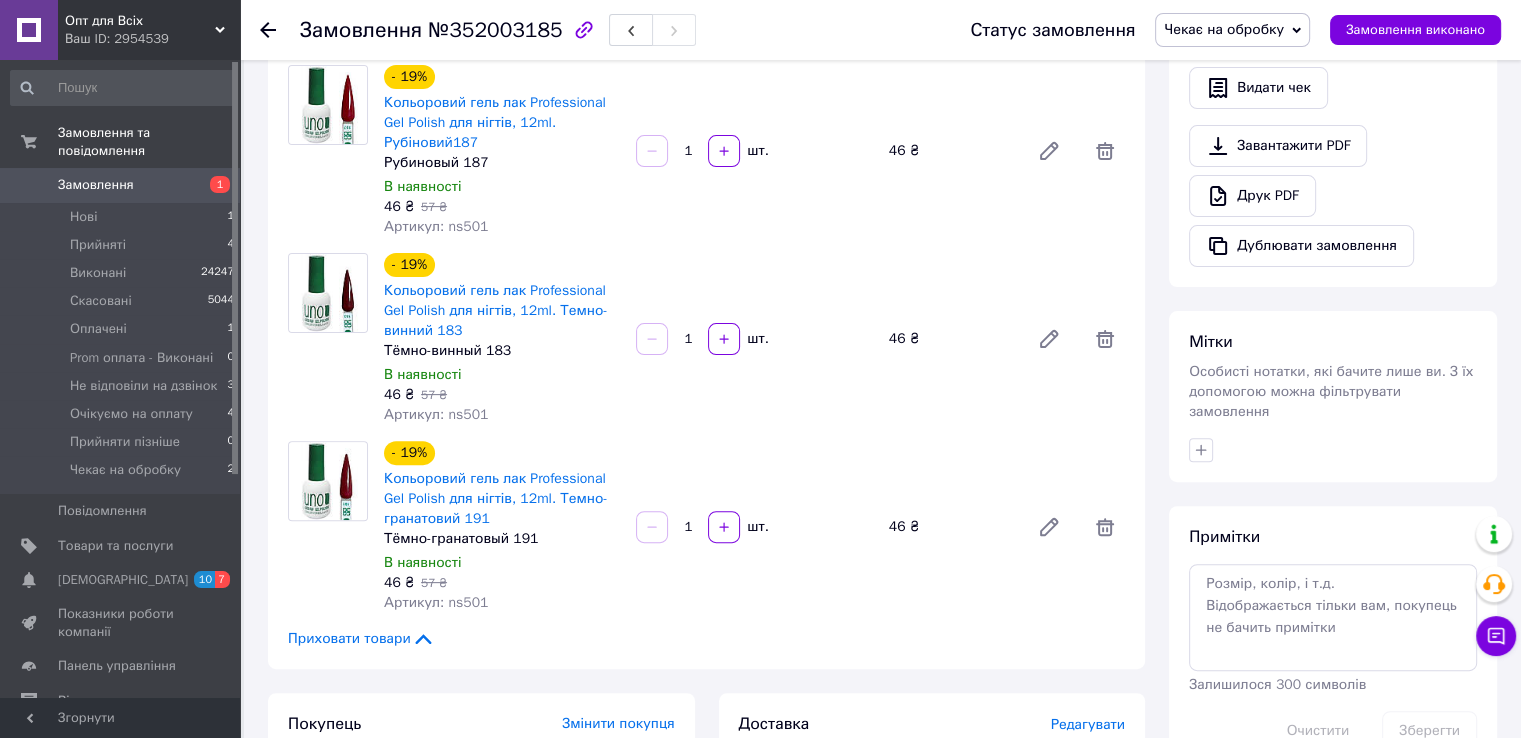 scroll, scrollTop: 200, scrollLeft: 0, axis: vertical 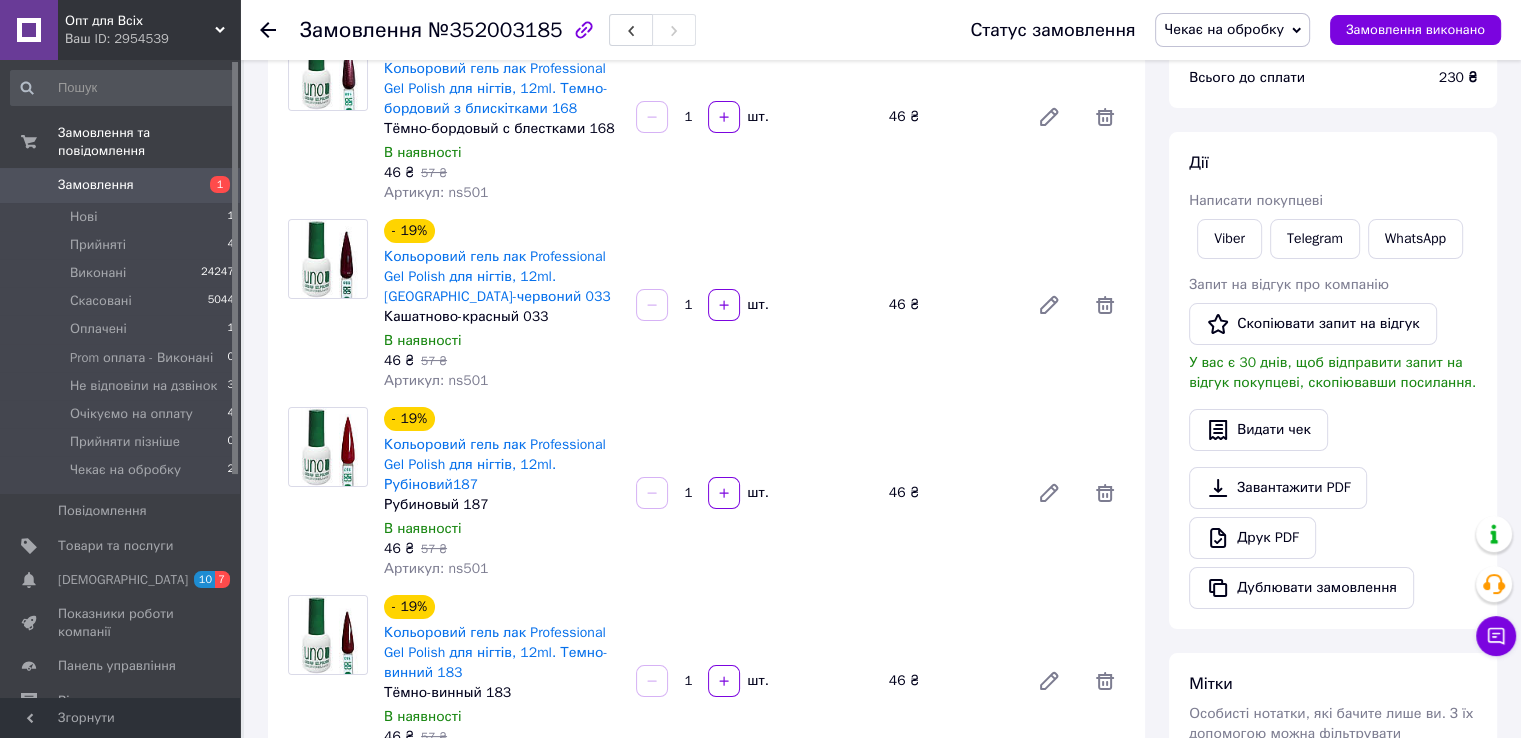 click on "Чекає на обробку" at bounding box center (1224, 29) 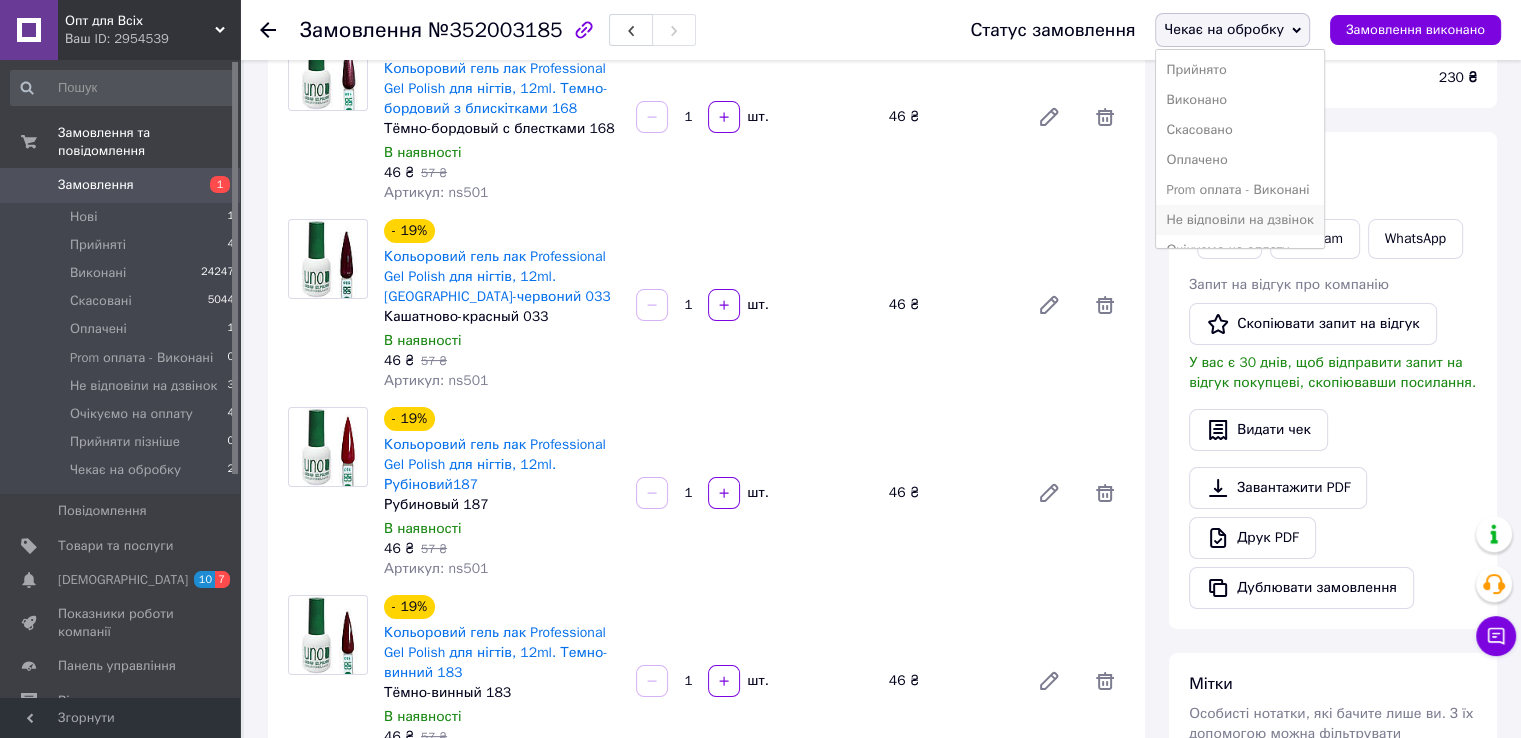 click on "Не відповіли на дзвінок" at bounding box center (1239, 220) 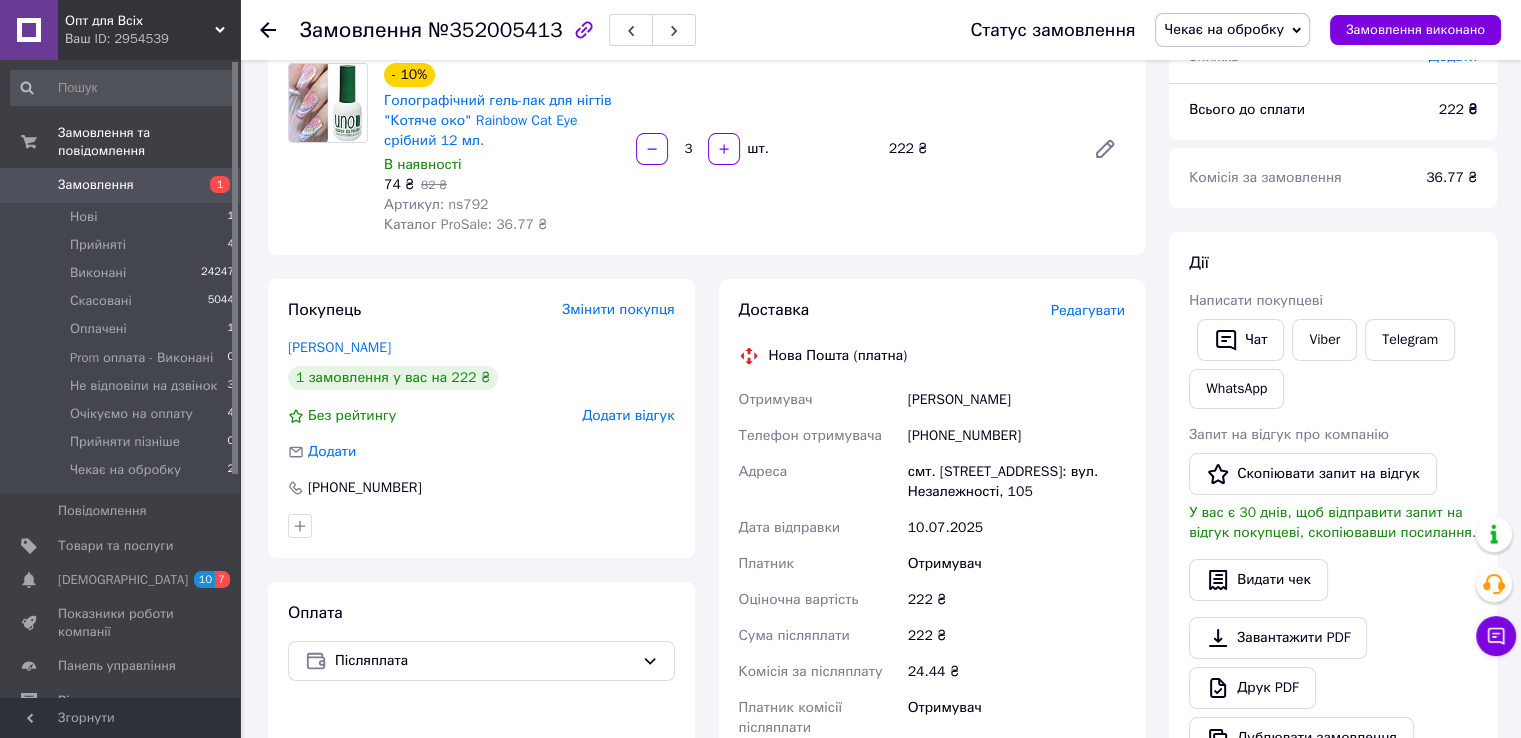 scroll, scrollTop: 200, scrollLeft: 0, axis: vertical 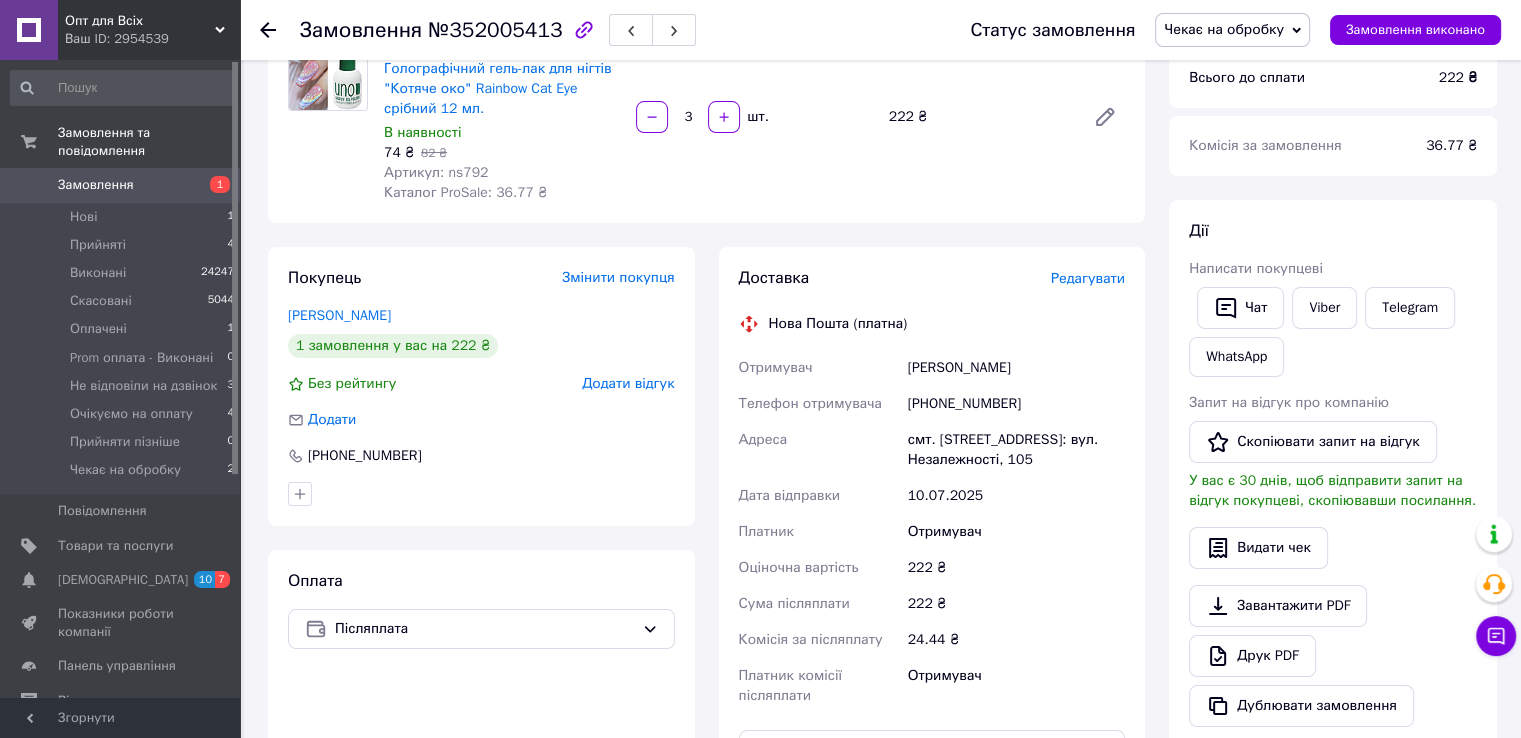 click on "[PHONE_NUMBER]" at bounding box center [1016, 404] 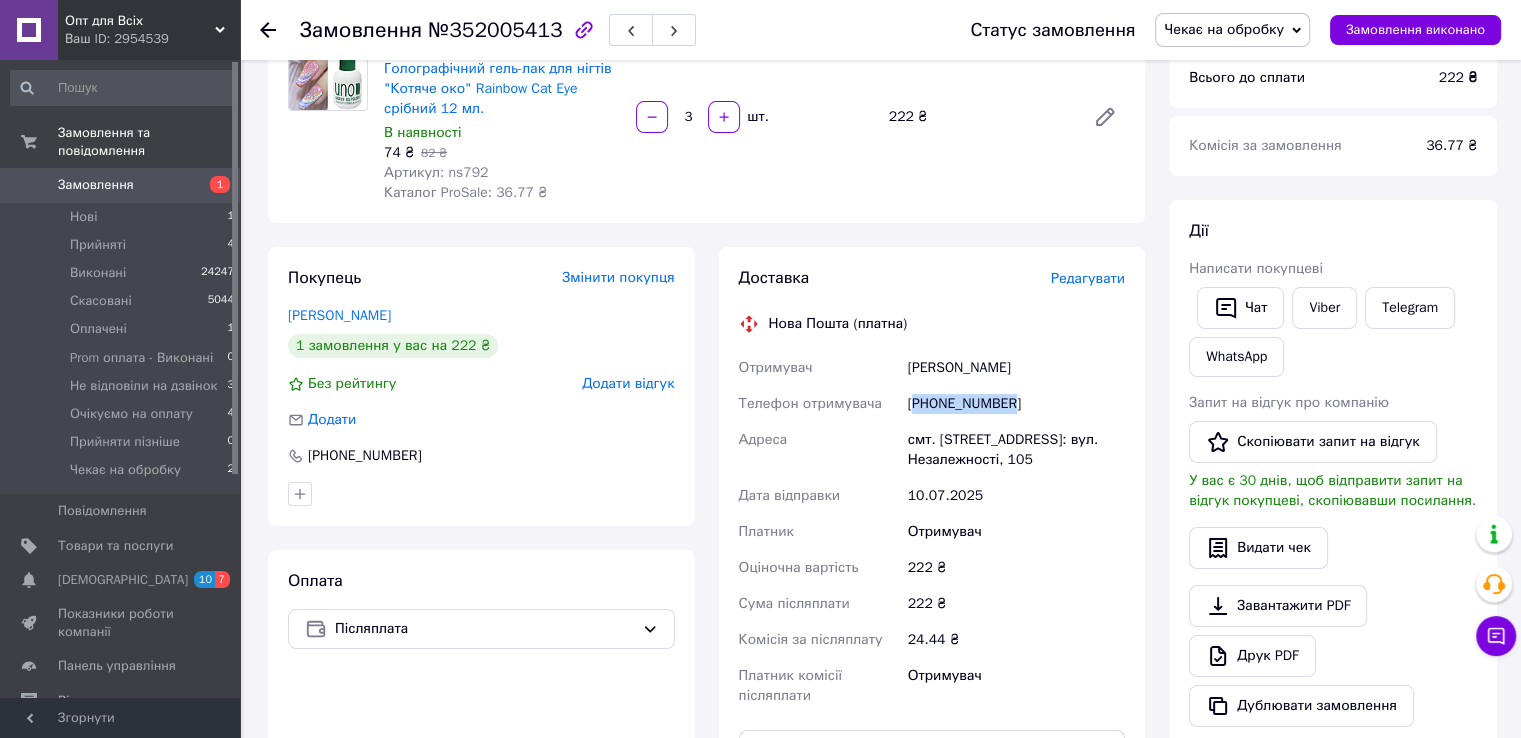 click on "[PHONE_NUMBER]" at bounding box center [1016, 404] 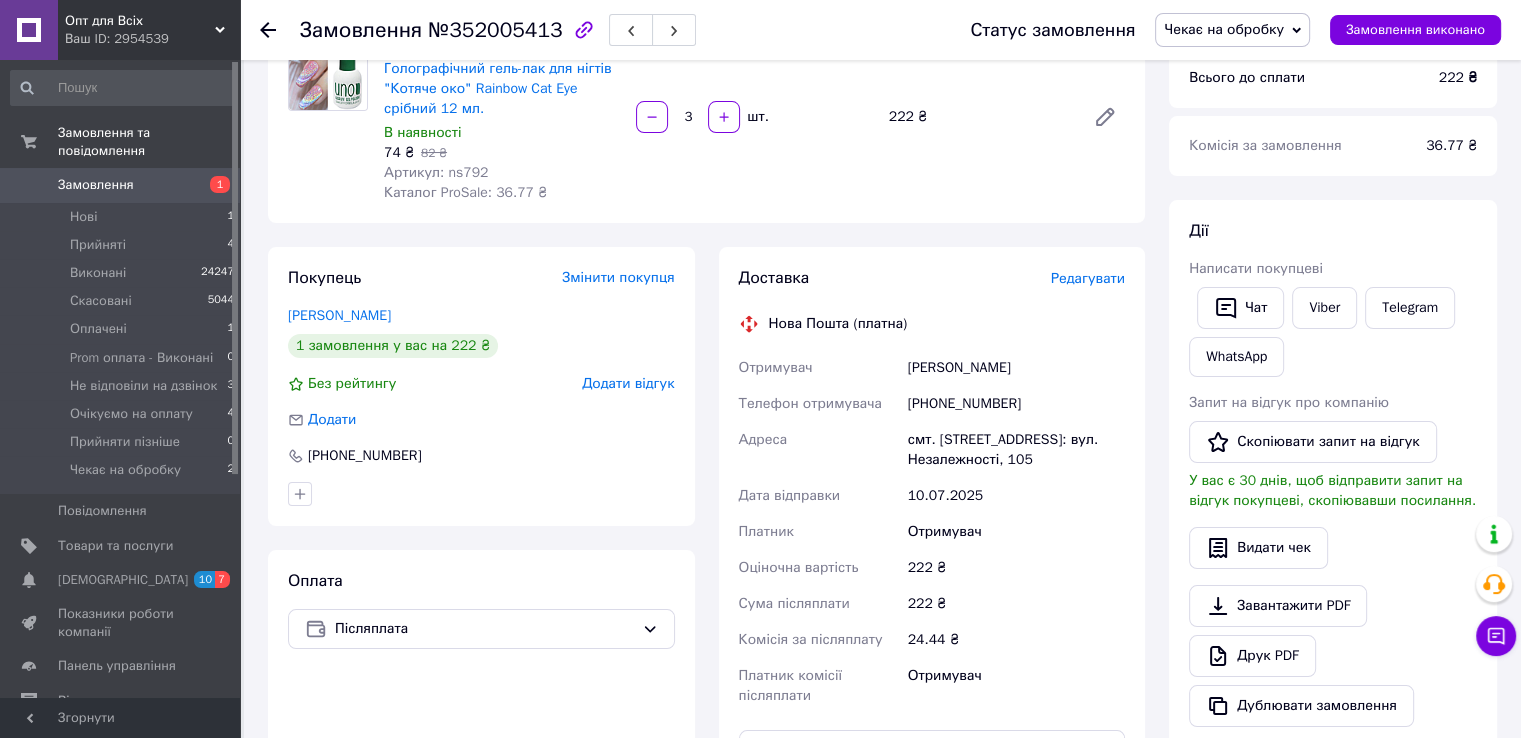 click on "[PERSON_NAME]" at bounding box center (1016, 368) 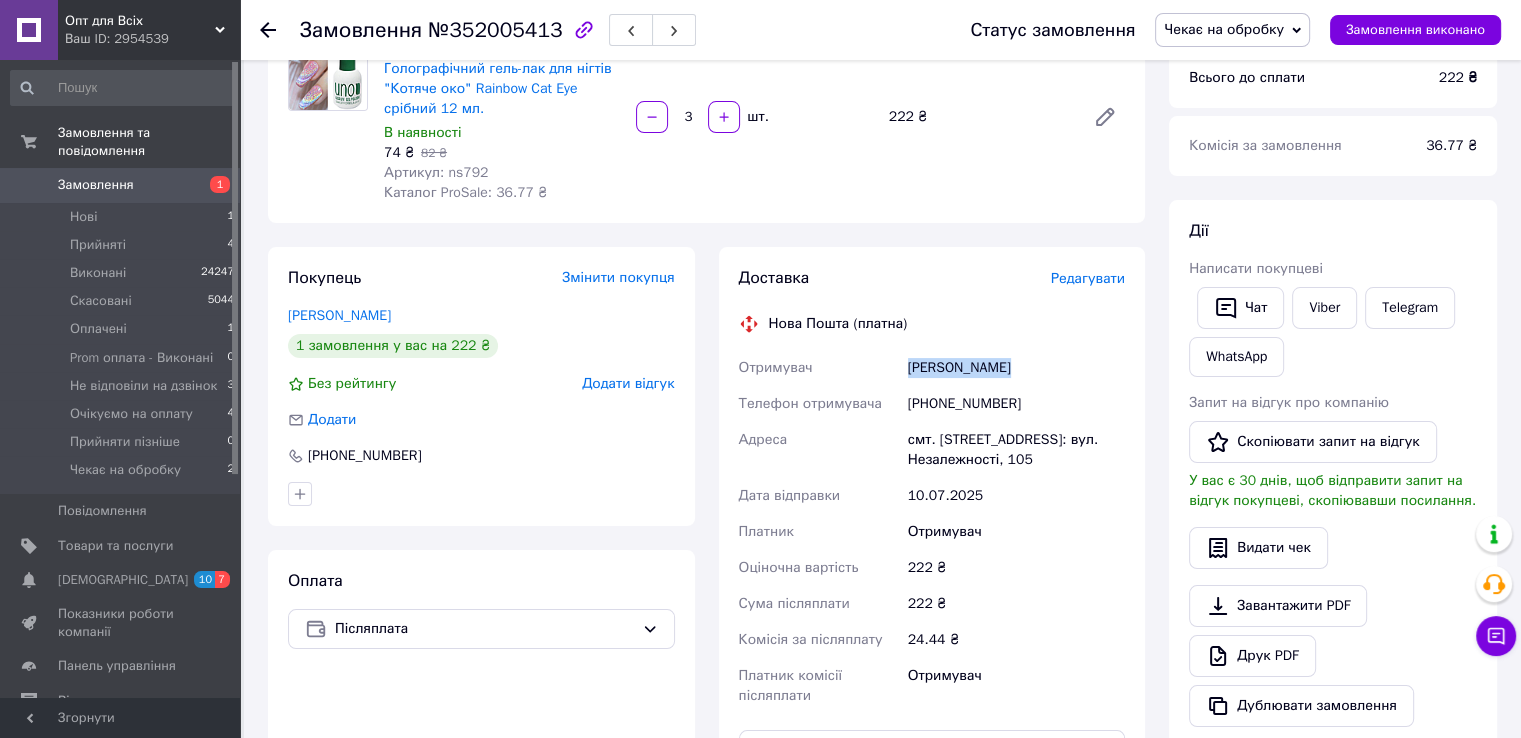 click on "Ерёмичева Наталия" at bounding box center (1016, 368) 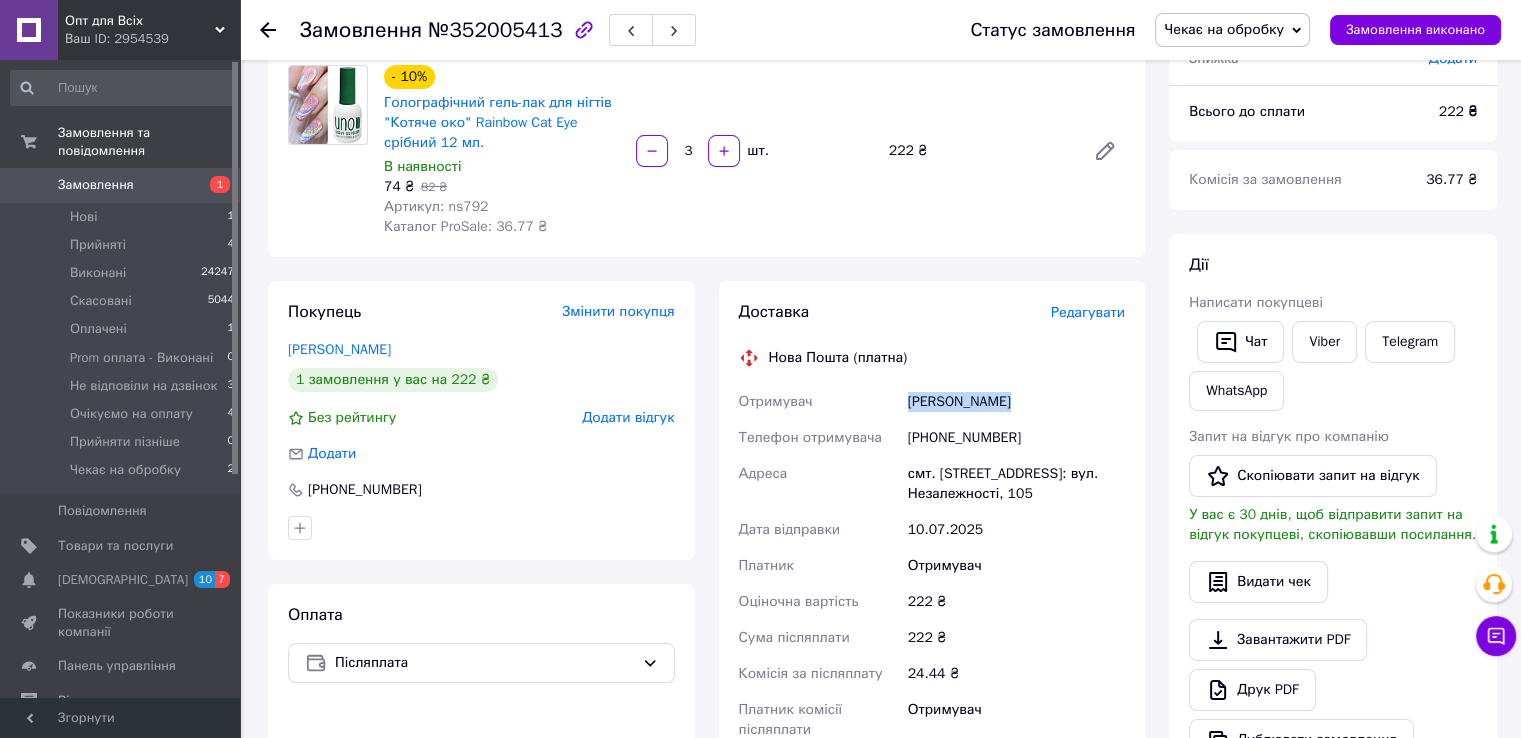 scroll, scrollTop: 200, scrollLeft: 0, axis: vertical 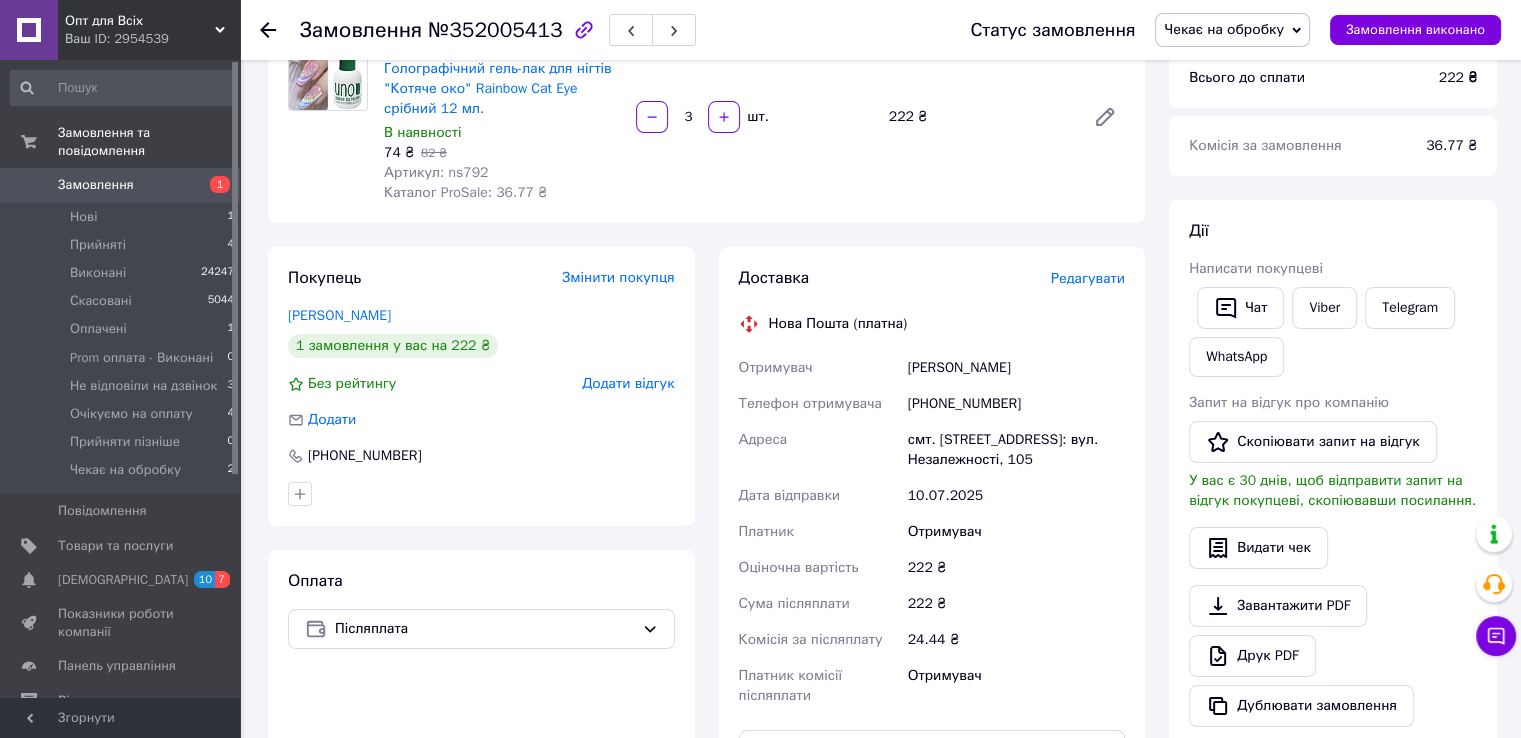 click on "[PHONE_NUMBER]" at bounding box center (1016, 404) 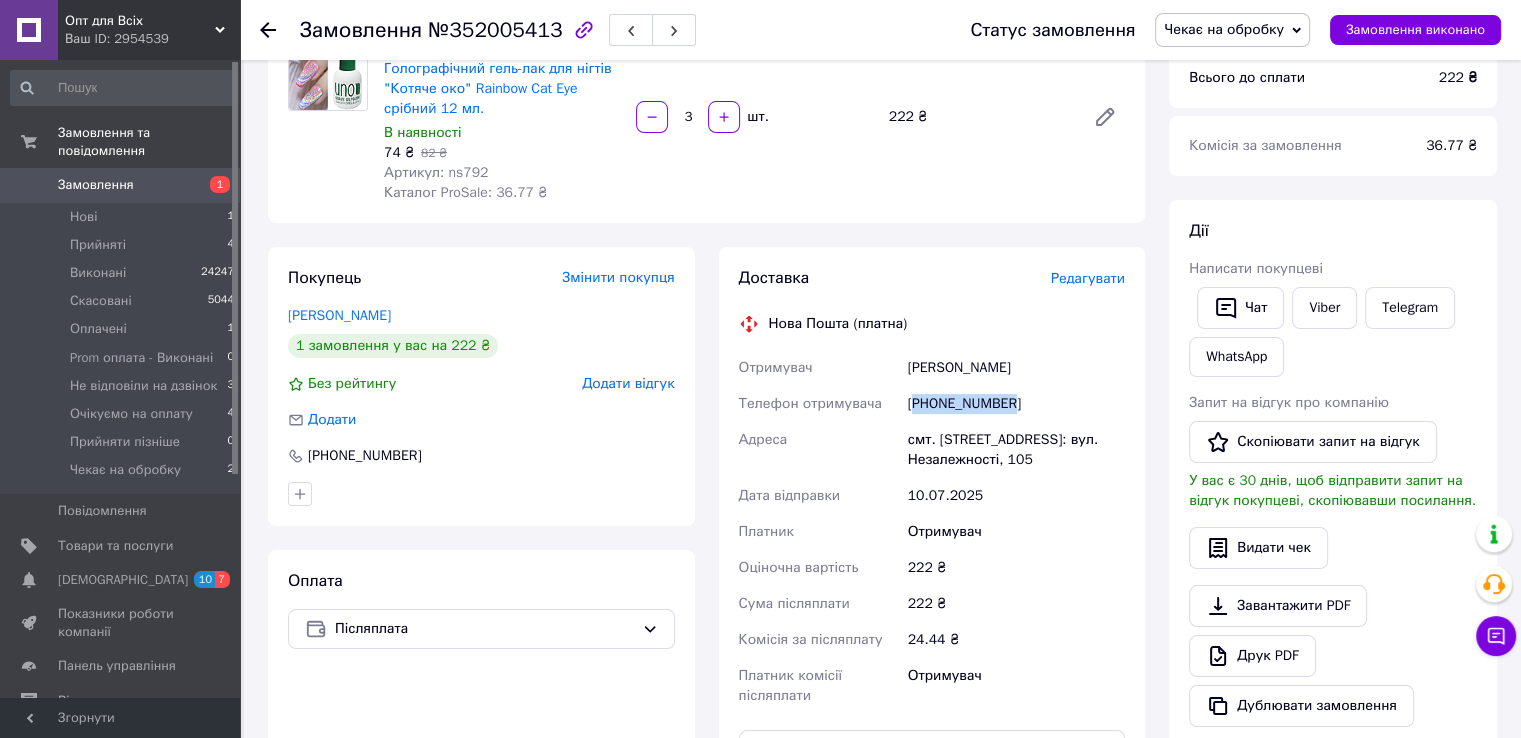 click on "[PHONE_NUMBER]" at bounding box center [1016, 404] 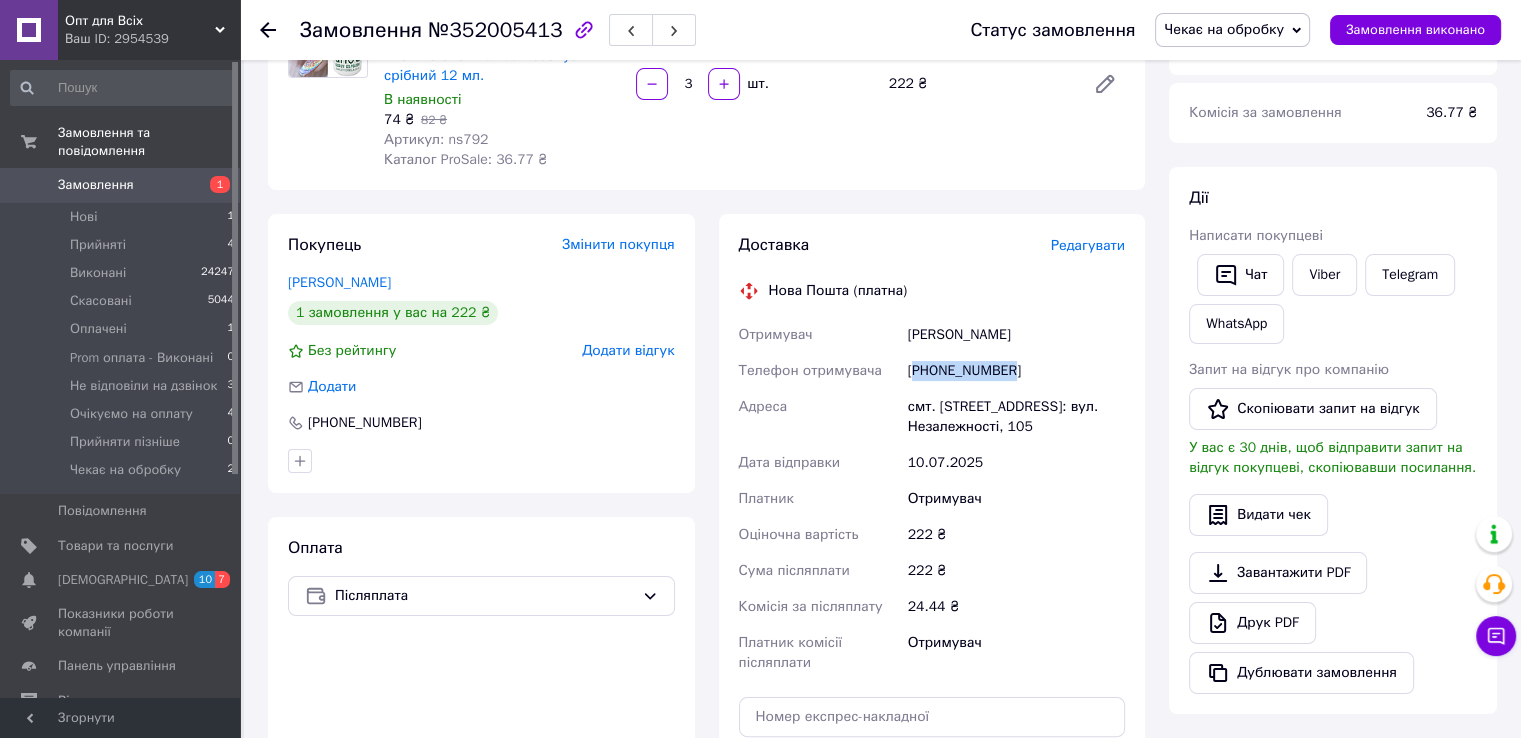 scroll, scrollTop: 200, scrollLeft: 0, axis: vertical 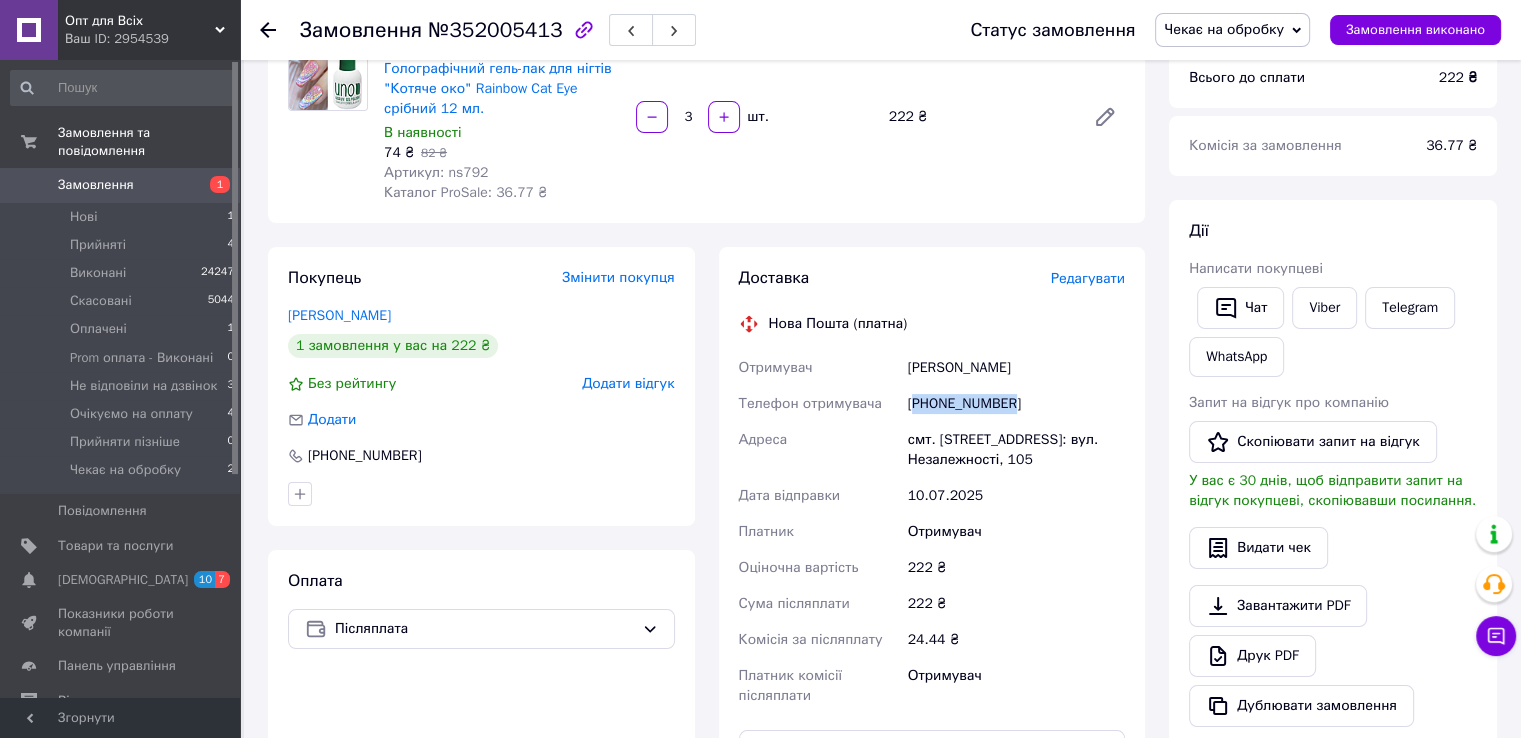 click on "Чекає на обробку" at bounding box center [1224, 29] 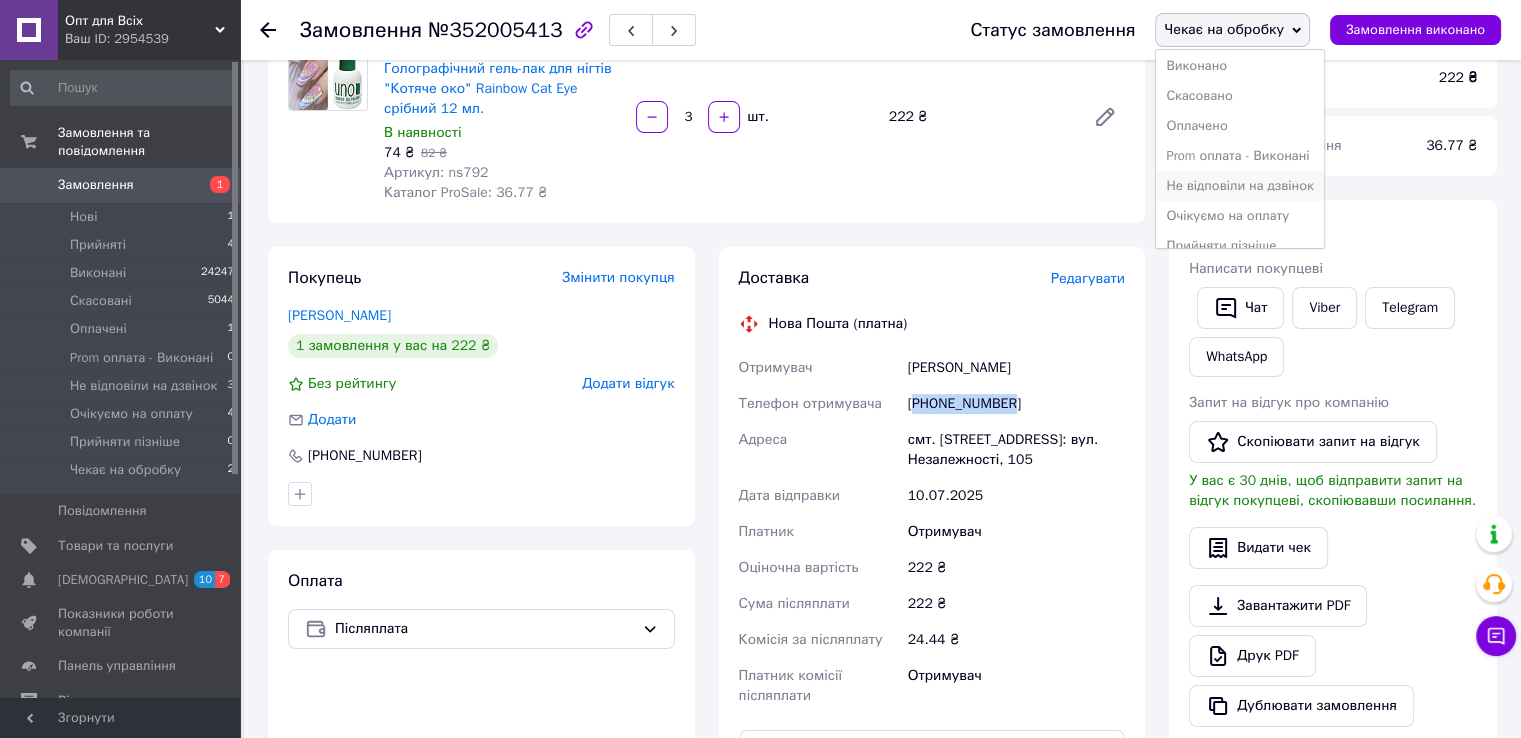 scroll, scrollTop: 52, scrollLeft: 0, axis: vertical 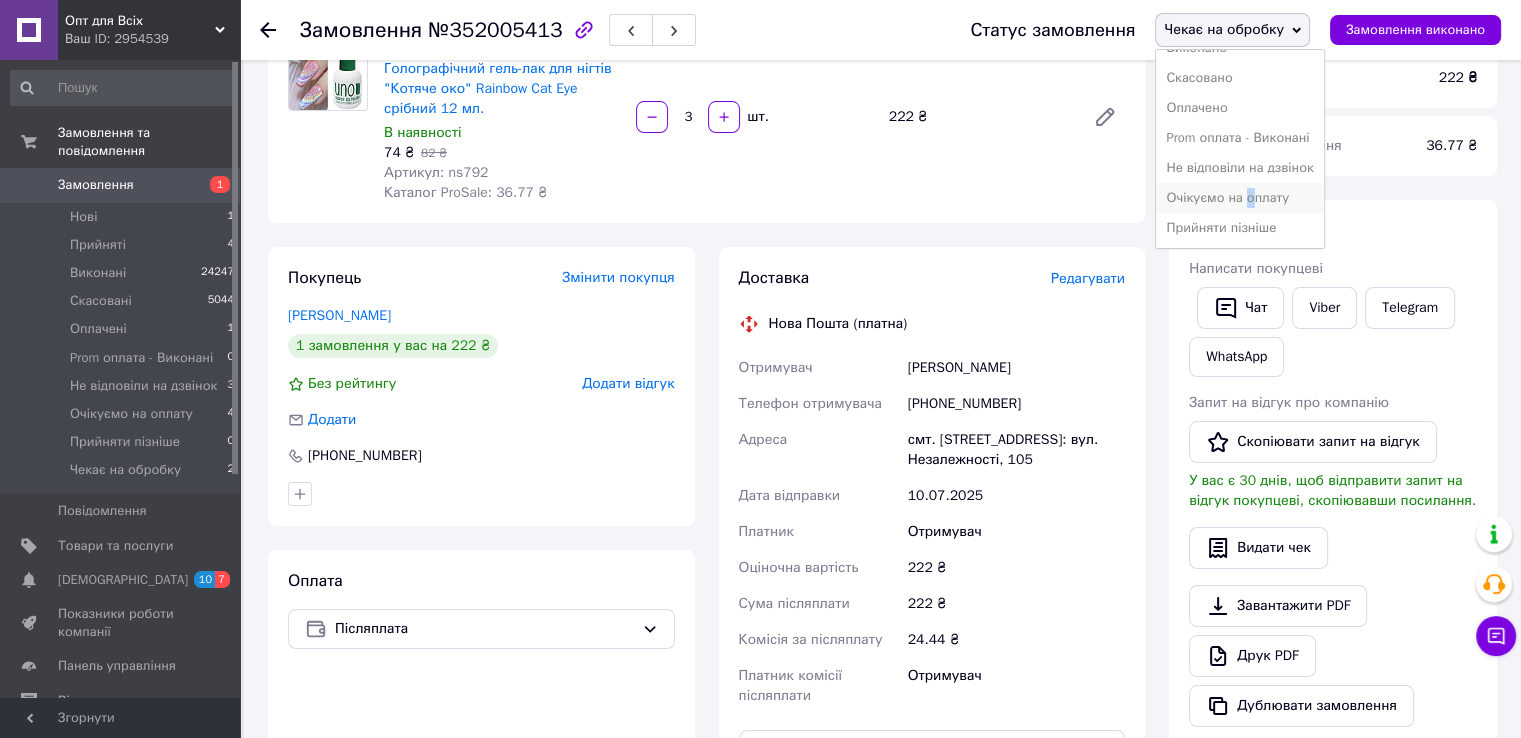 click on "Очікуємо на оплату" at bounding box center [1239, 198] 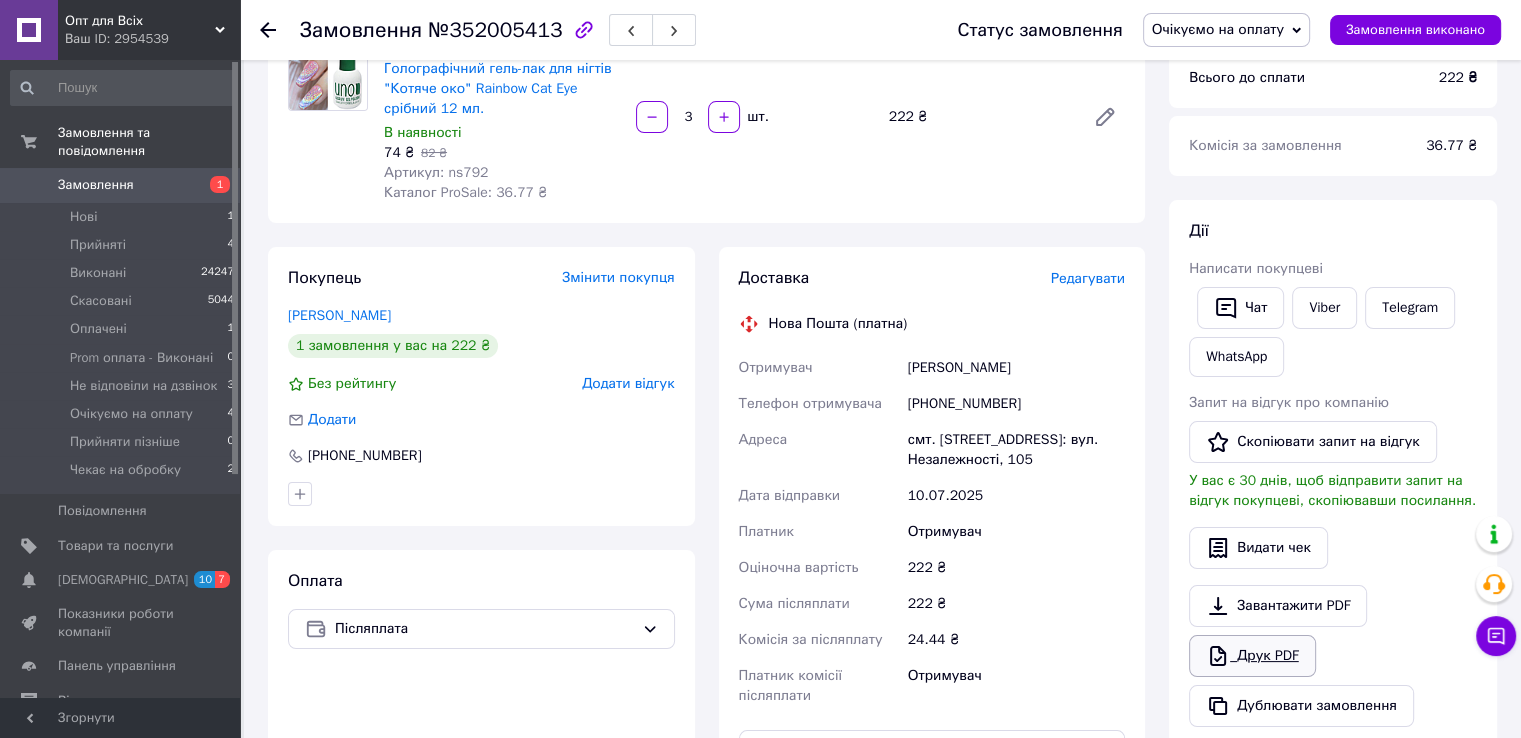 click on "Друк PDF" at bounding box center (1252, 656) 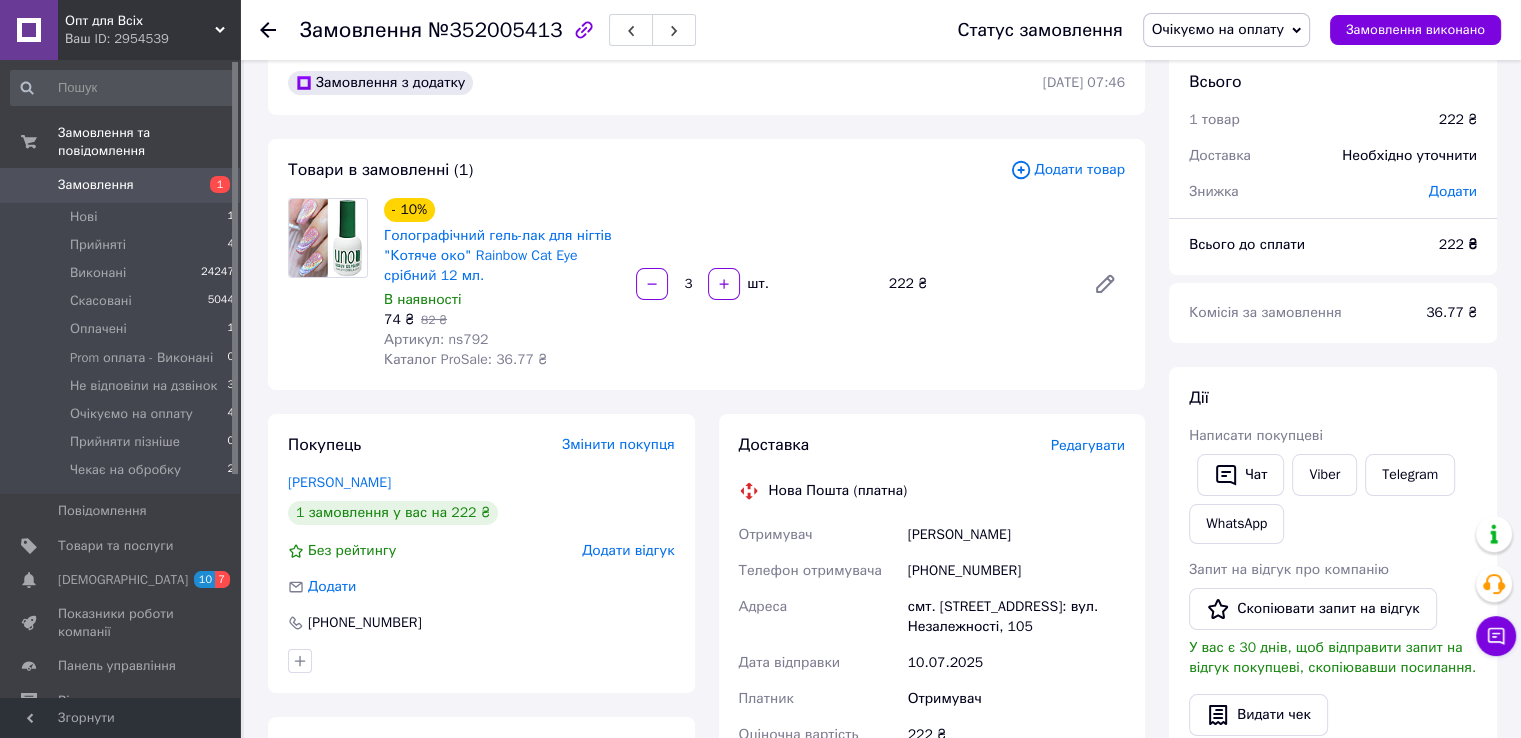 scroll, scrollTop: 0, scrollLeft: 0, axis: both 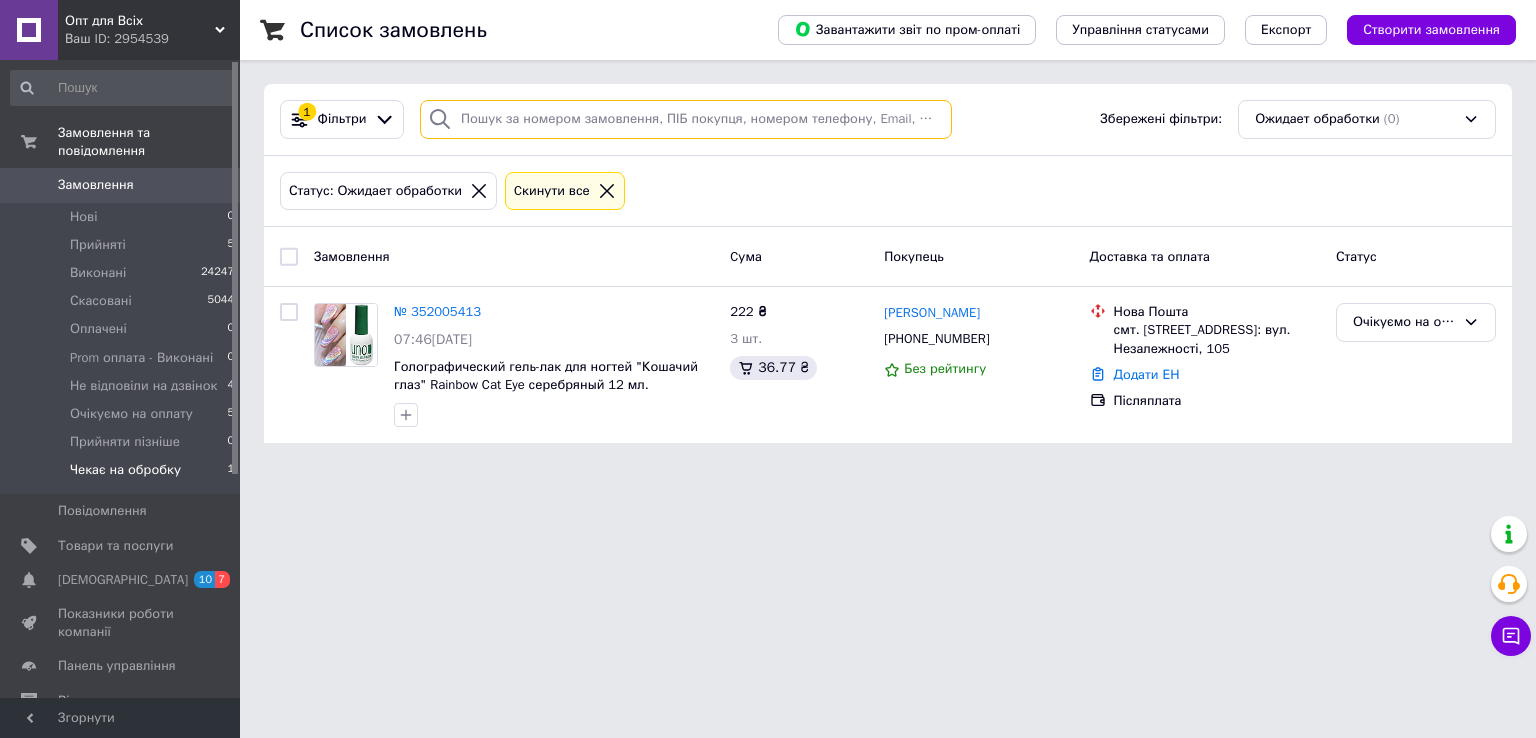 click at bounding box center (686, 119) 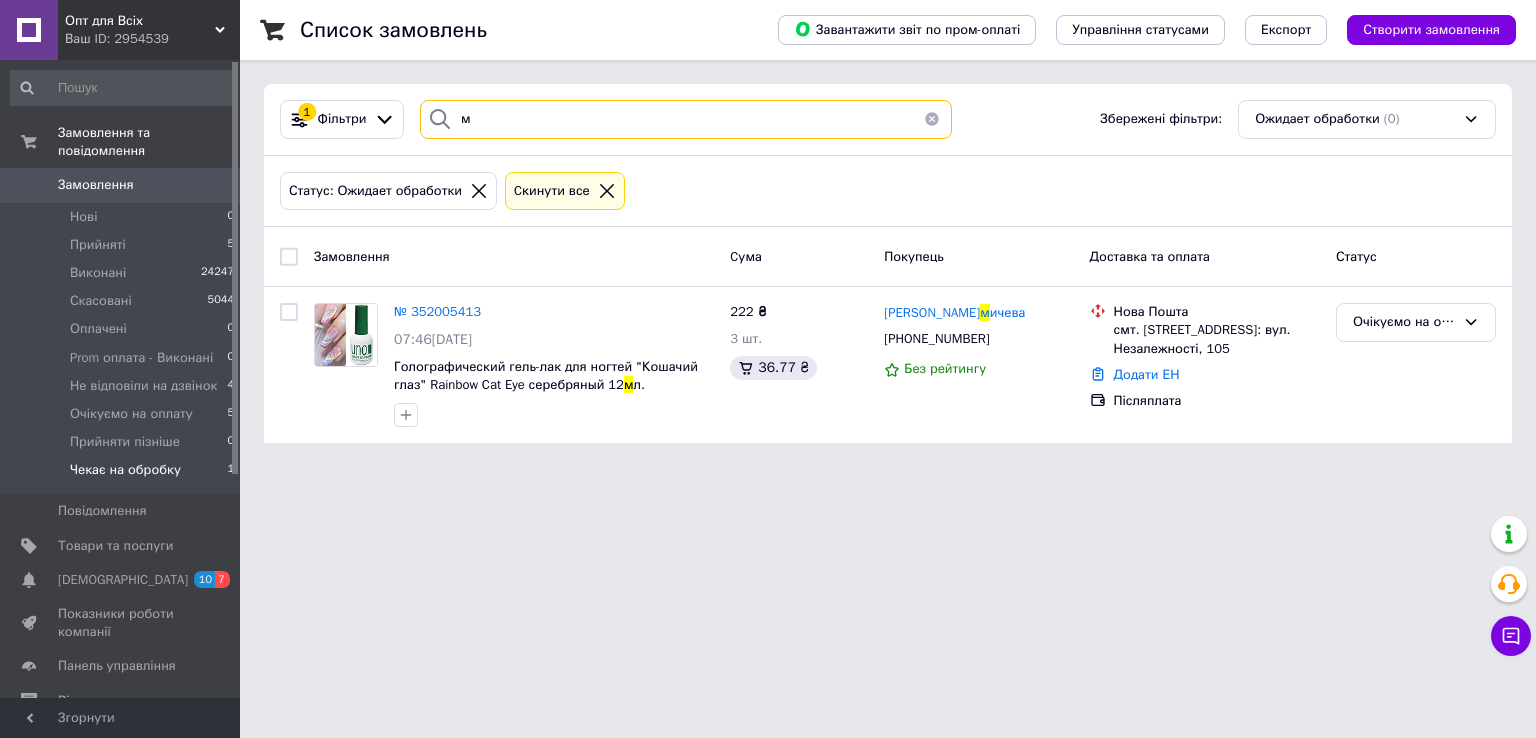 type 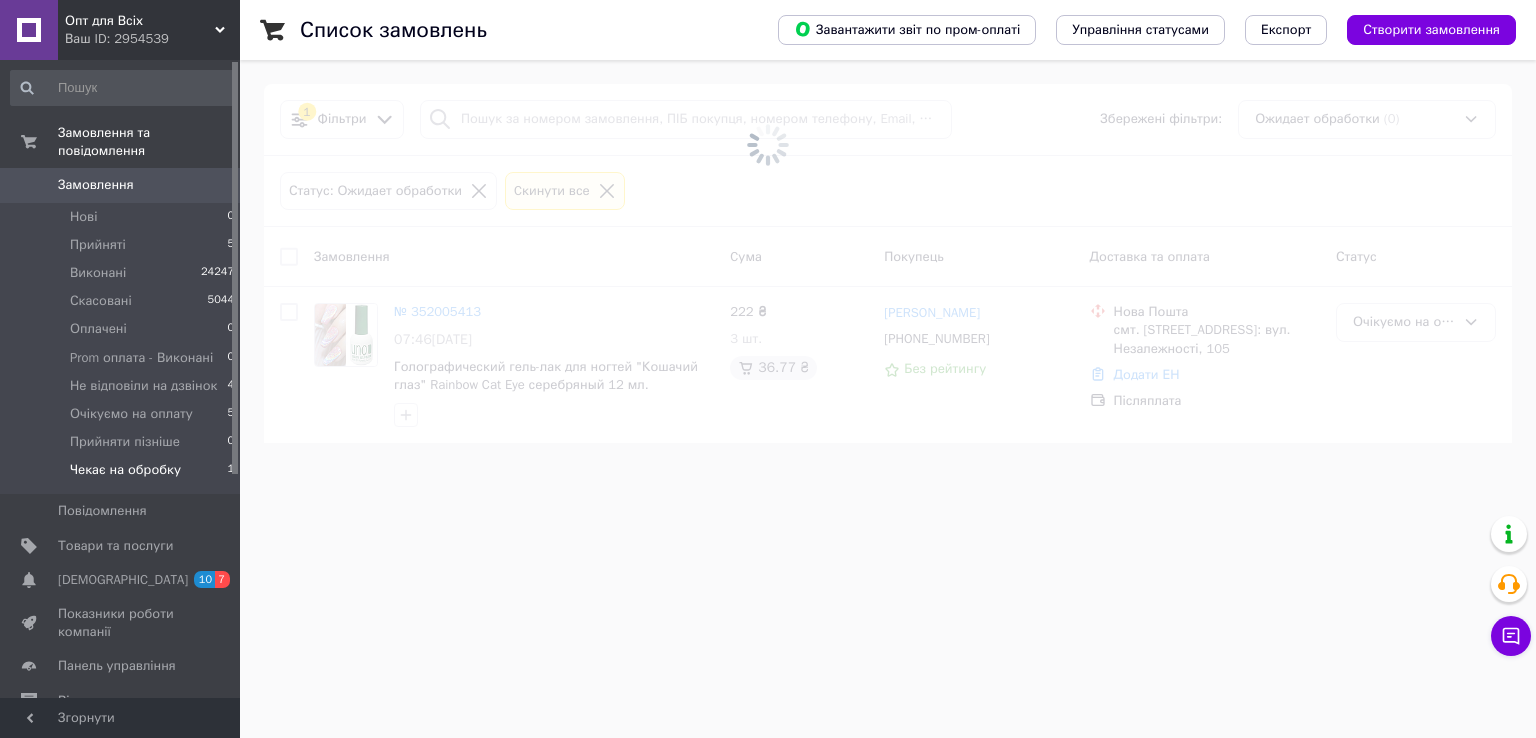 click on "Замовлення" at bounding box center (96, 185) 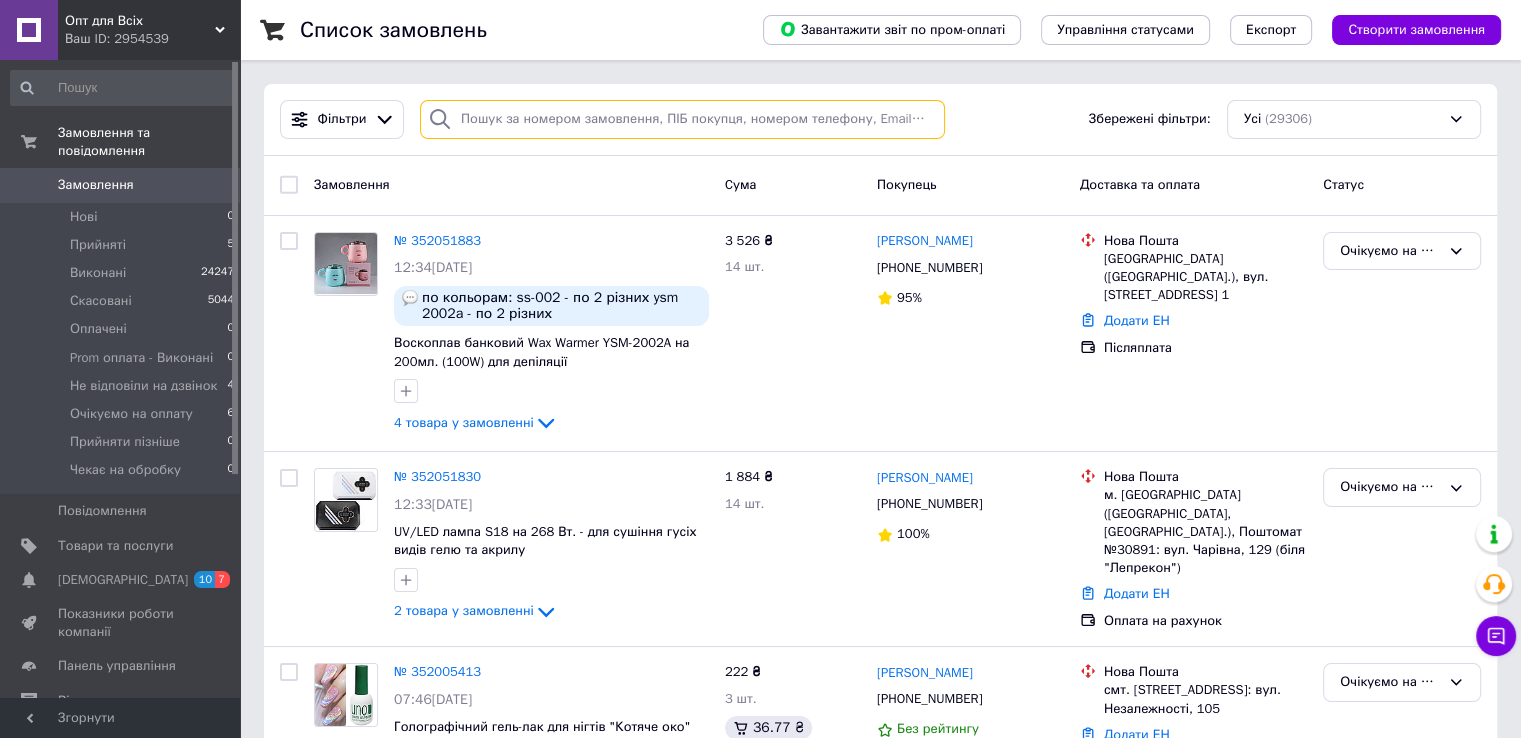 click at bounding box center (682, 119) 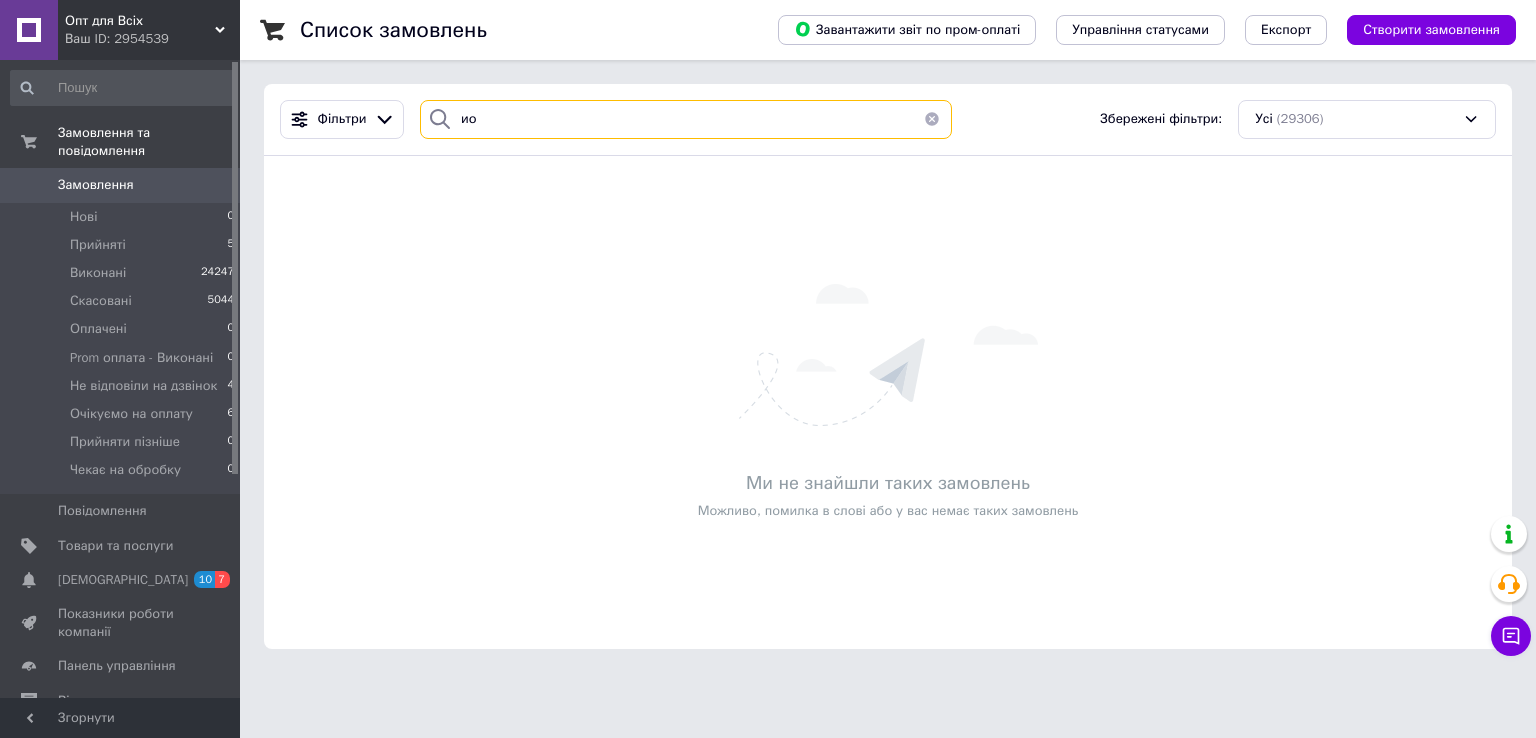 type on "и" 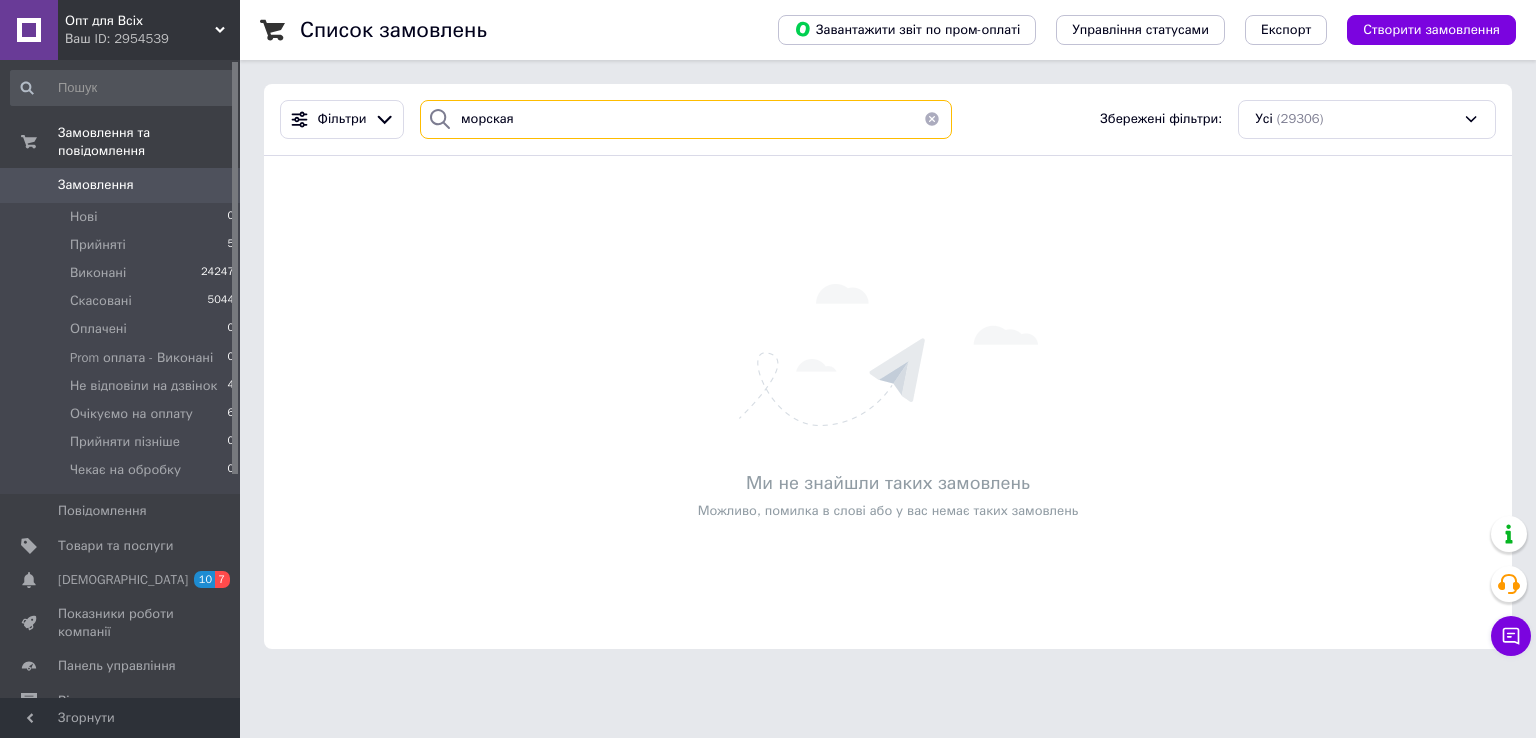 type on "морская" 